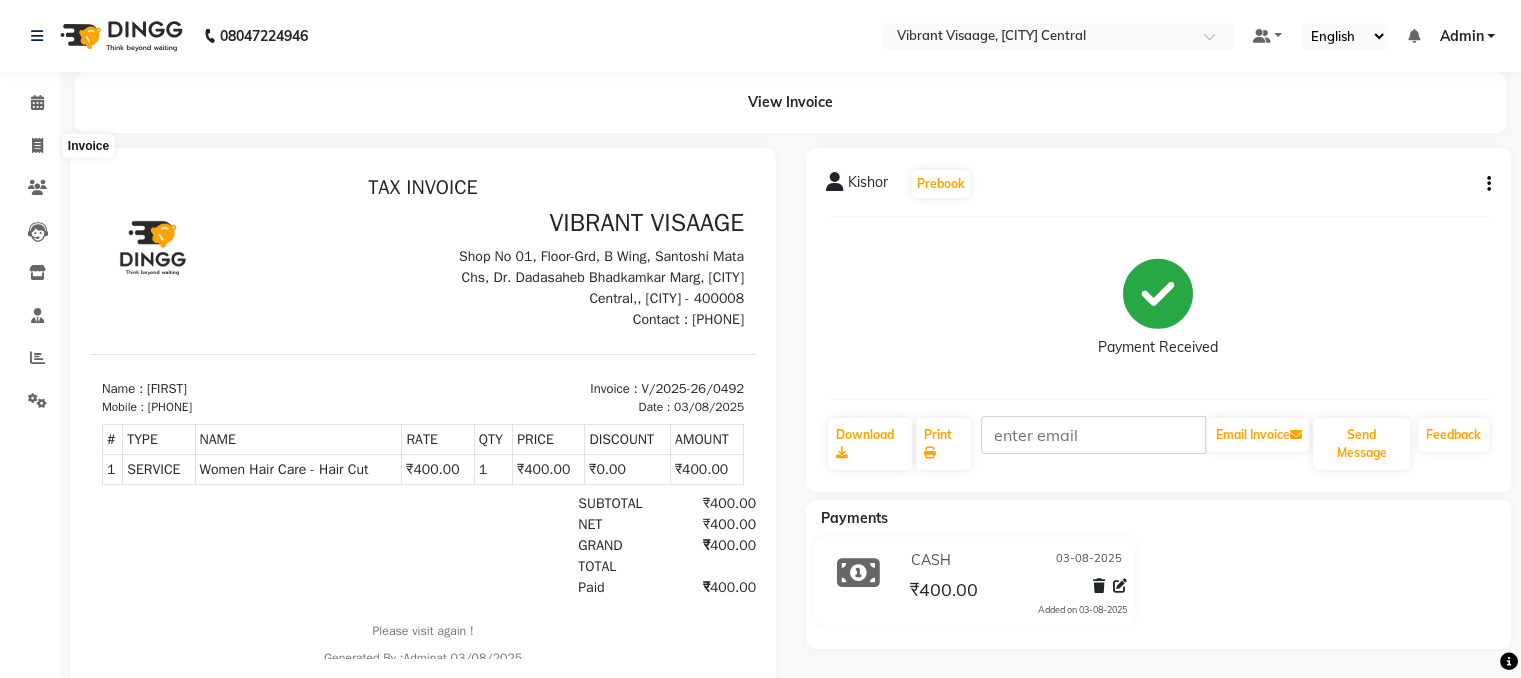 scroll, scrollTop: 0, scrollLeft: 0, axis: both 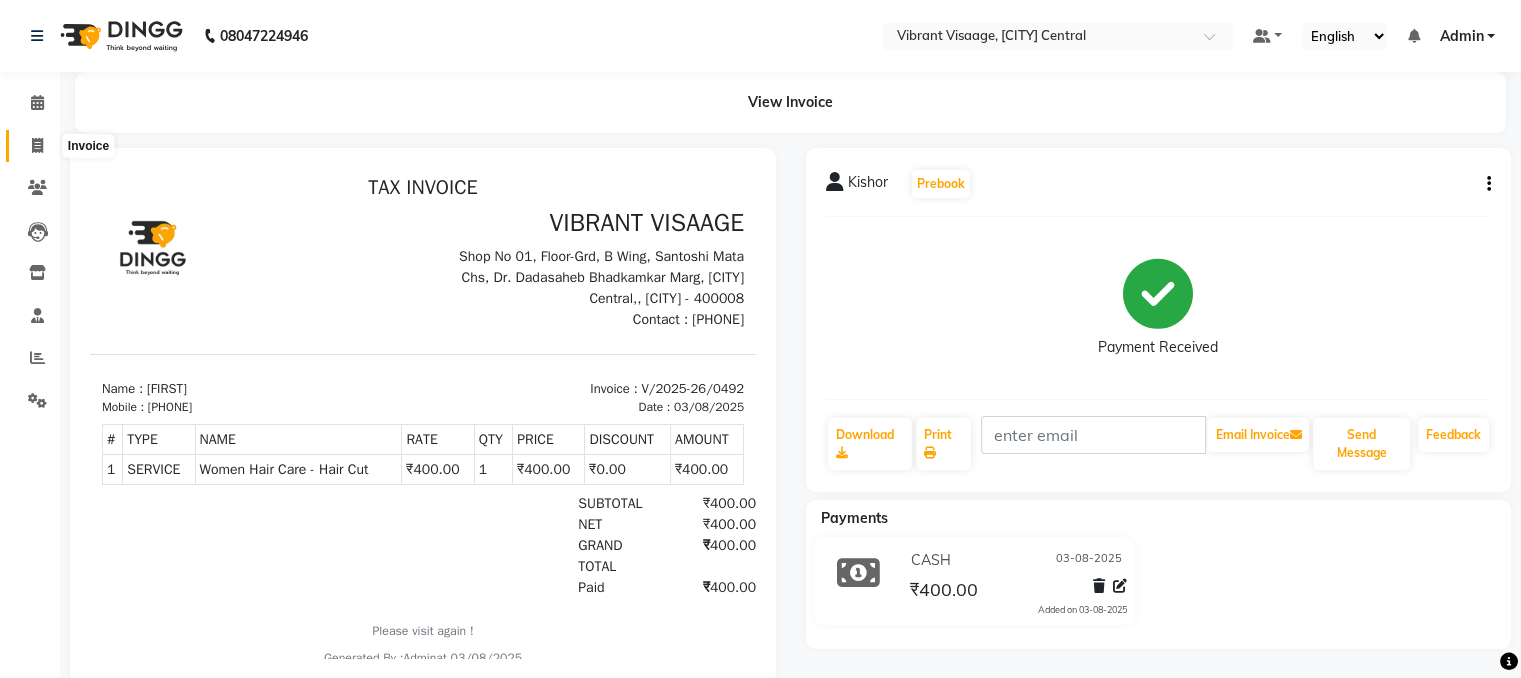 click 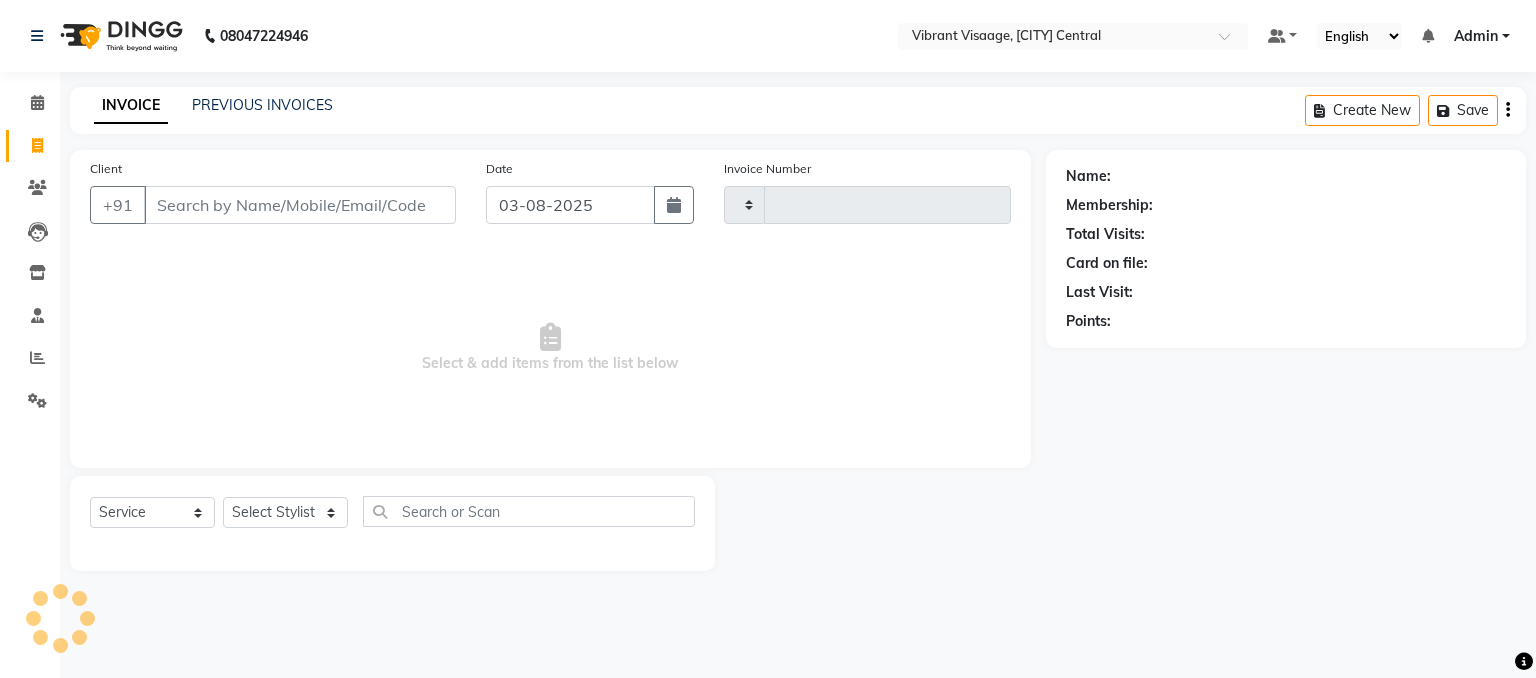 type on "0495" 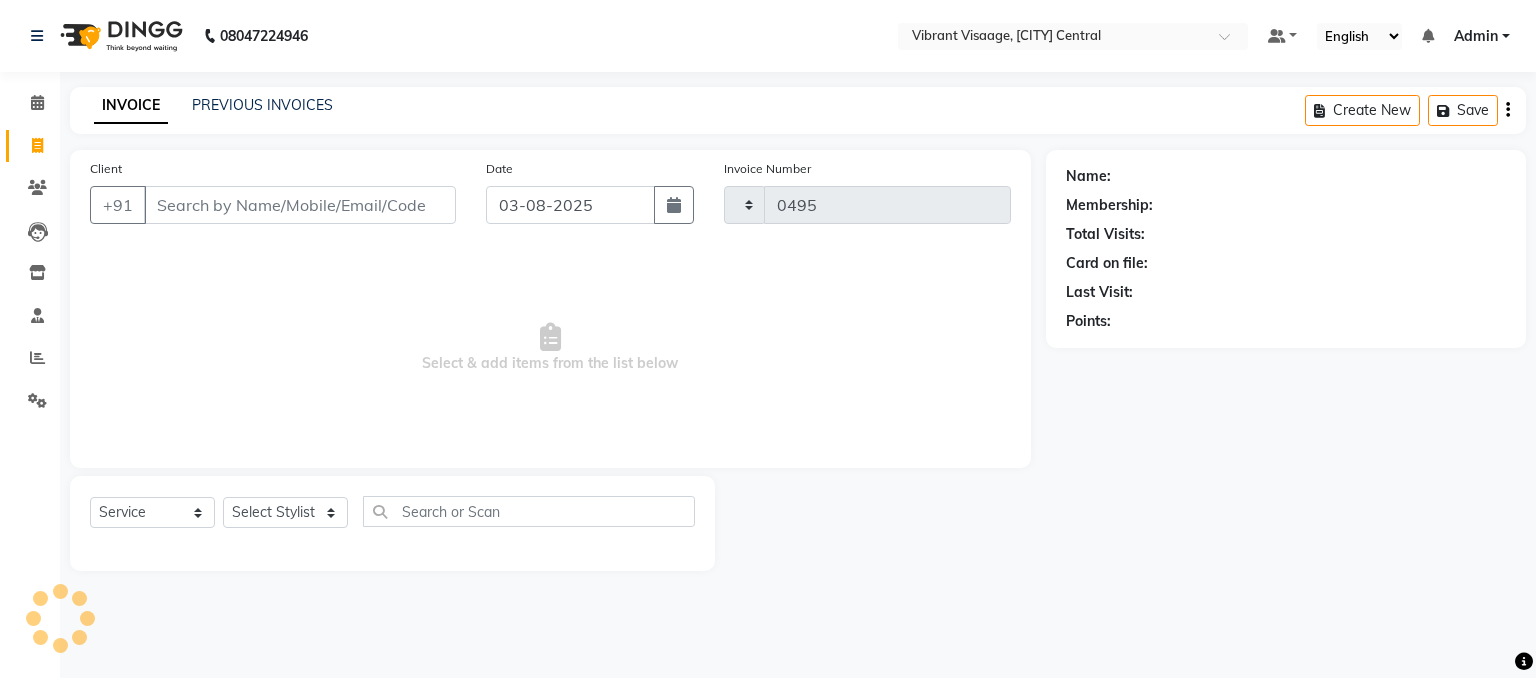 select on "7649" 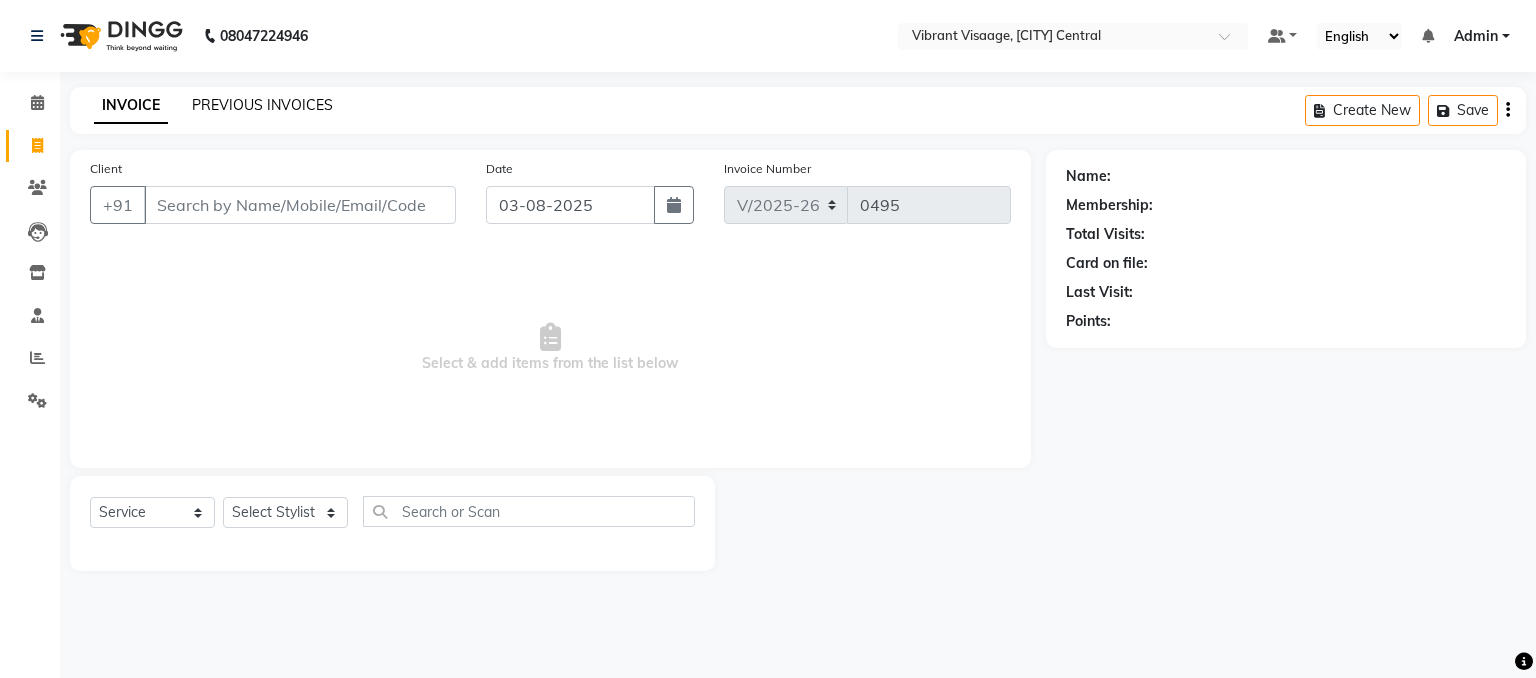 click on "PREVIOUS INVOICES" 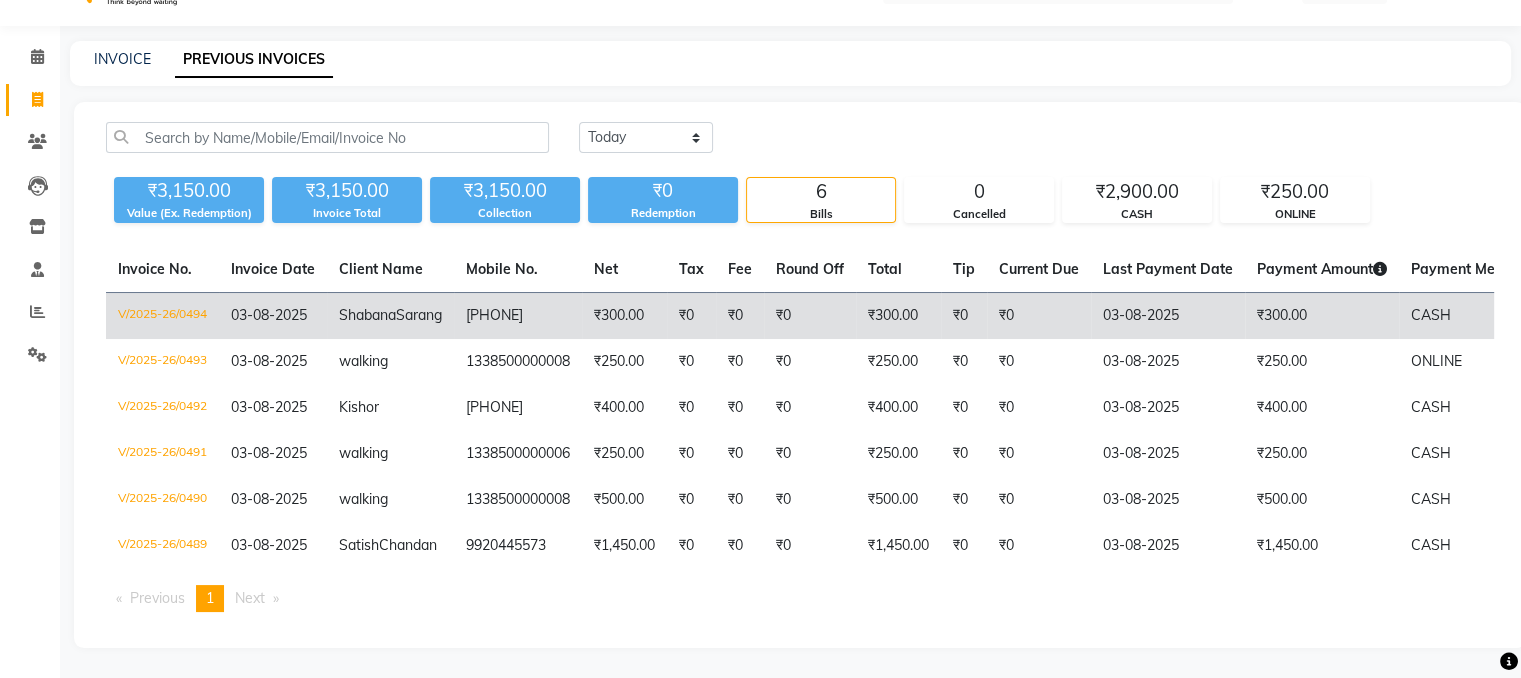 scroll, scrollTop: 0, scrollLeft: 0, axis: both 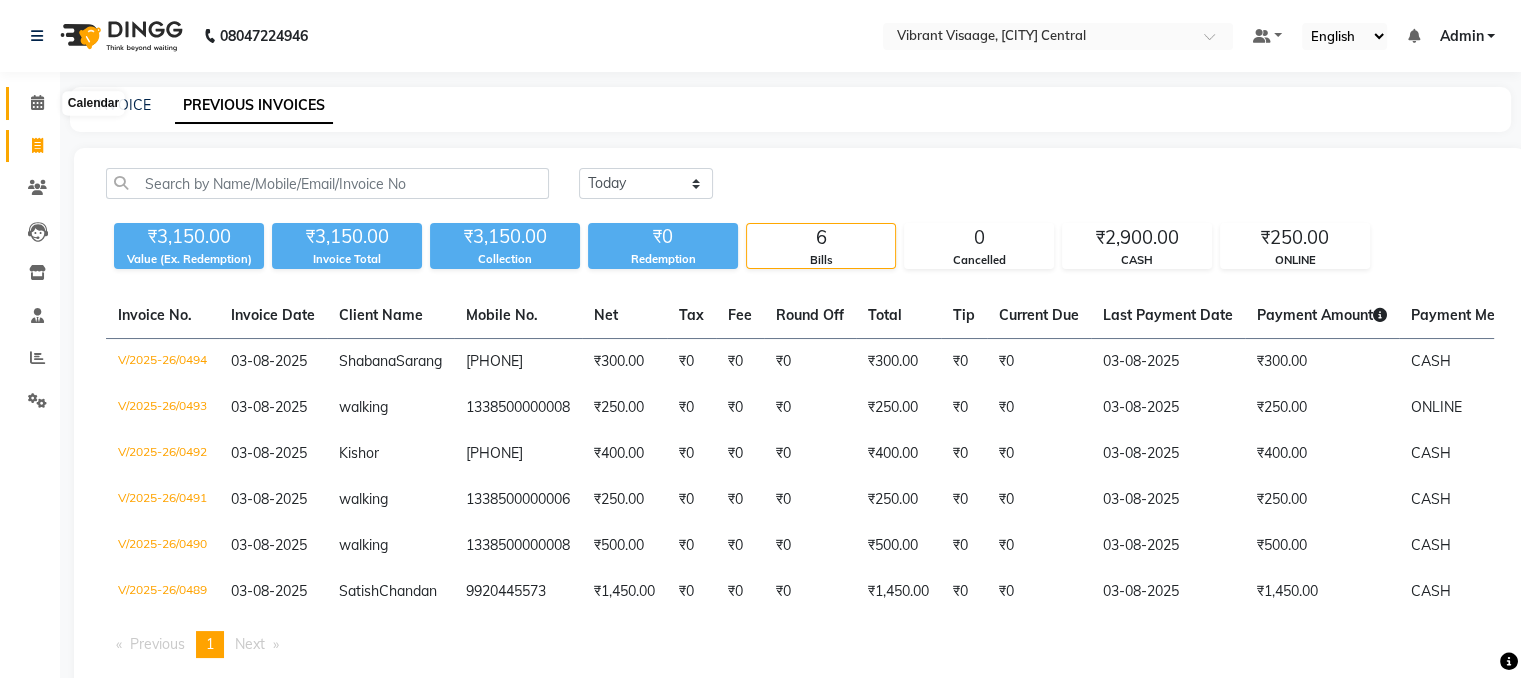 click 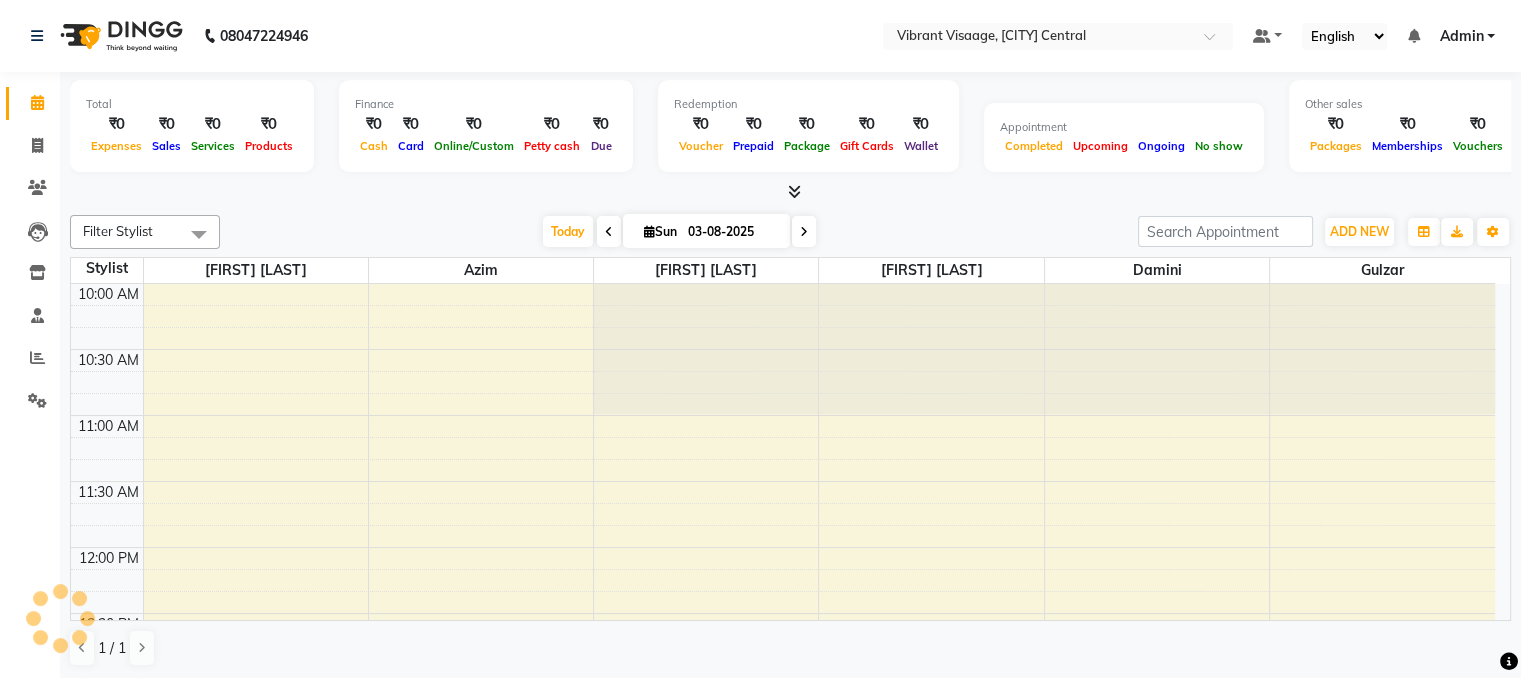 scroll, scrollTop: 1193, scrollLeft: 0, axis: vertical 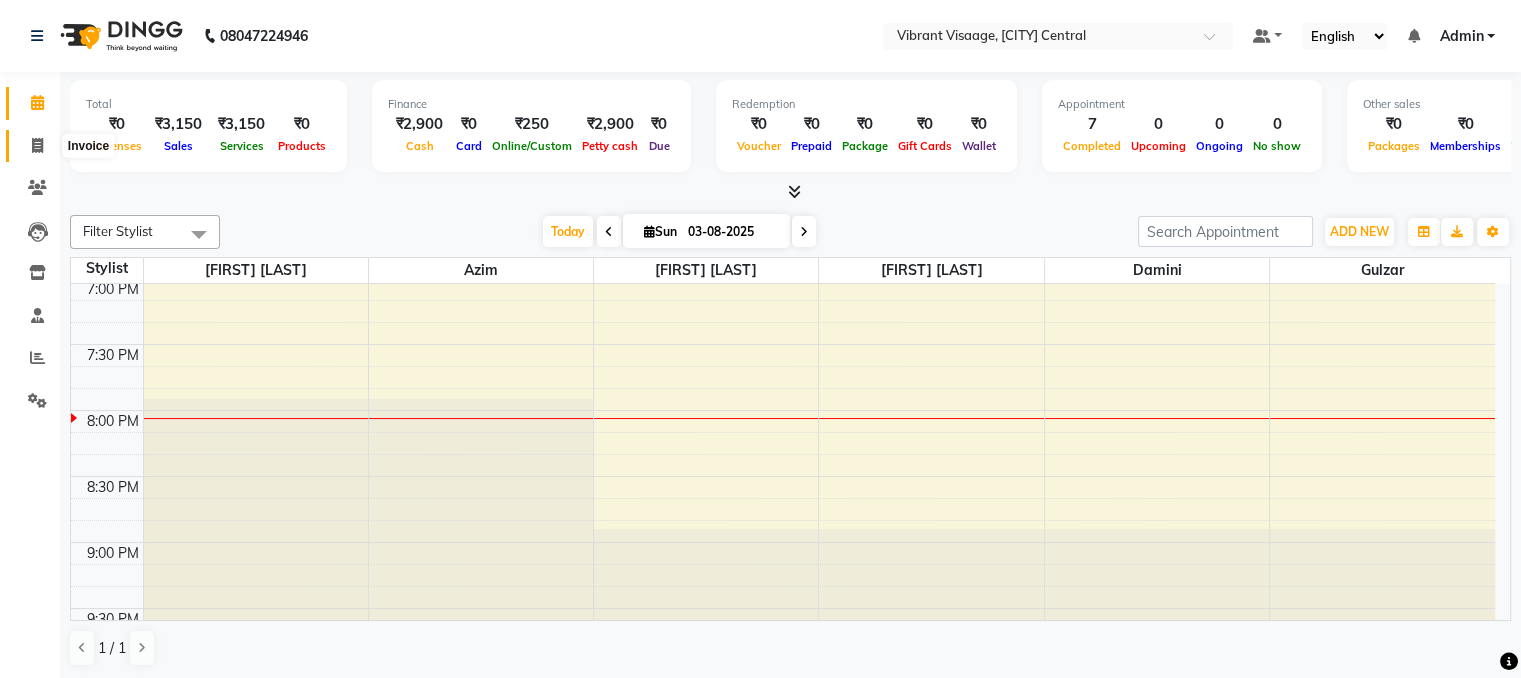 click 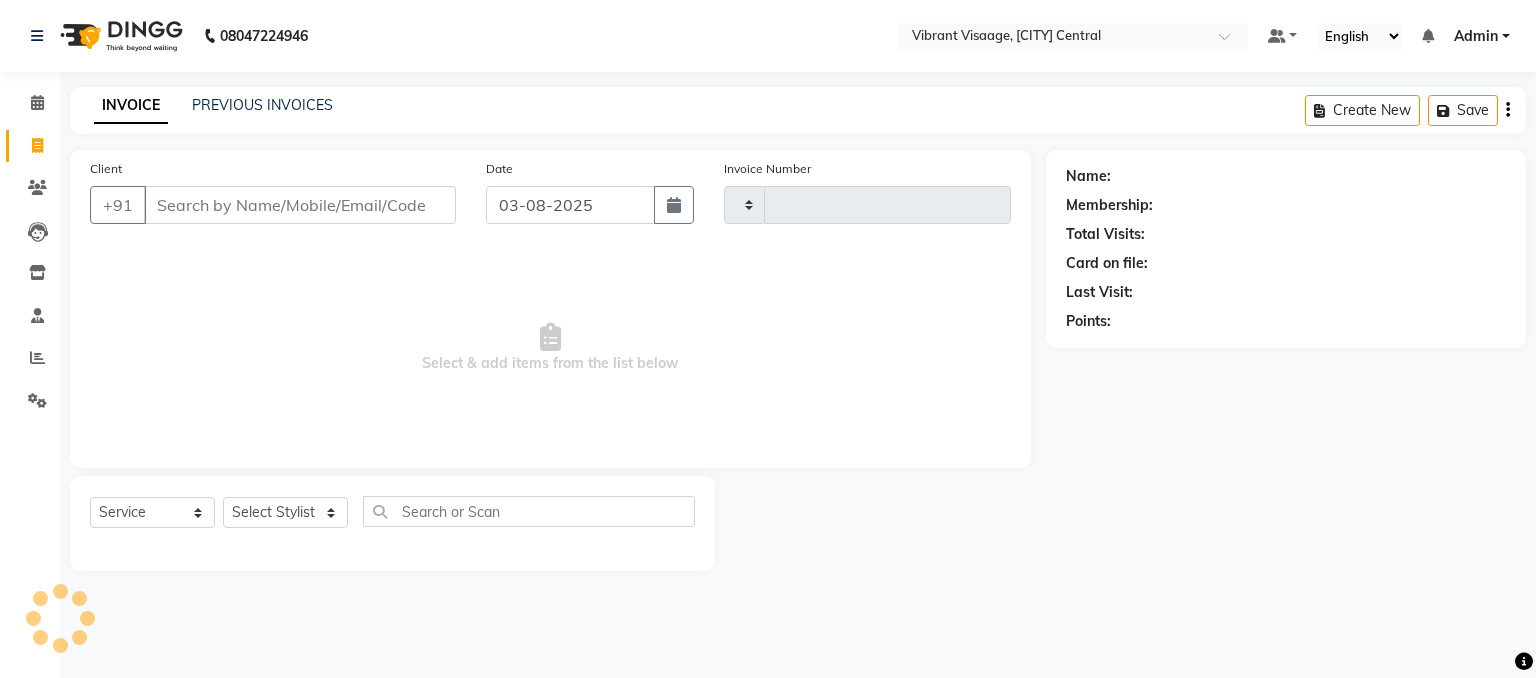 type on "0495" 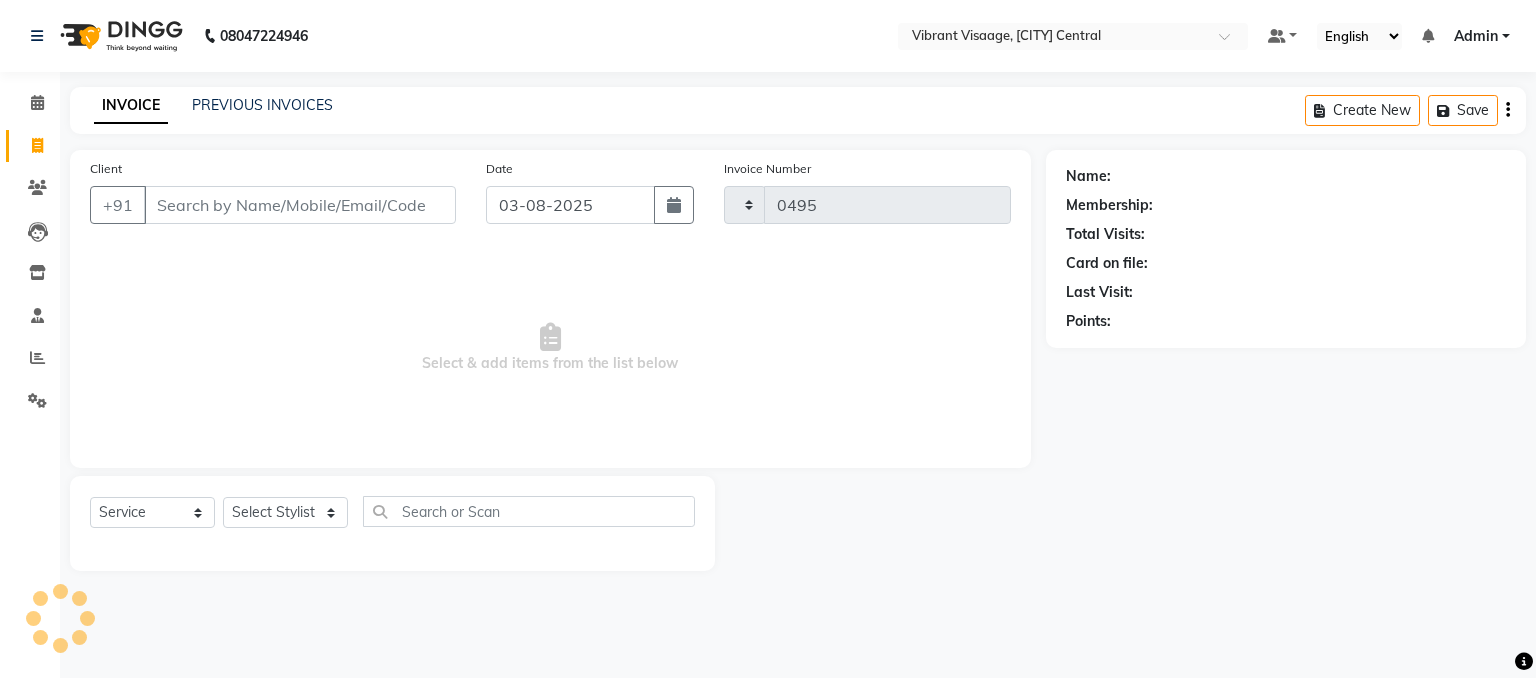 select on "7649" 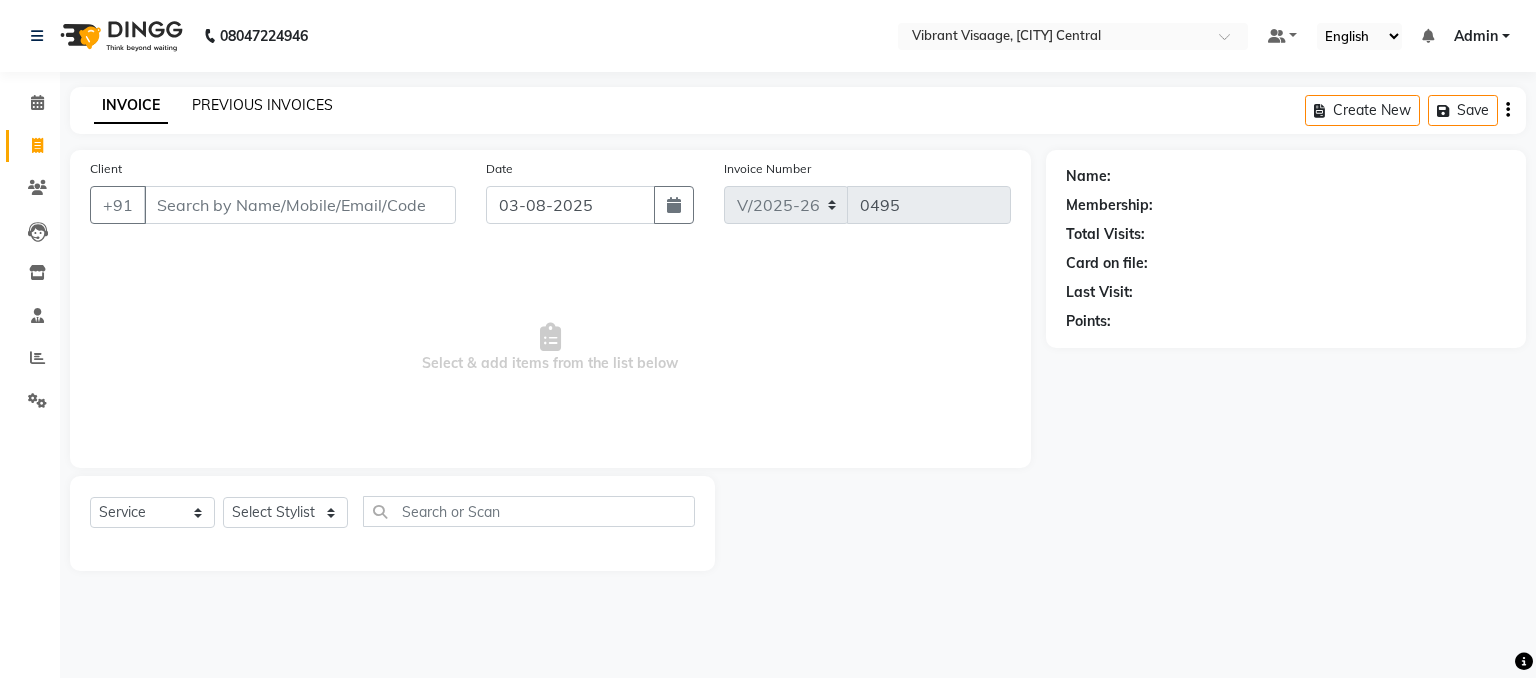 click on "PREVIOUS INVOICES" 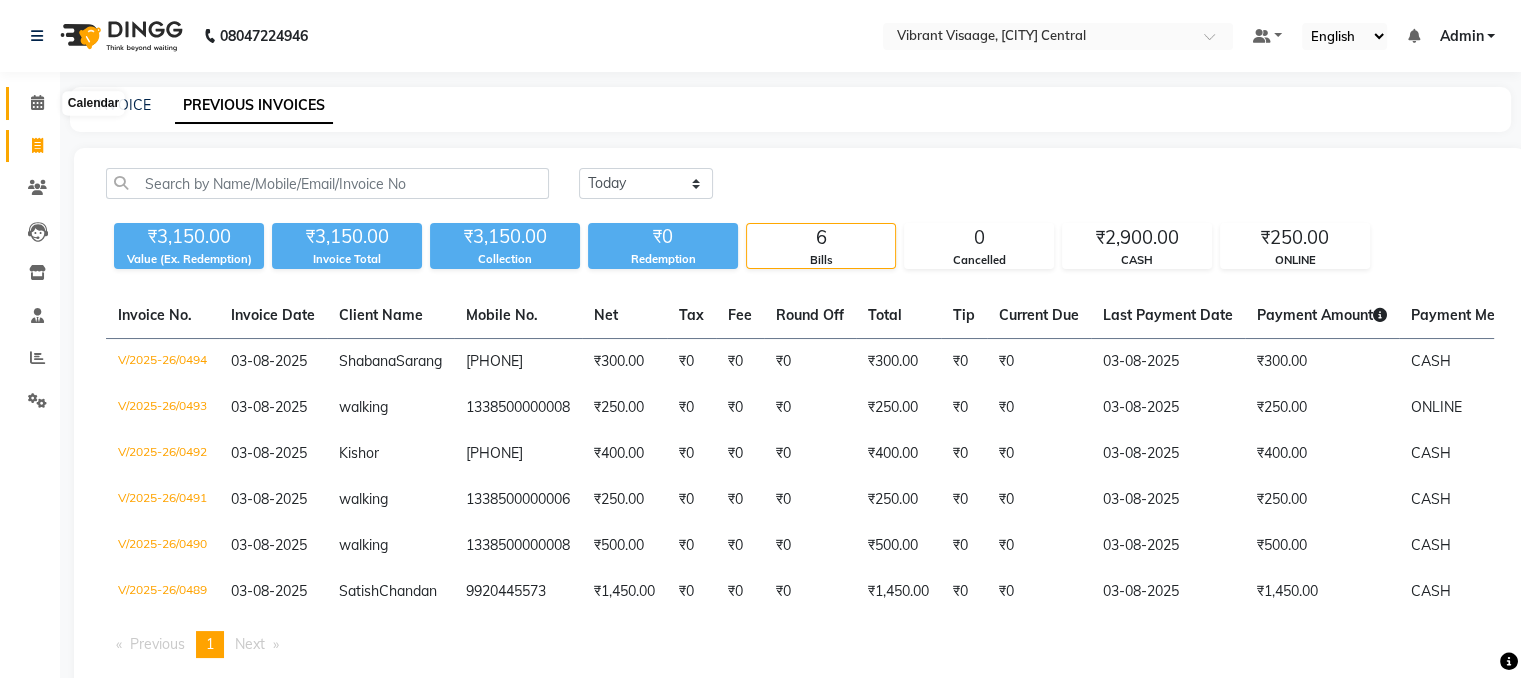 click 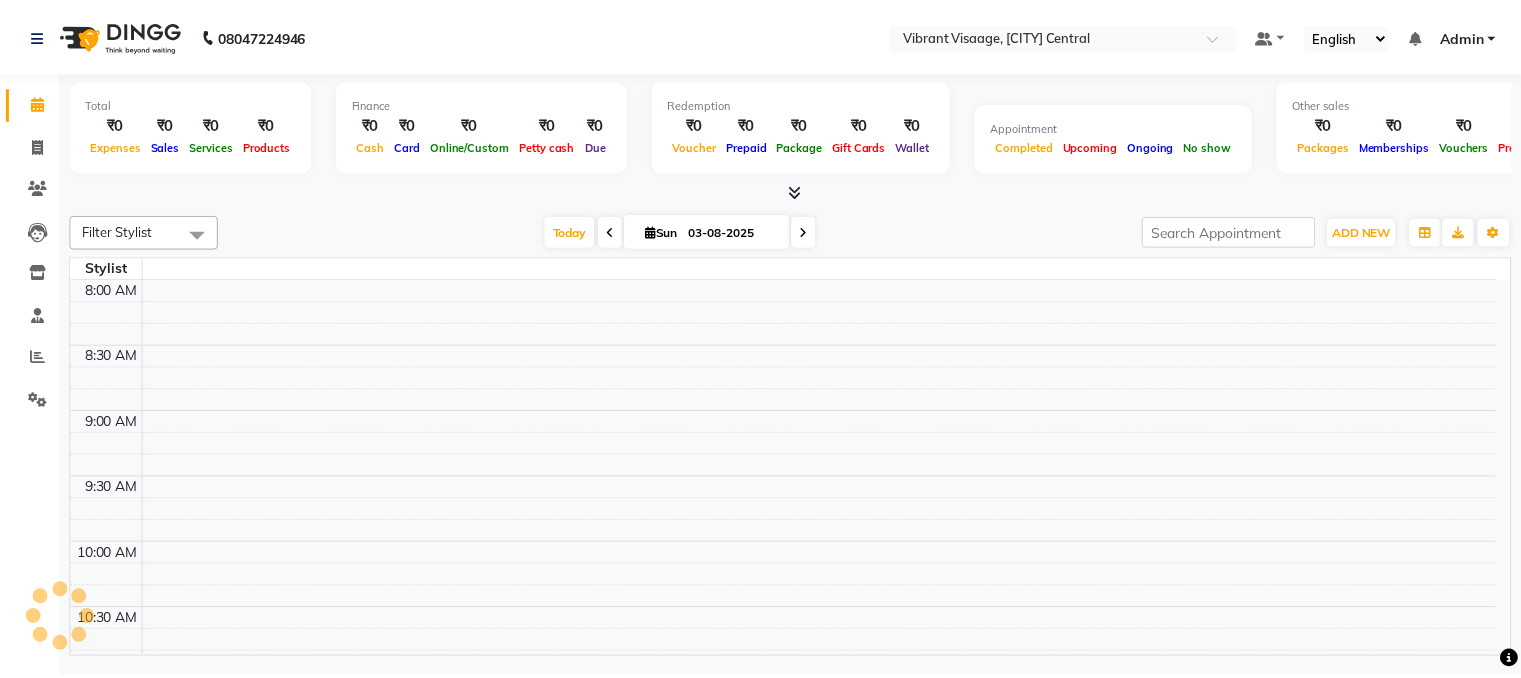 scroll, scrollTop: 1193, scrollLeft: 0, axis: vertical 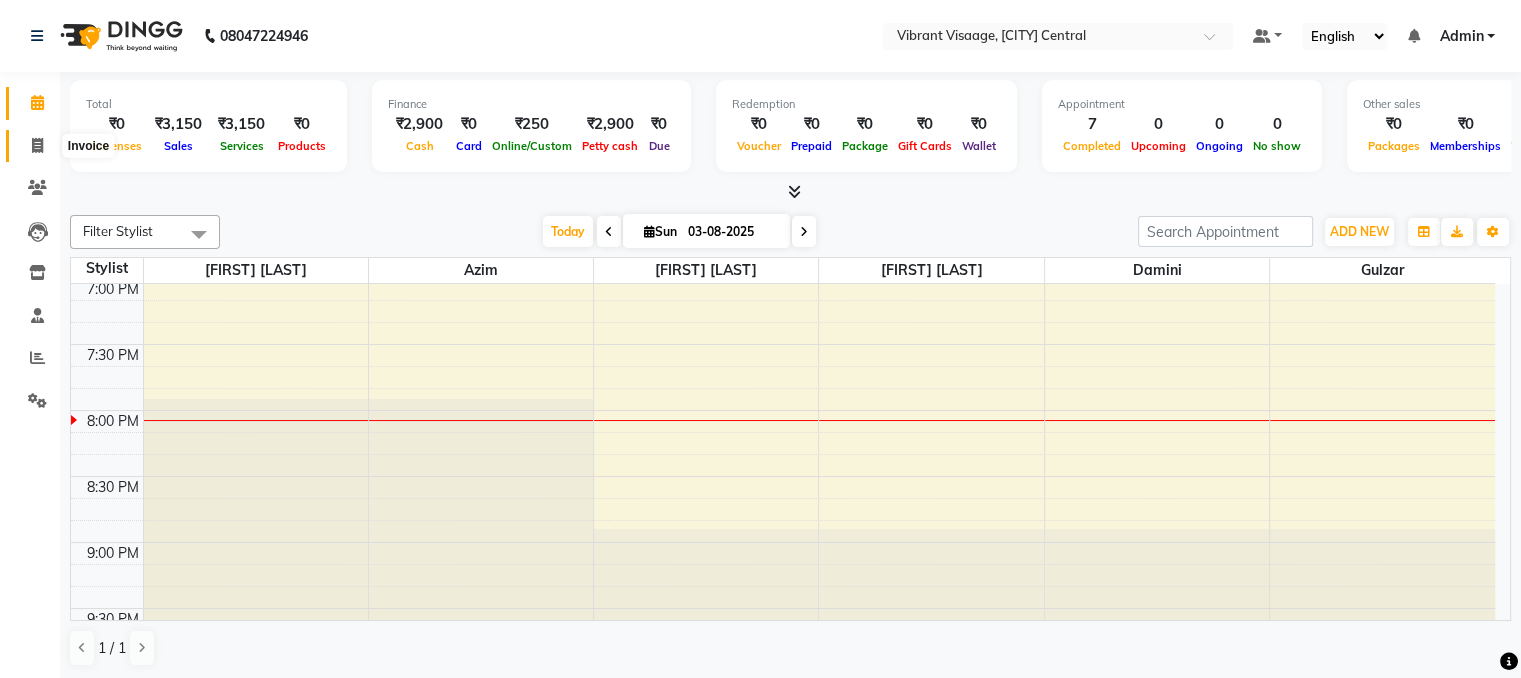 click 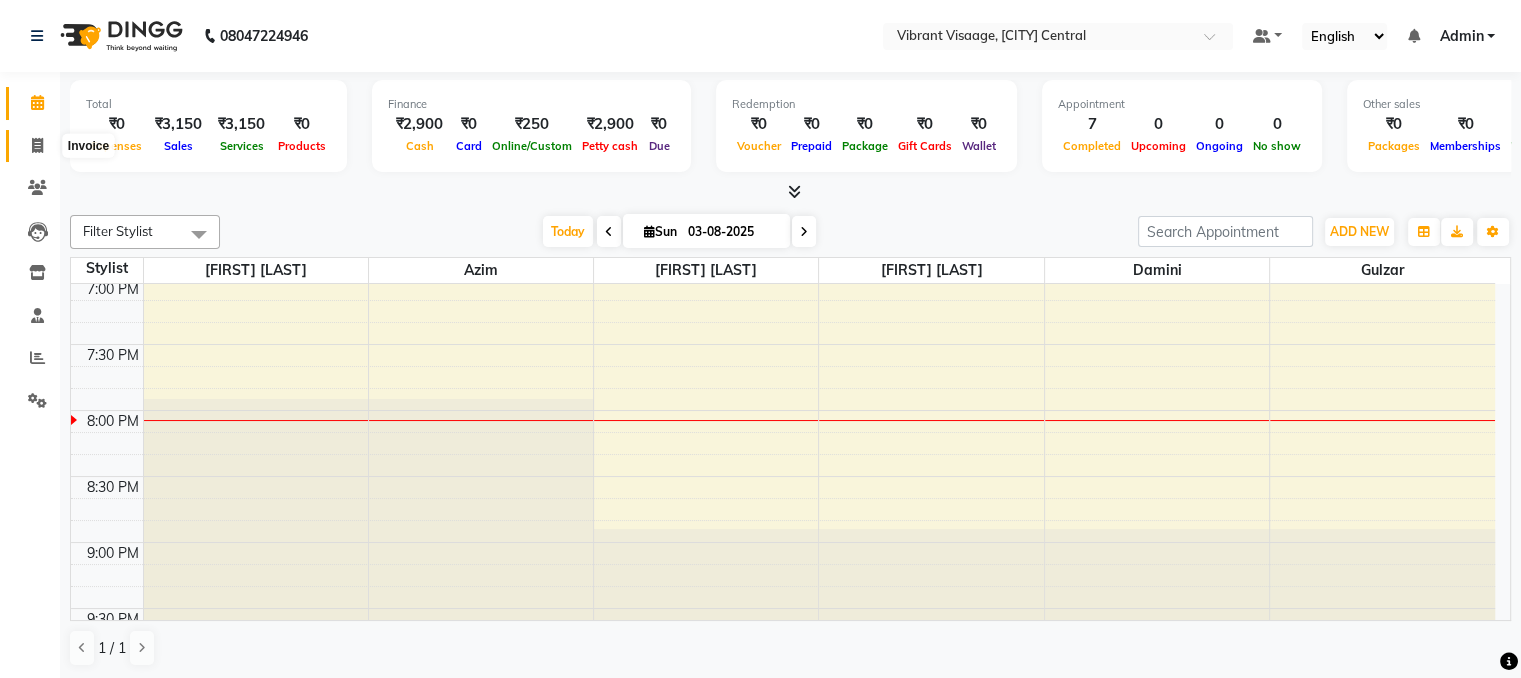 select on "service" 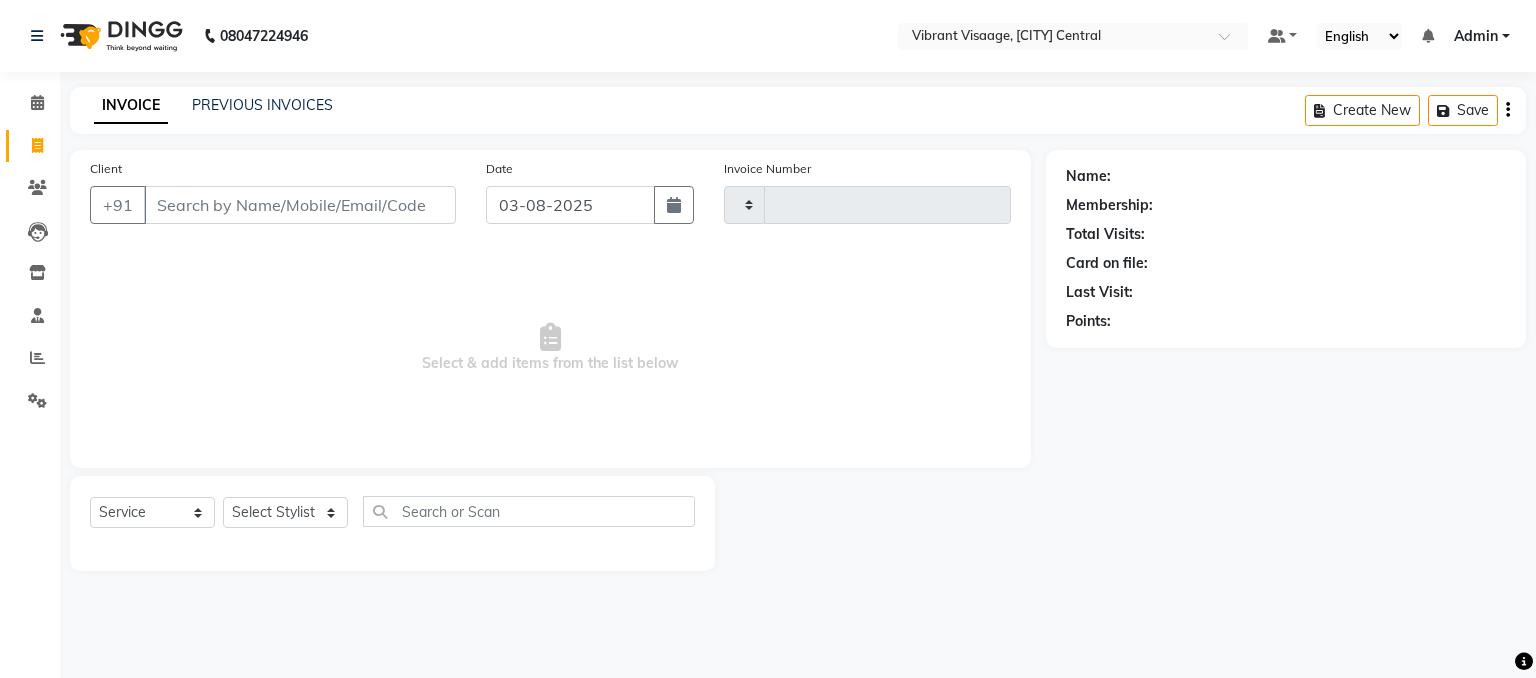 type on "0495" 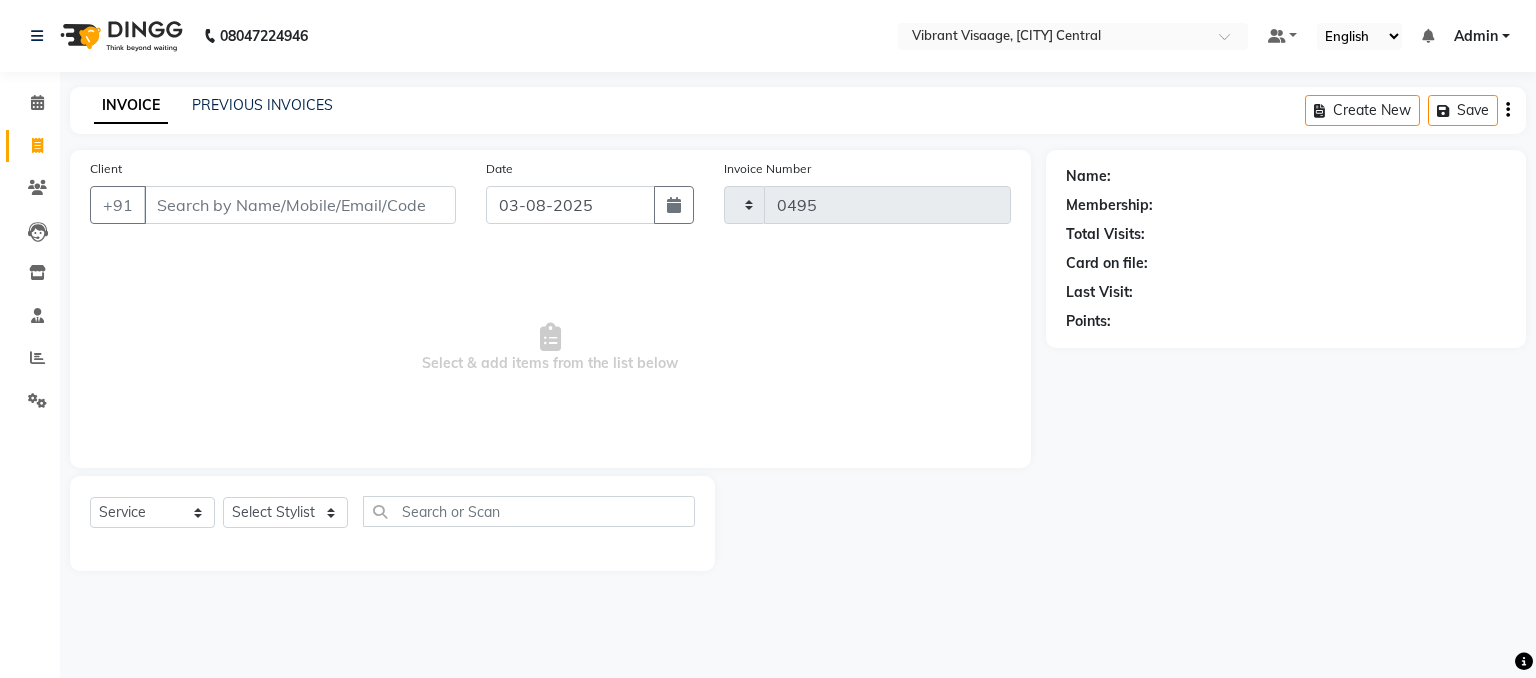 select on "7649" 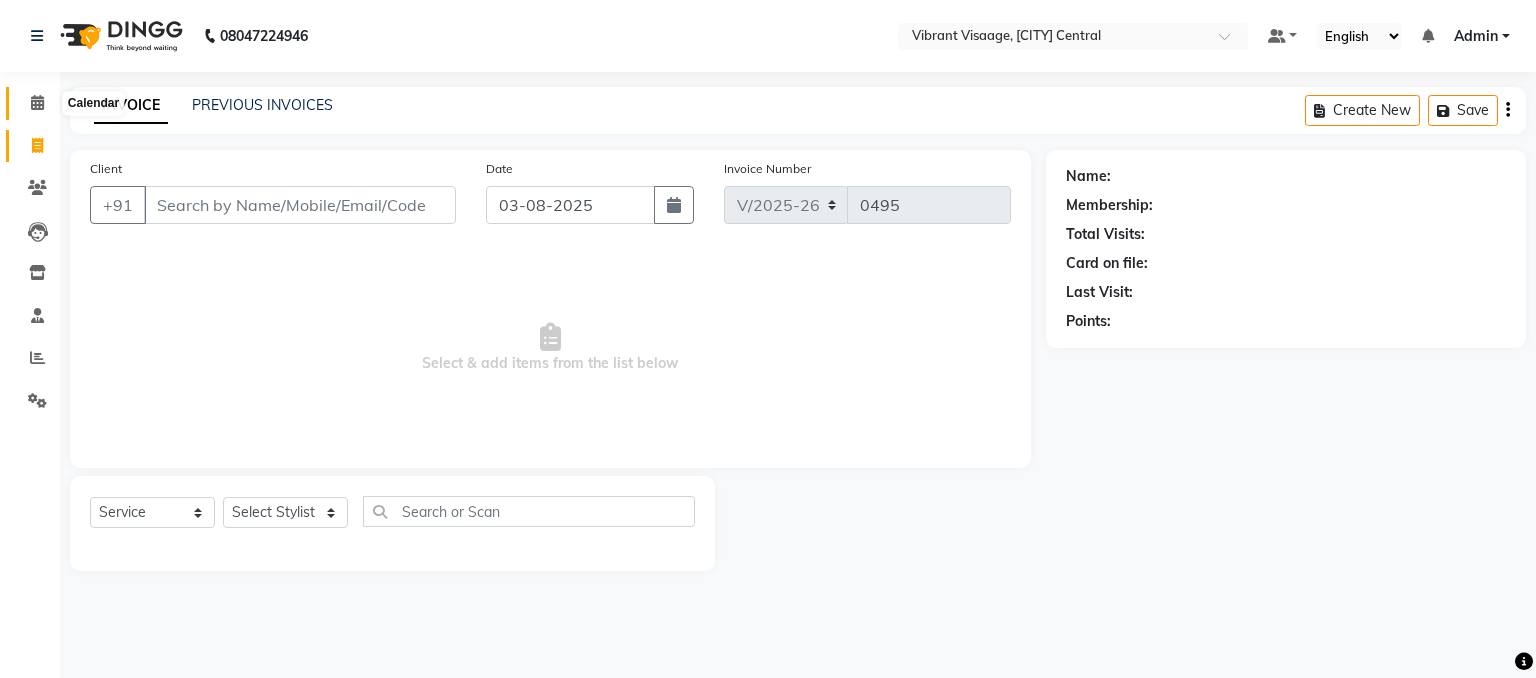 click 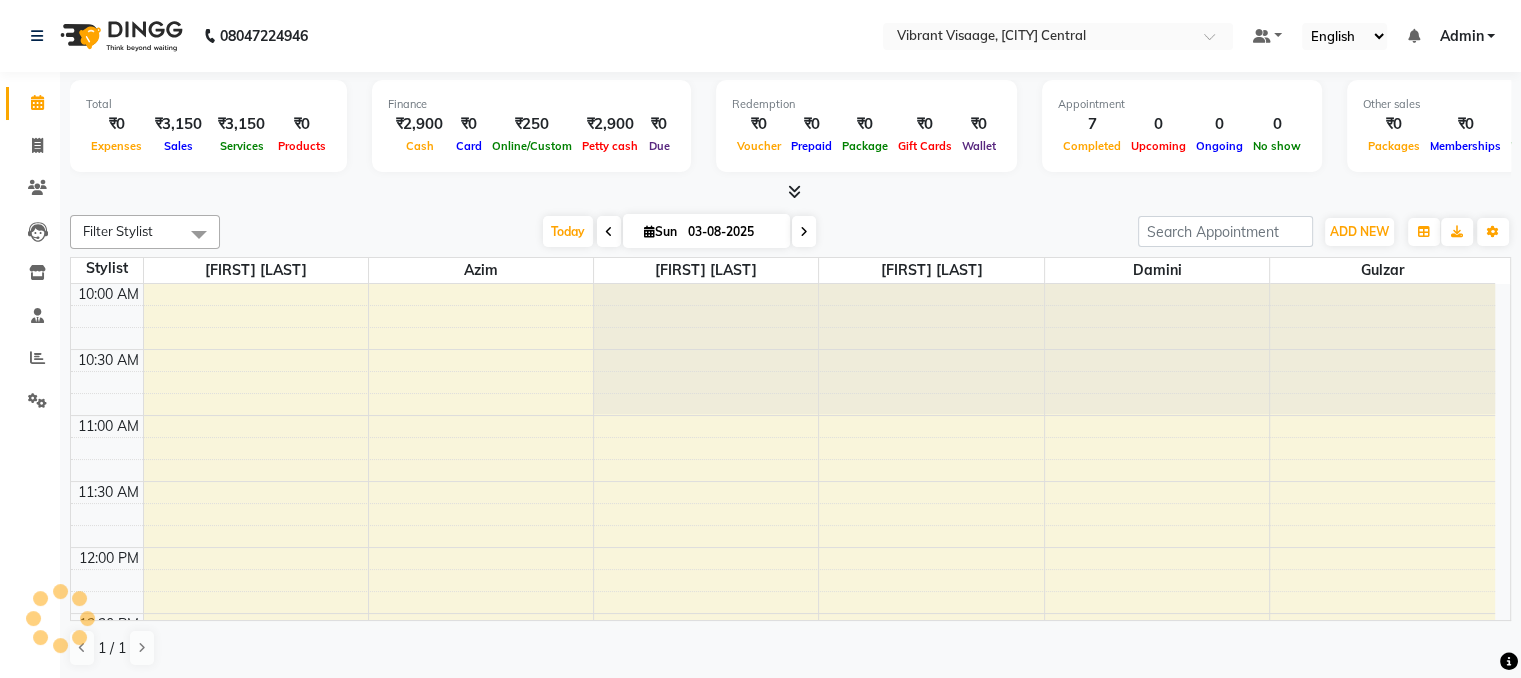scroll, scrollTop: 0, scrollLeft: 0, axis: both 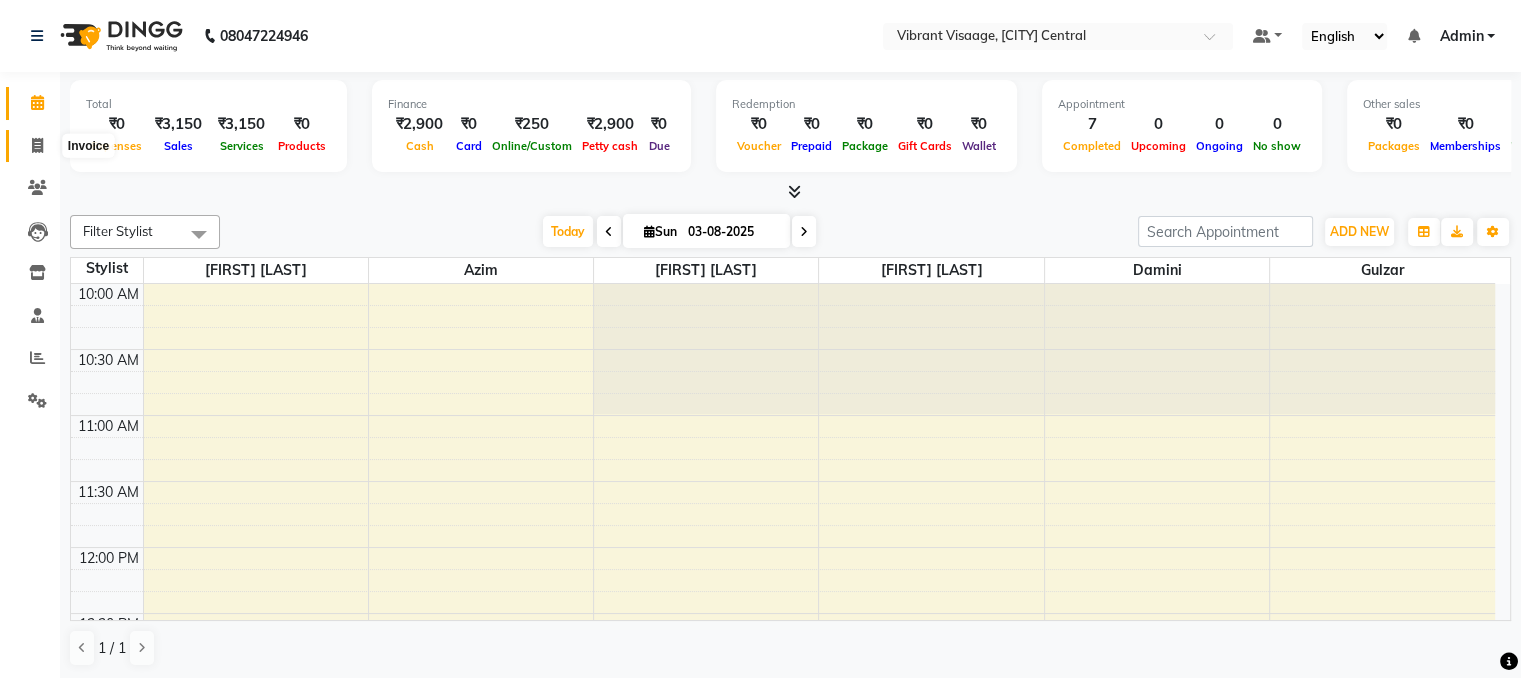 click 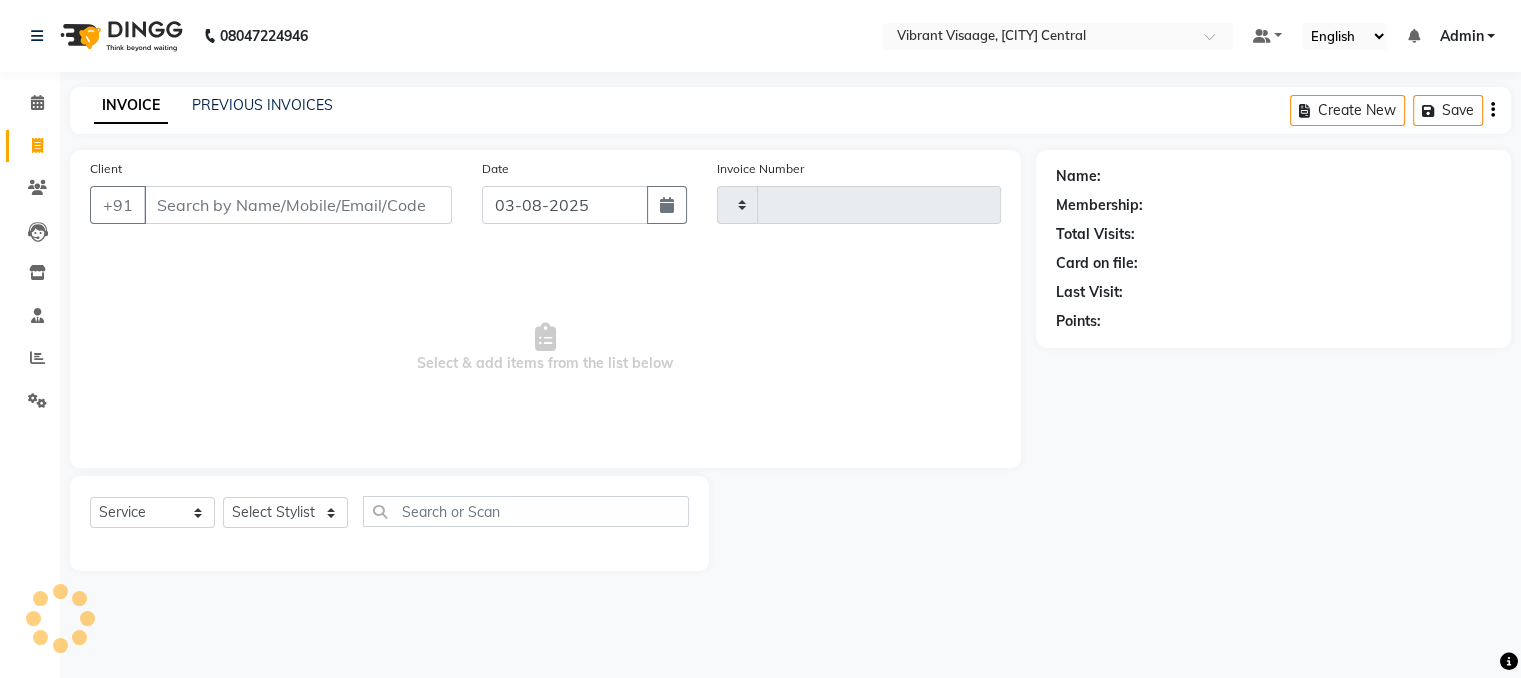 type on "0495" 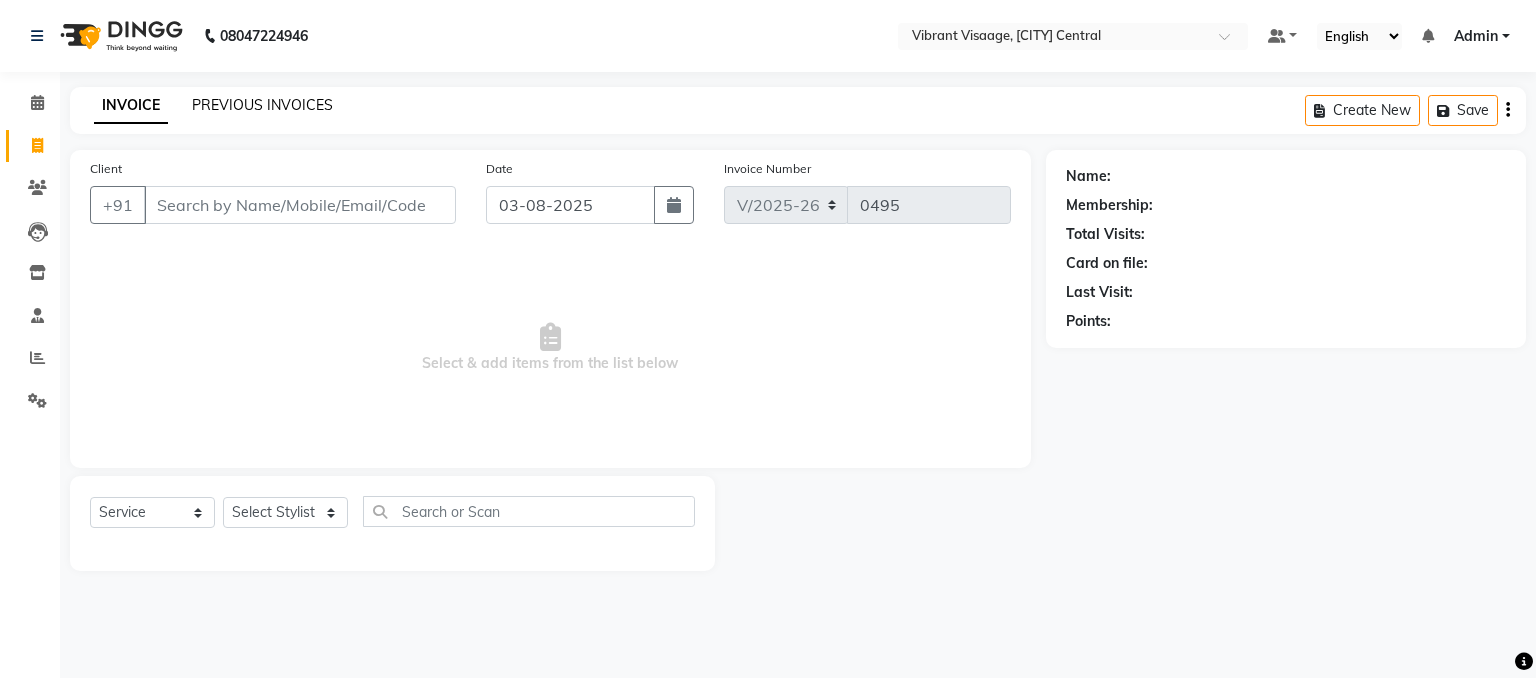 click on "PREVIOUS INVOICES" 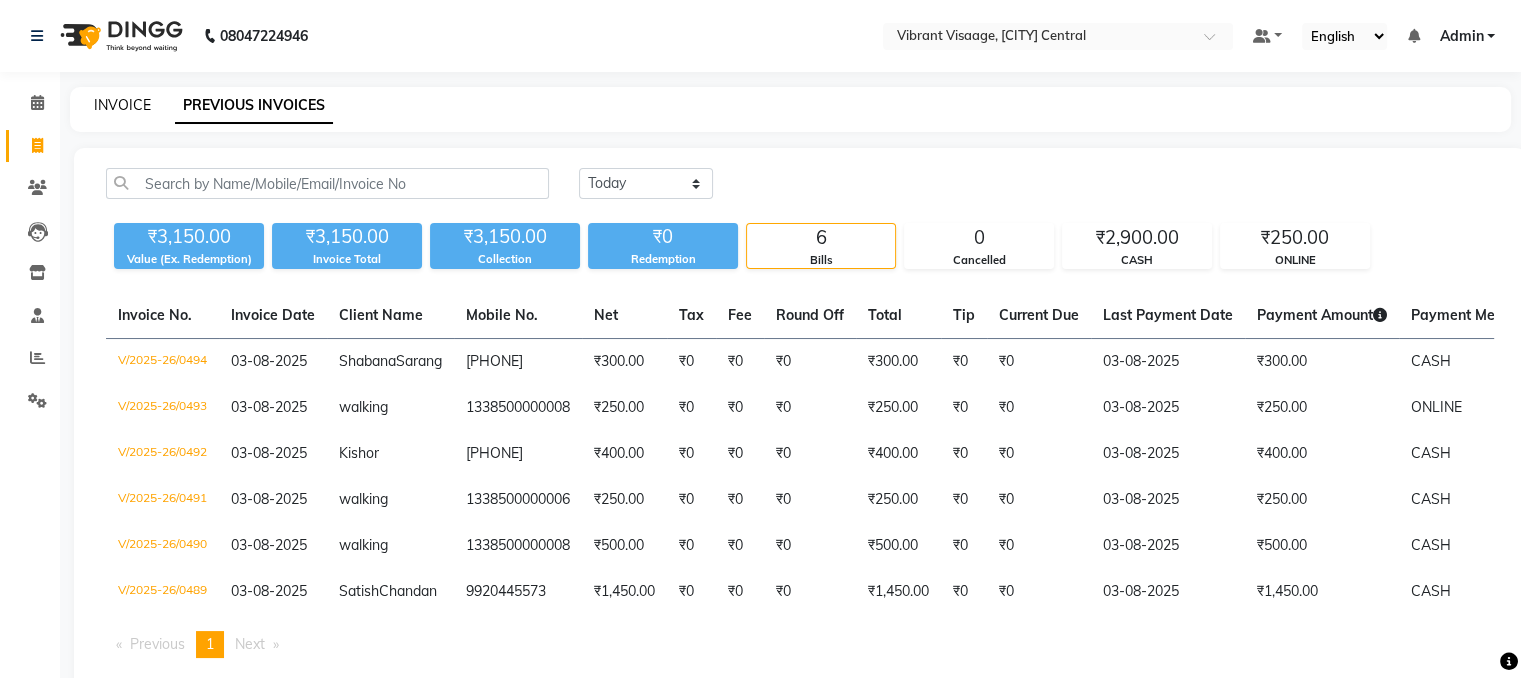 click on "INVOICE" 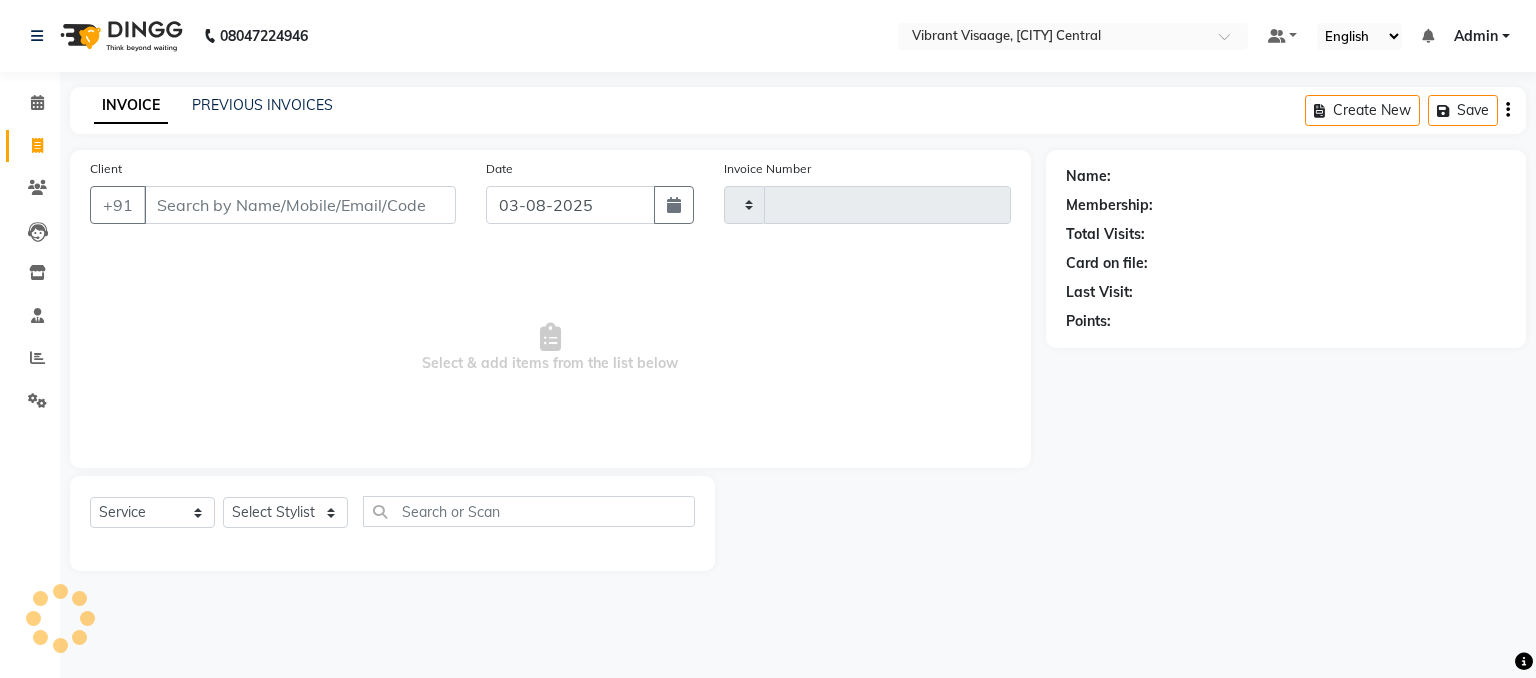 type on "0495" 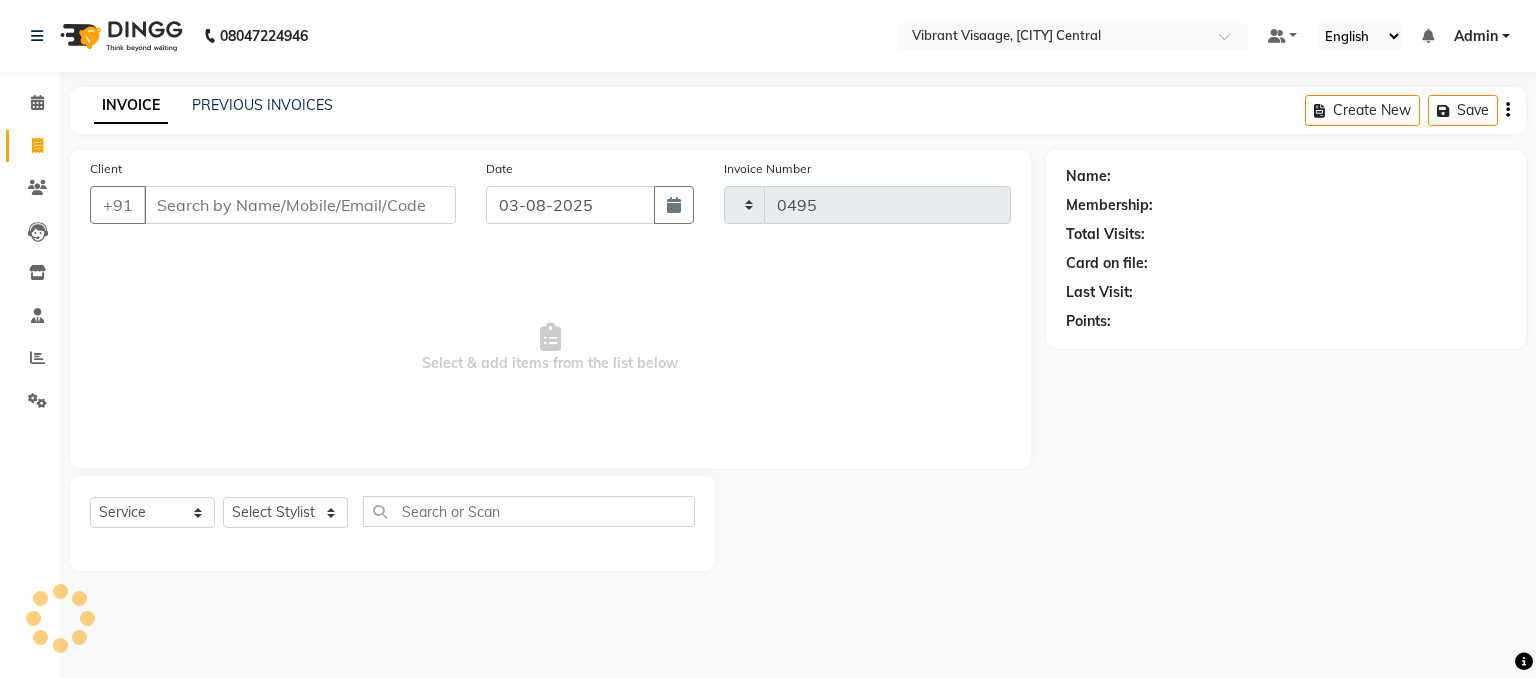 select on "7649" 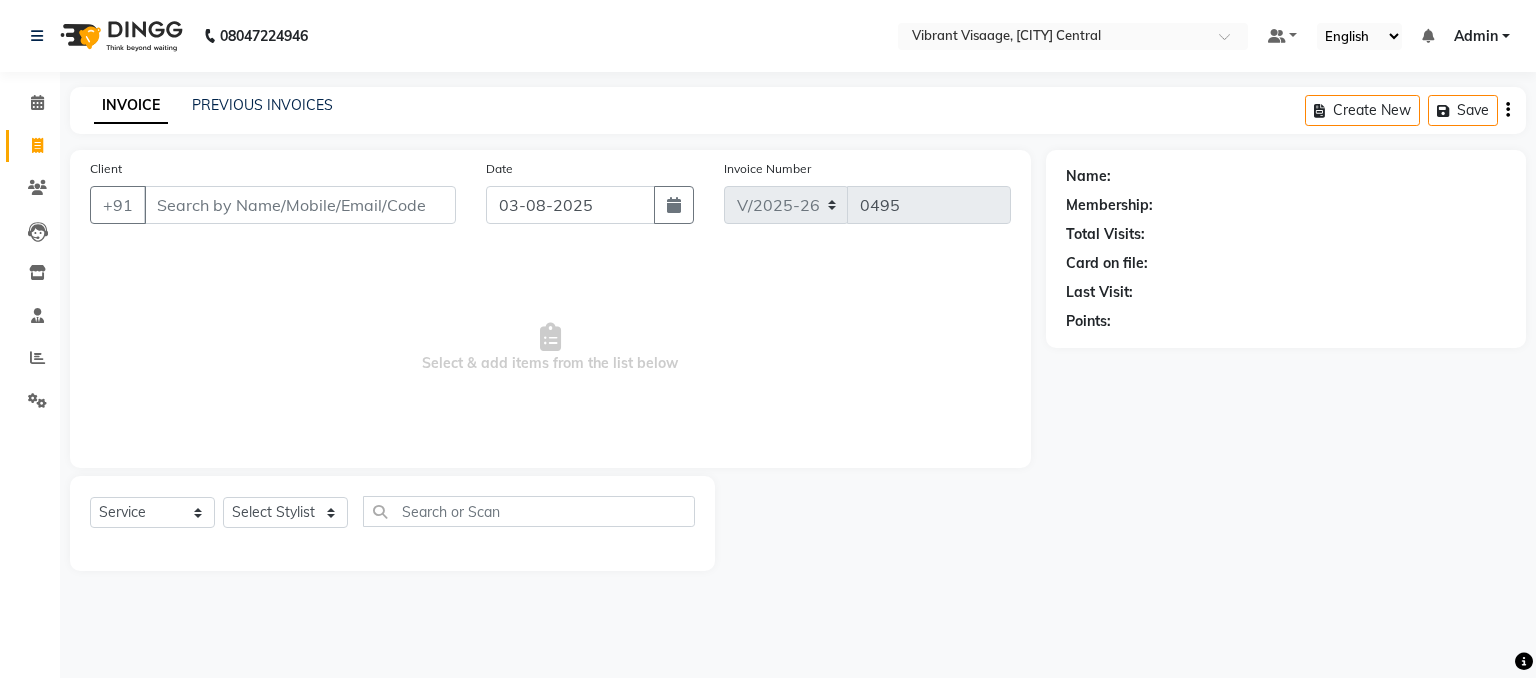 click on "Client" at bounding box center (300, 205) 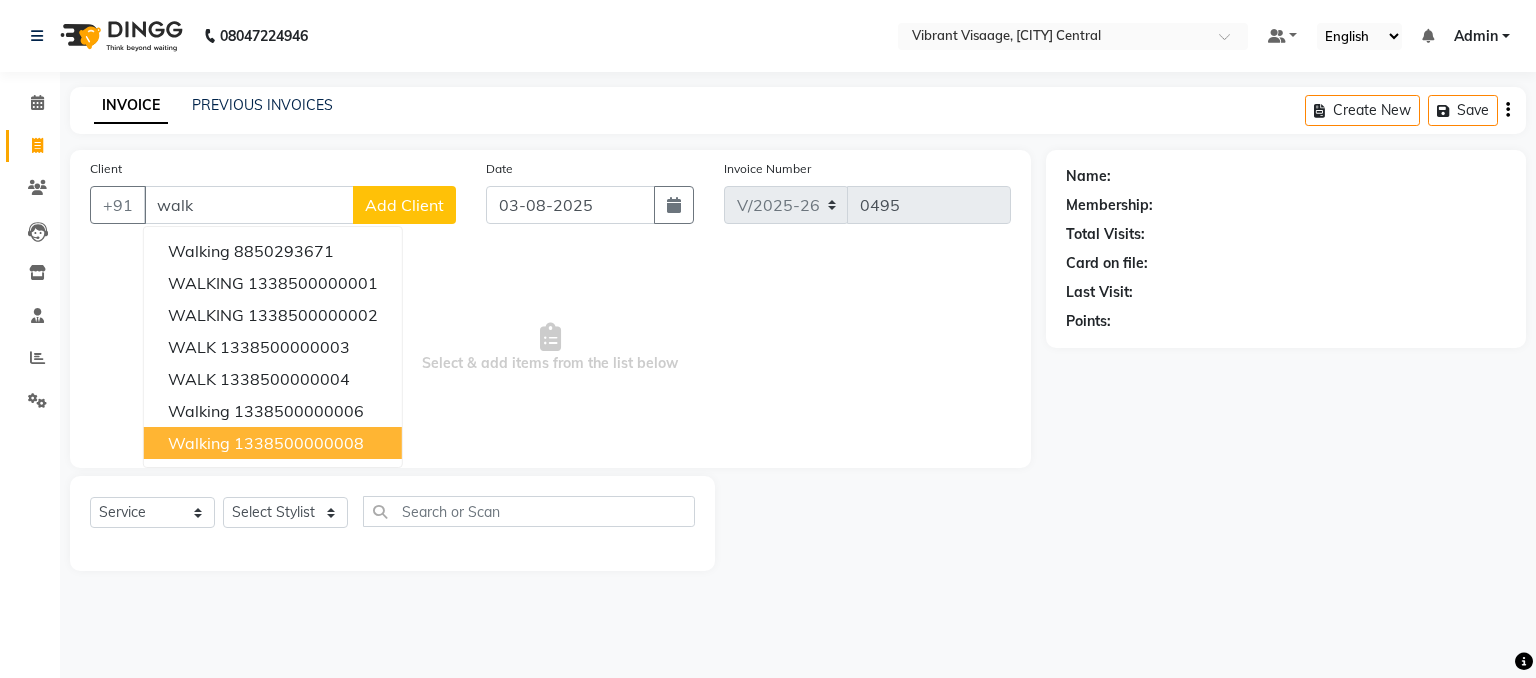 click on "1338500000008" at bounding box center (299, 443) 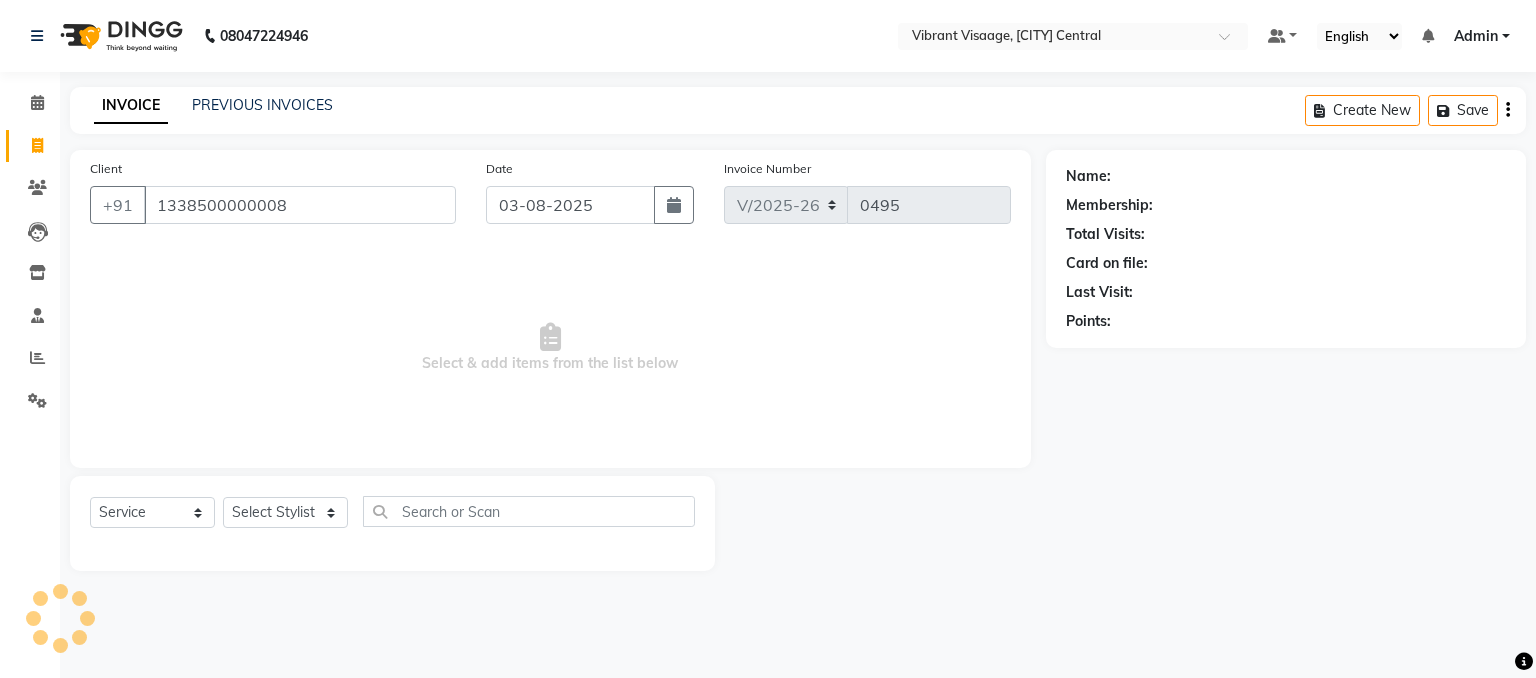 type on "1338500000008" 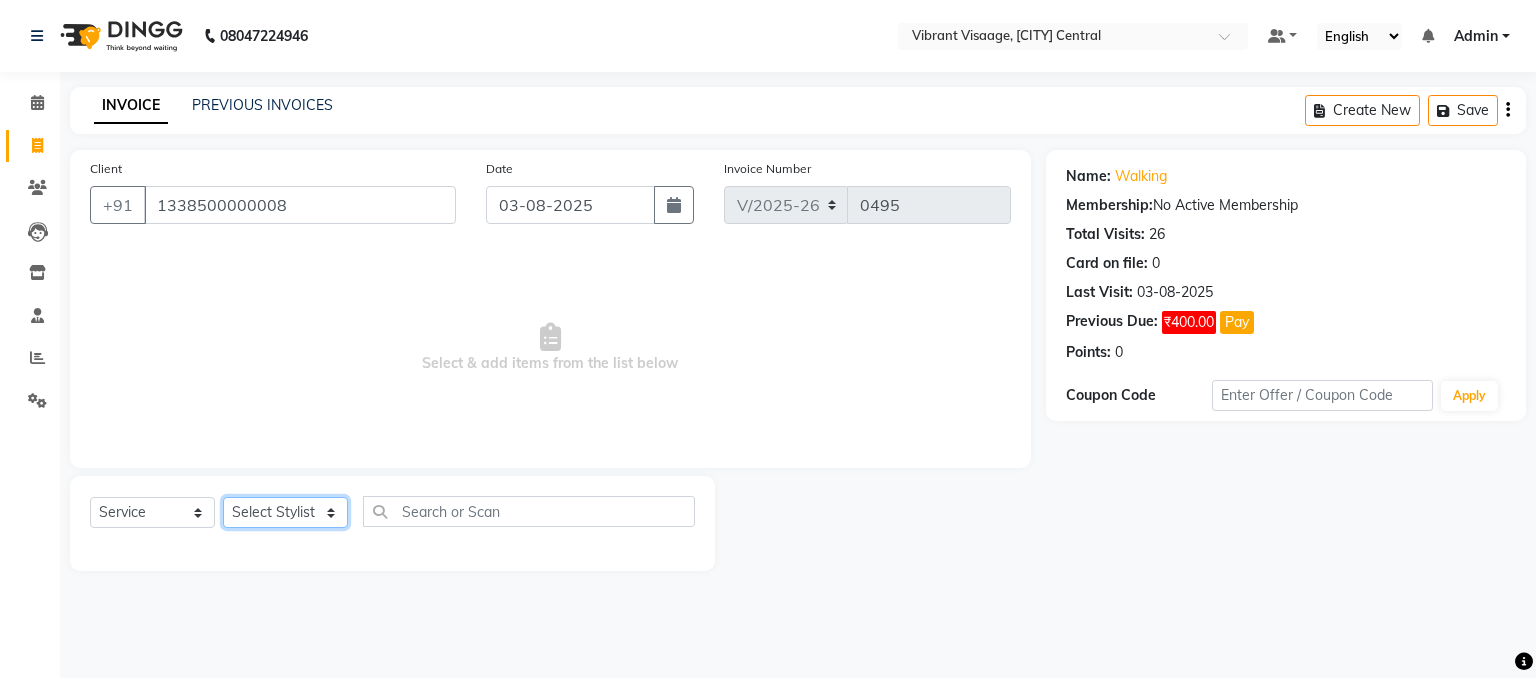 click on "Select Stylist [LAST] [LAST] [LAST] [LAST] [LAST] [LAST] [LAST]" 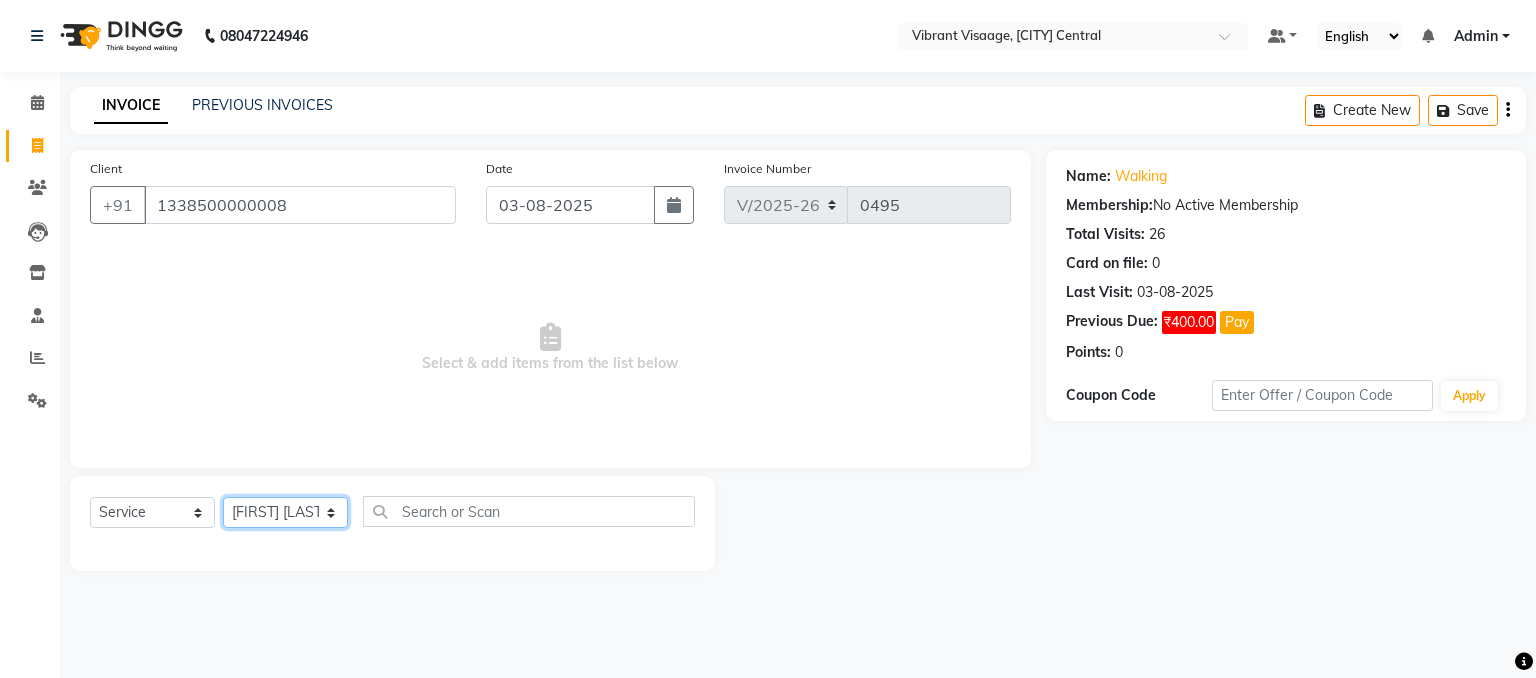 click on "Select Stylist [LAST] [LAST] [LAST] [LAST] [LAST] [LAST] [LAST]" 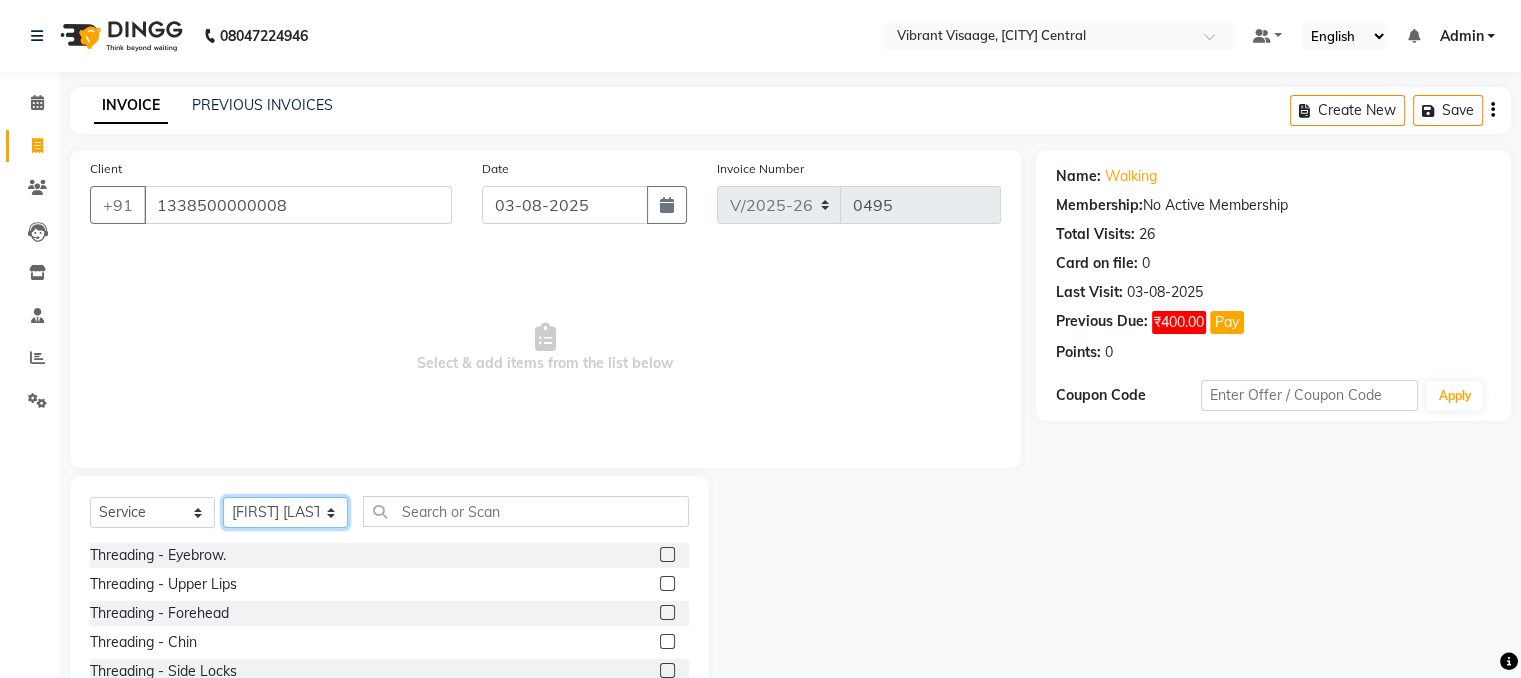 click on "Select Stylist [LAST] [LAST] [LAST] [LAST] [LAST] [LAST] [LAST]" 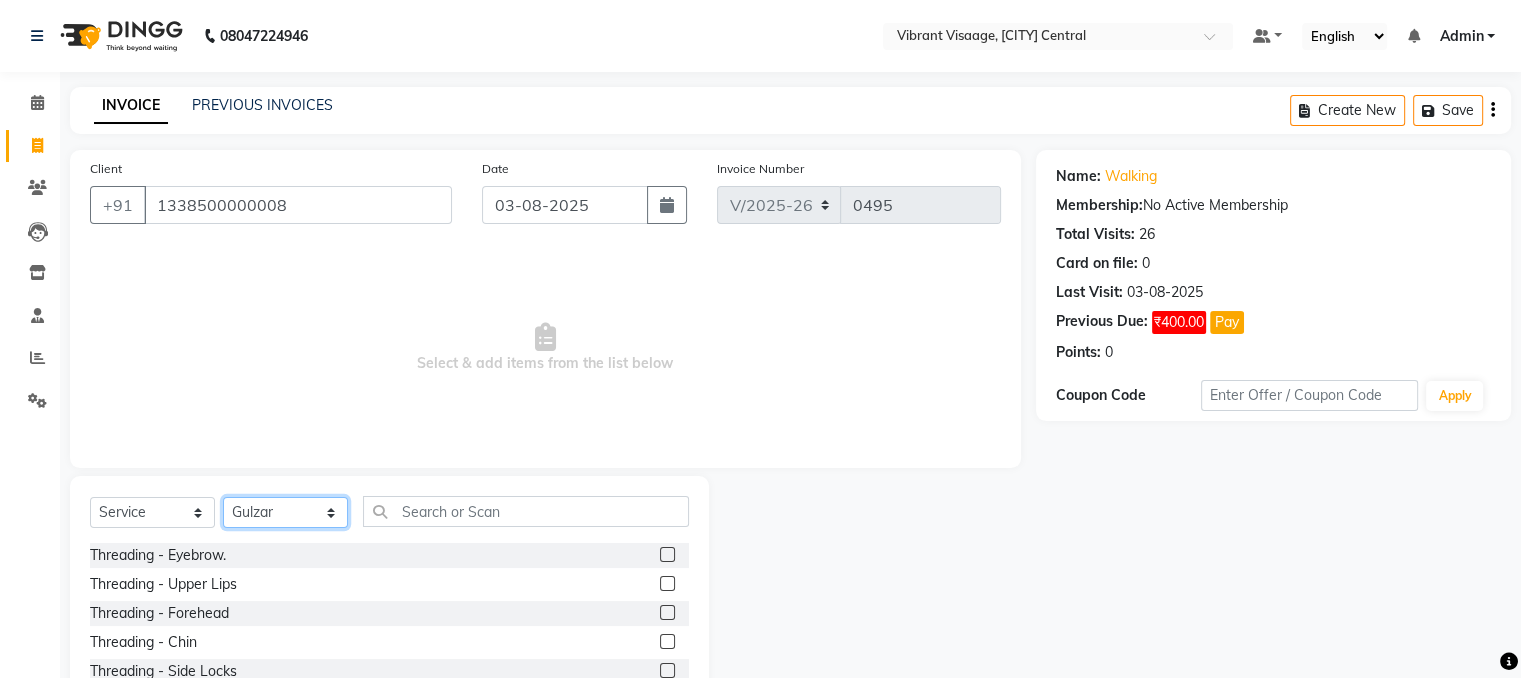 click on "Select Stylist [LAST] [LAST] [LAST] [LAST] [LAST] [LAST] [LAST]" 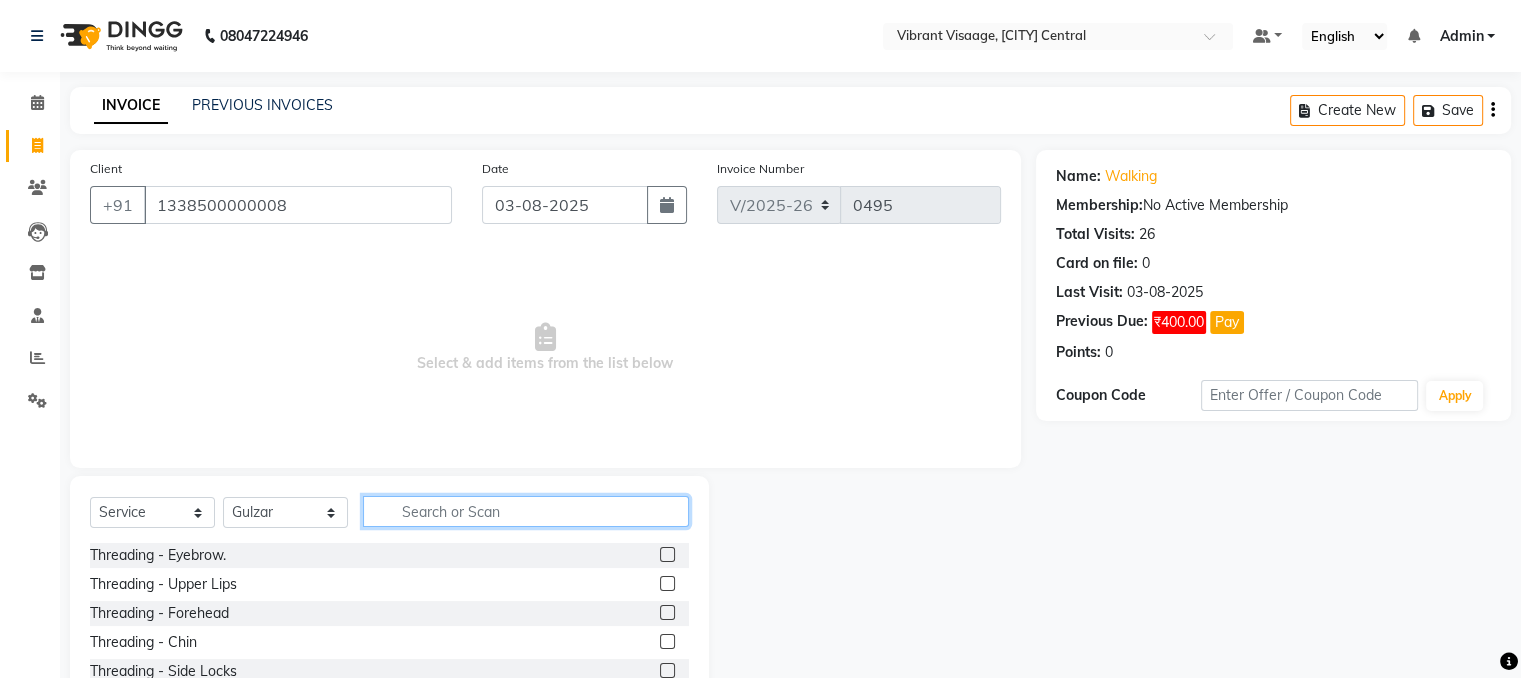 click 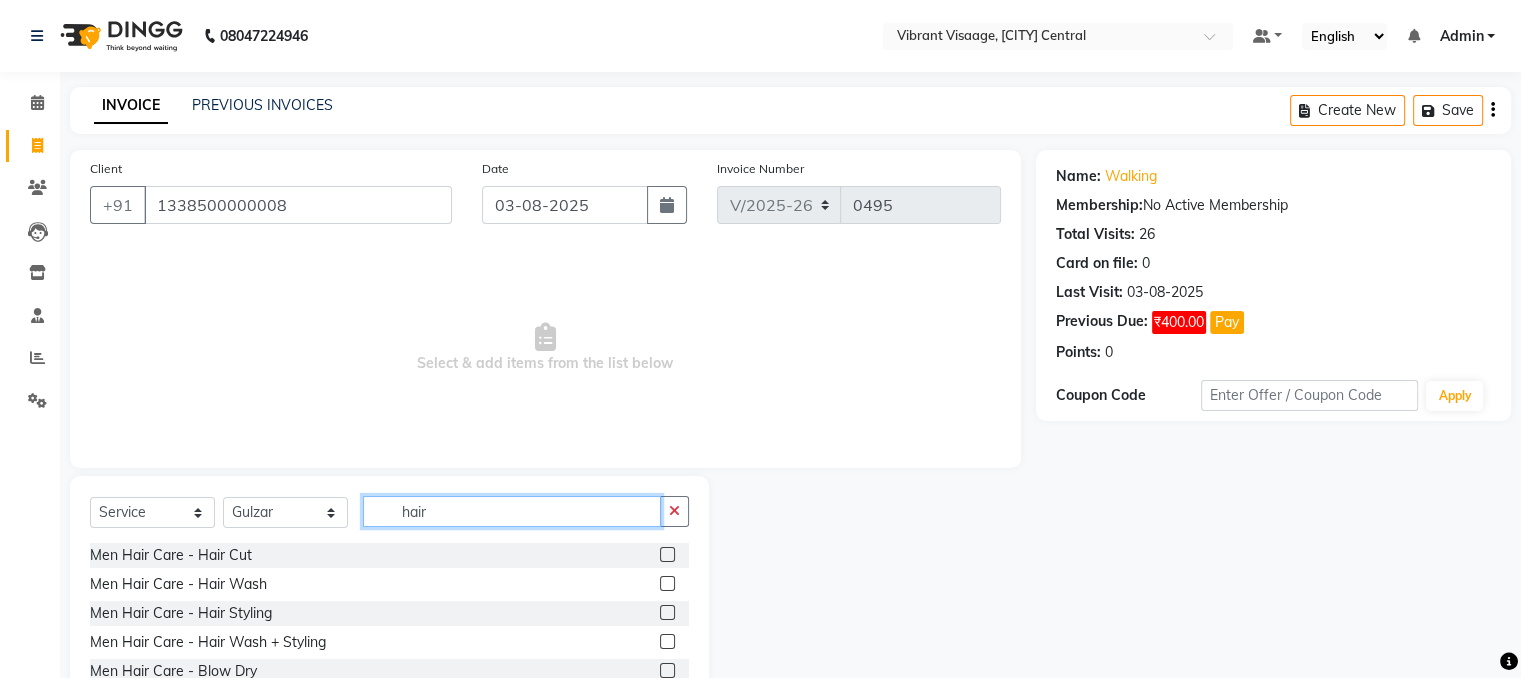 type on "hair" 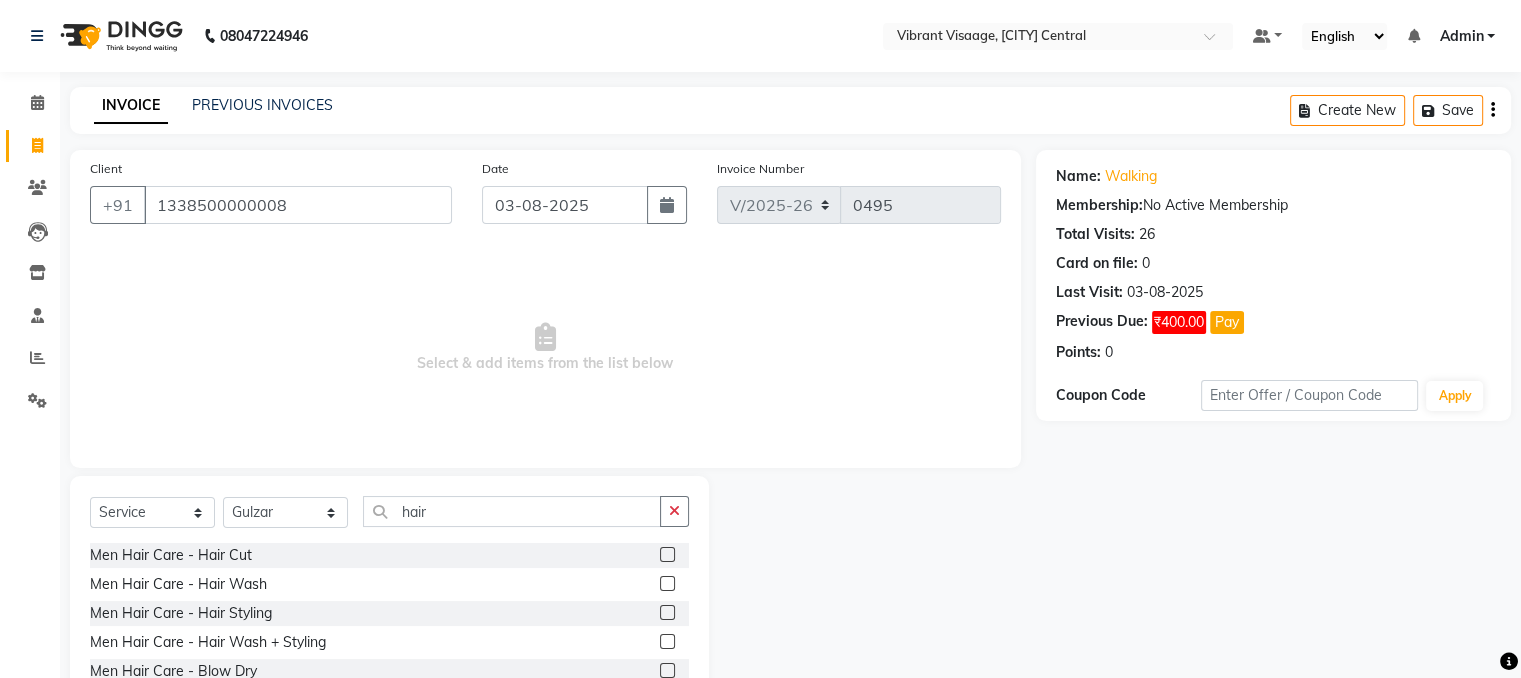 click 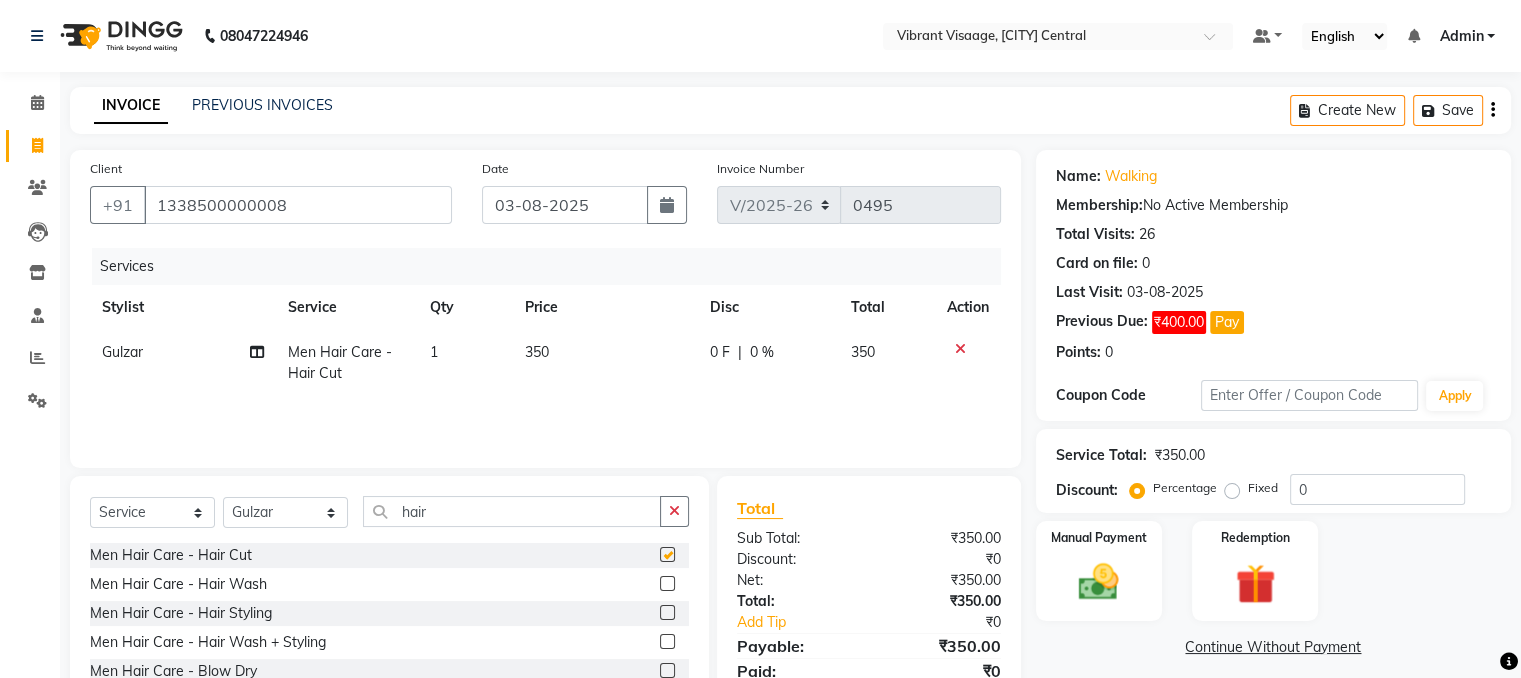checkbox on "false" 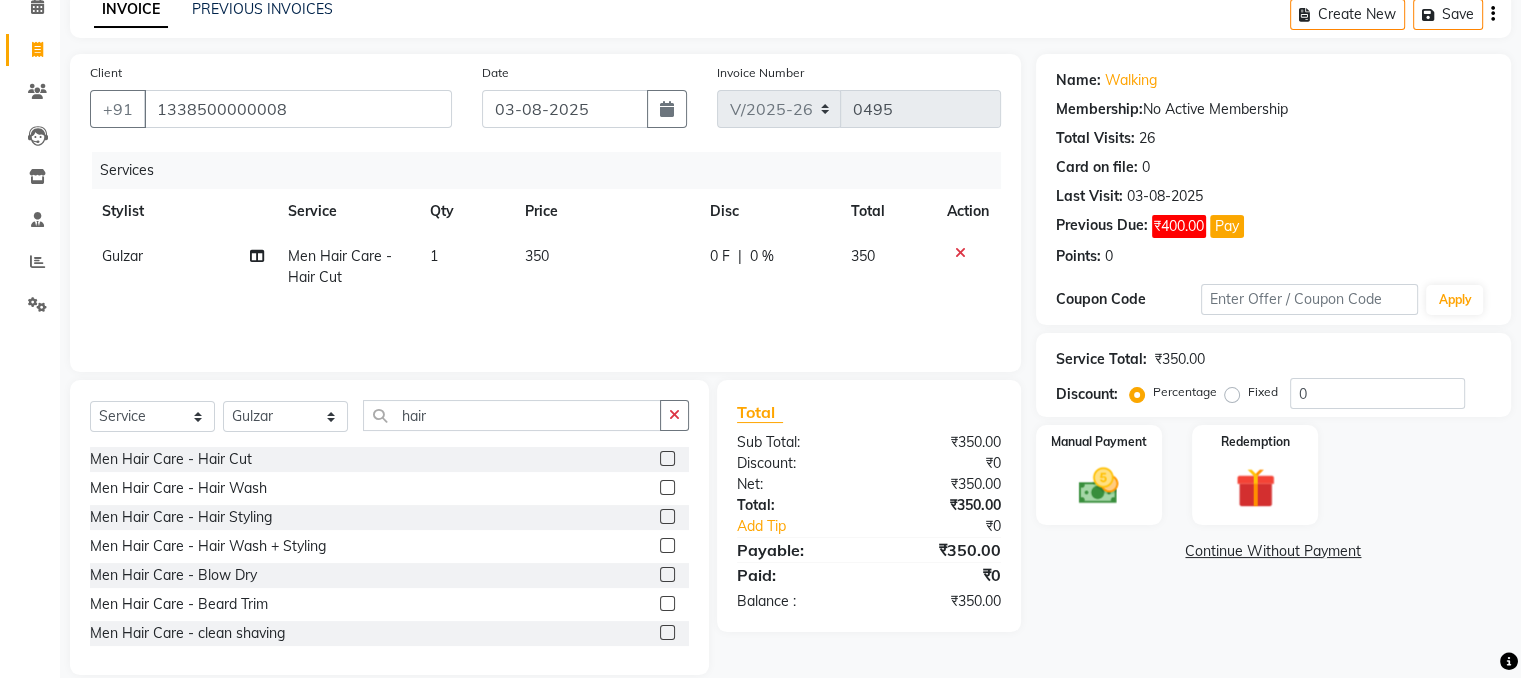 scroll, scrollTop: 124, scrollLeft: 0, axis: vertical 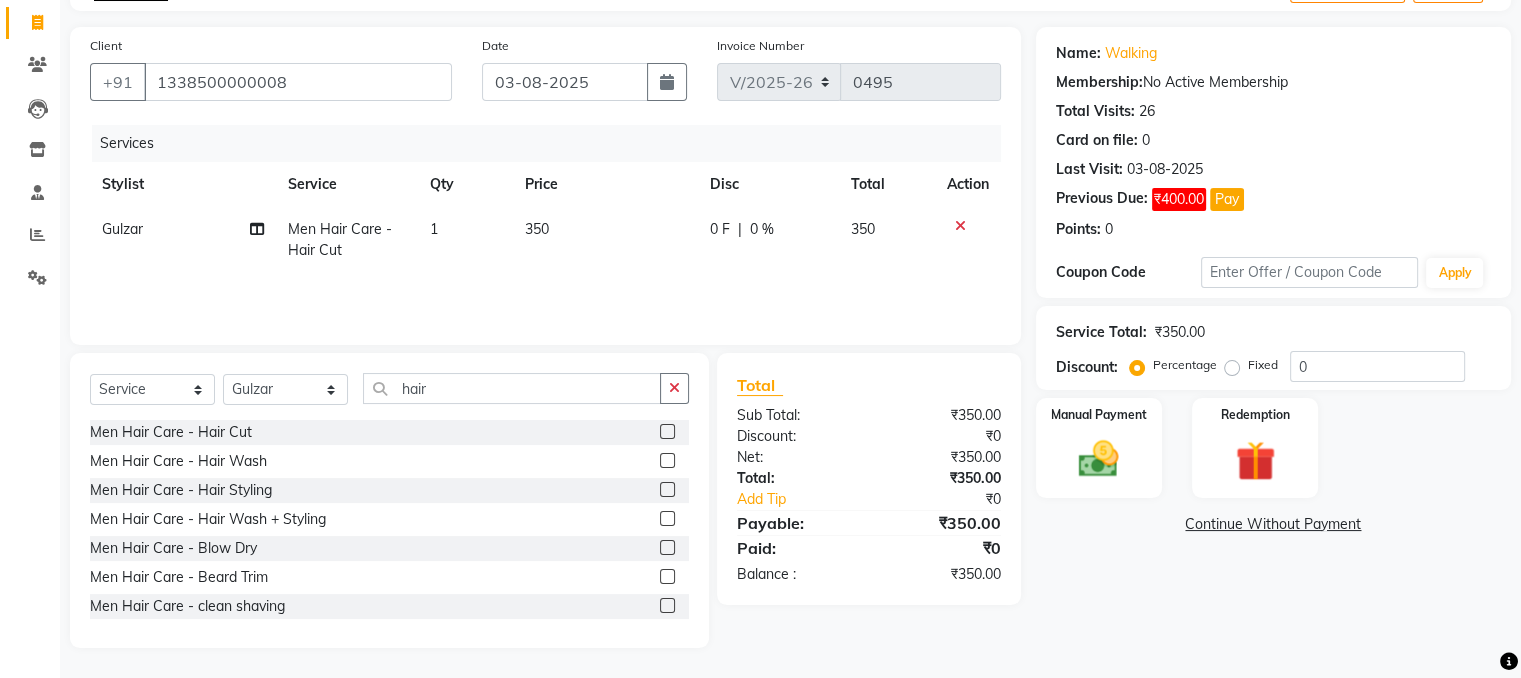 click 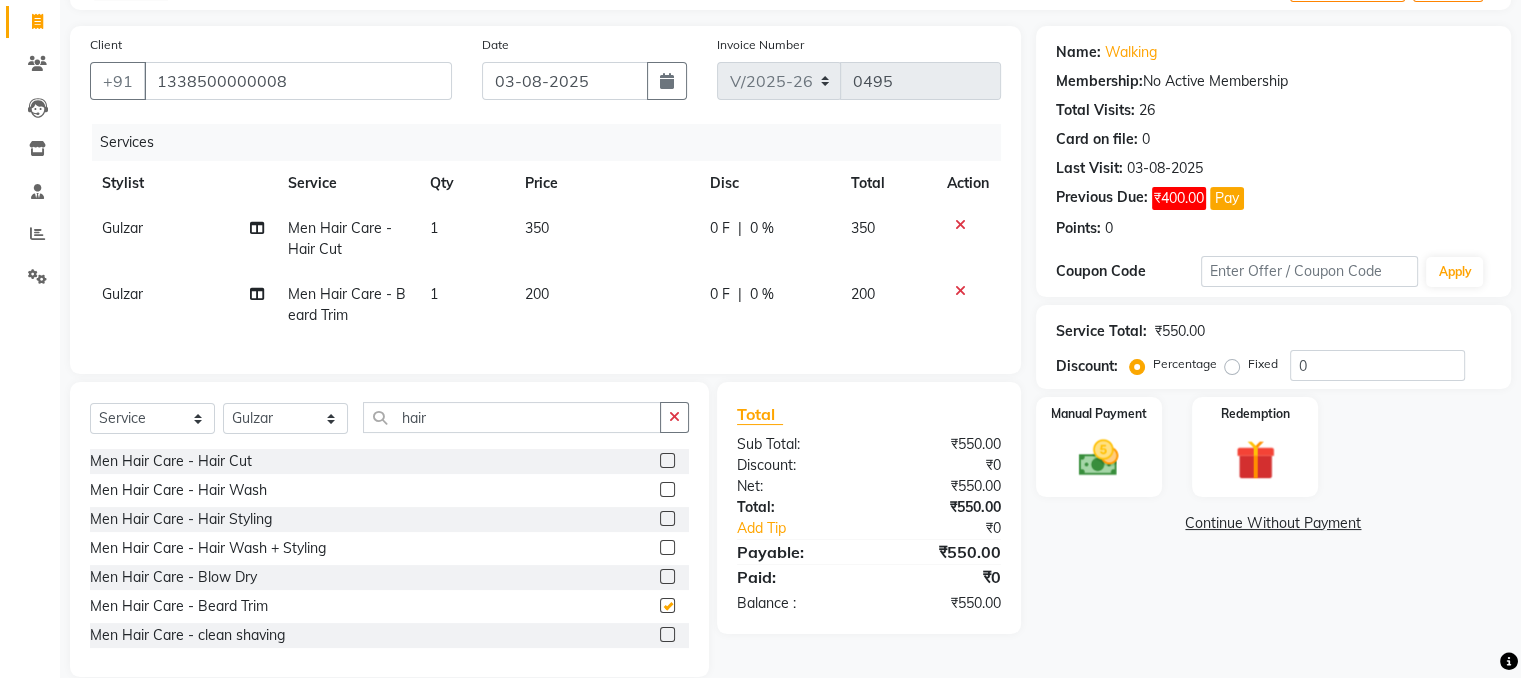 checkbox on "false" 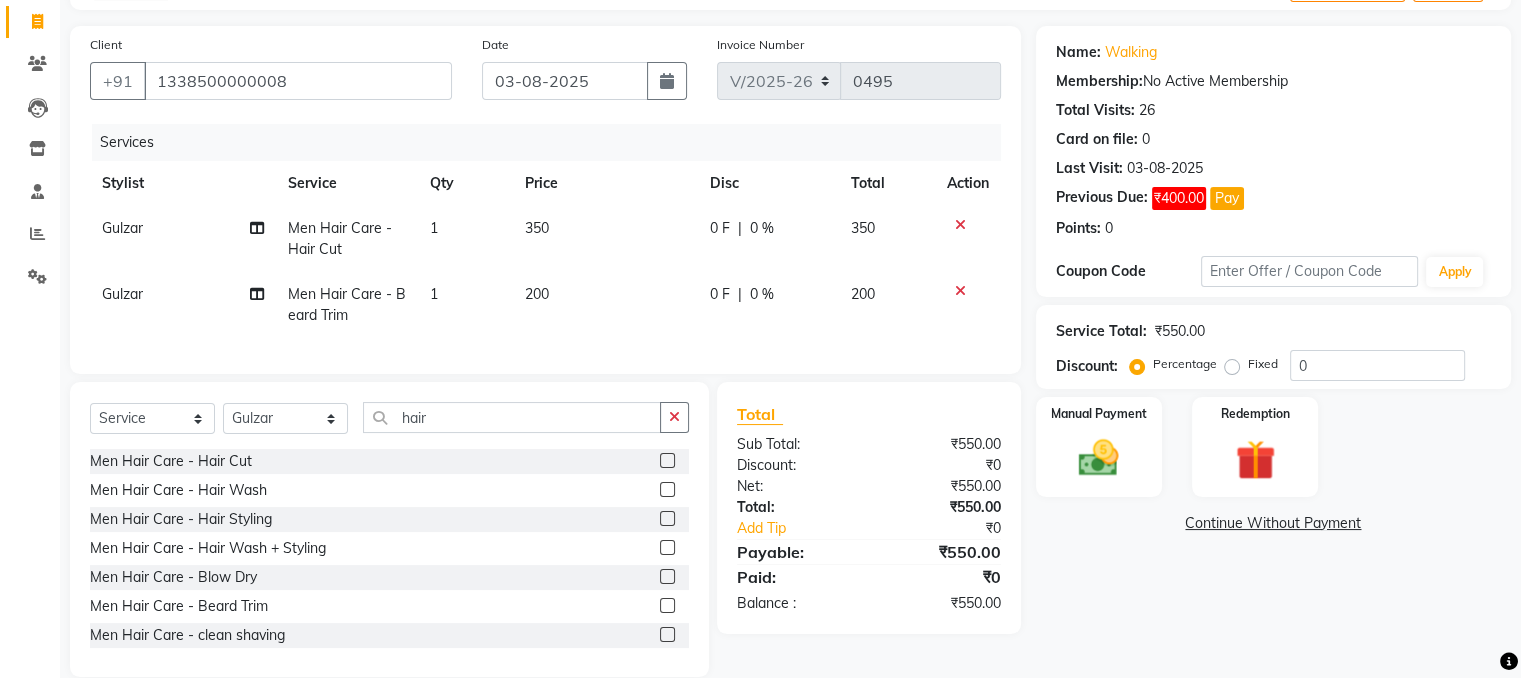 click on "350" 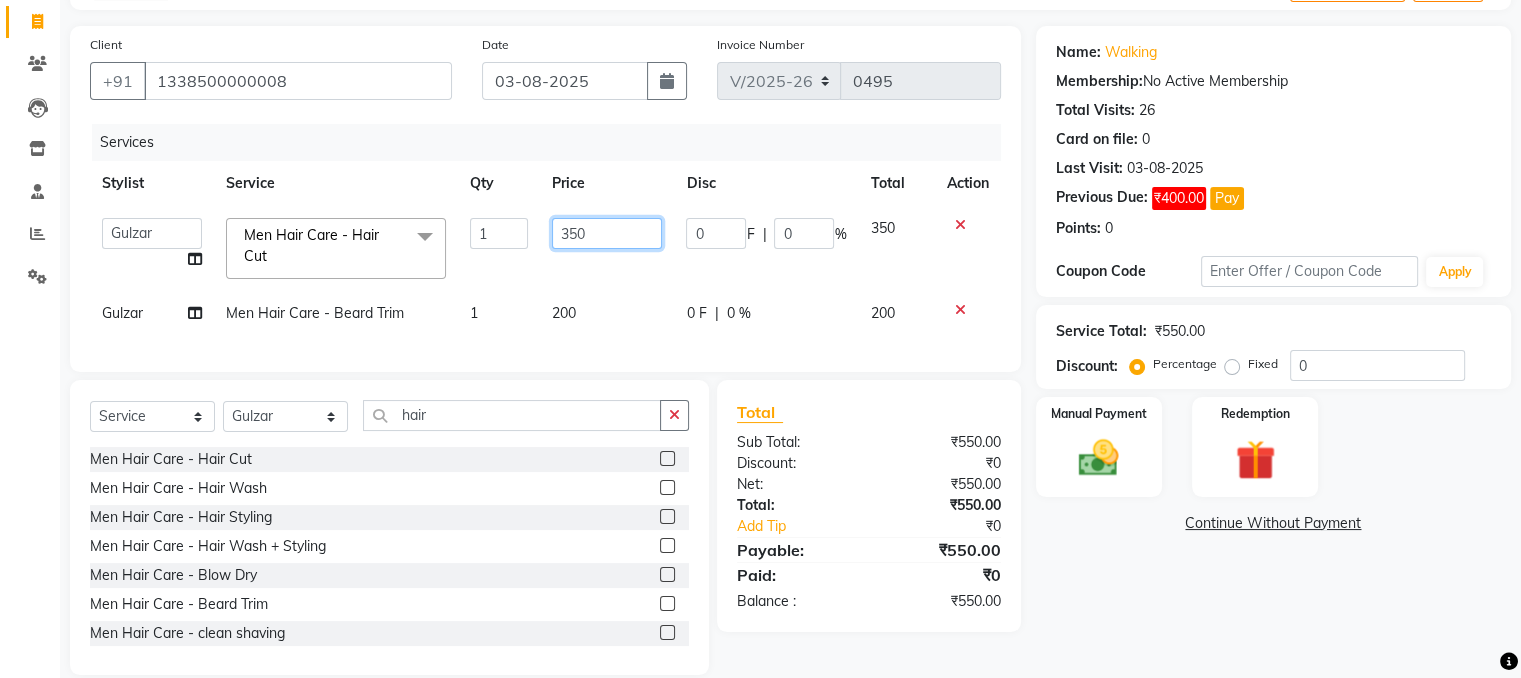 click on "350" 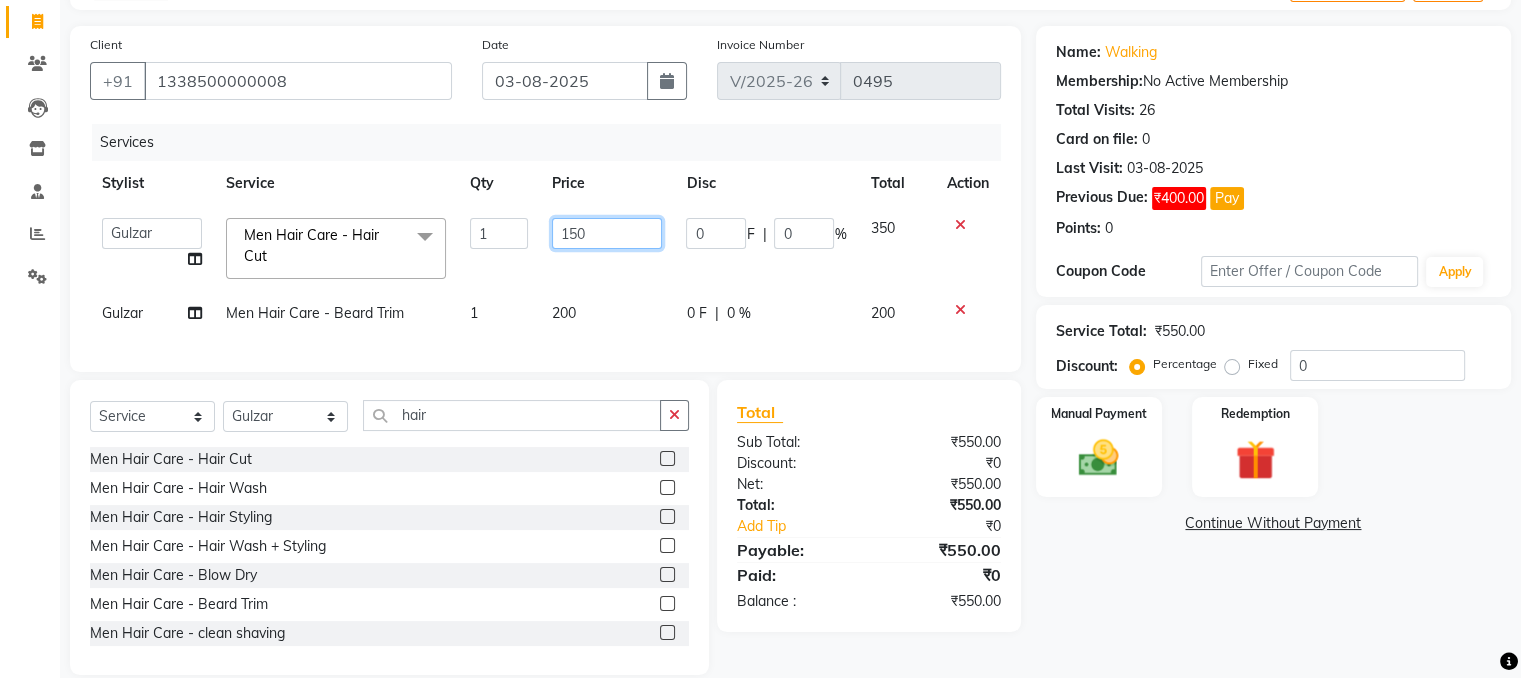 click on "150" 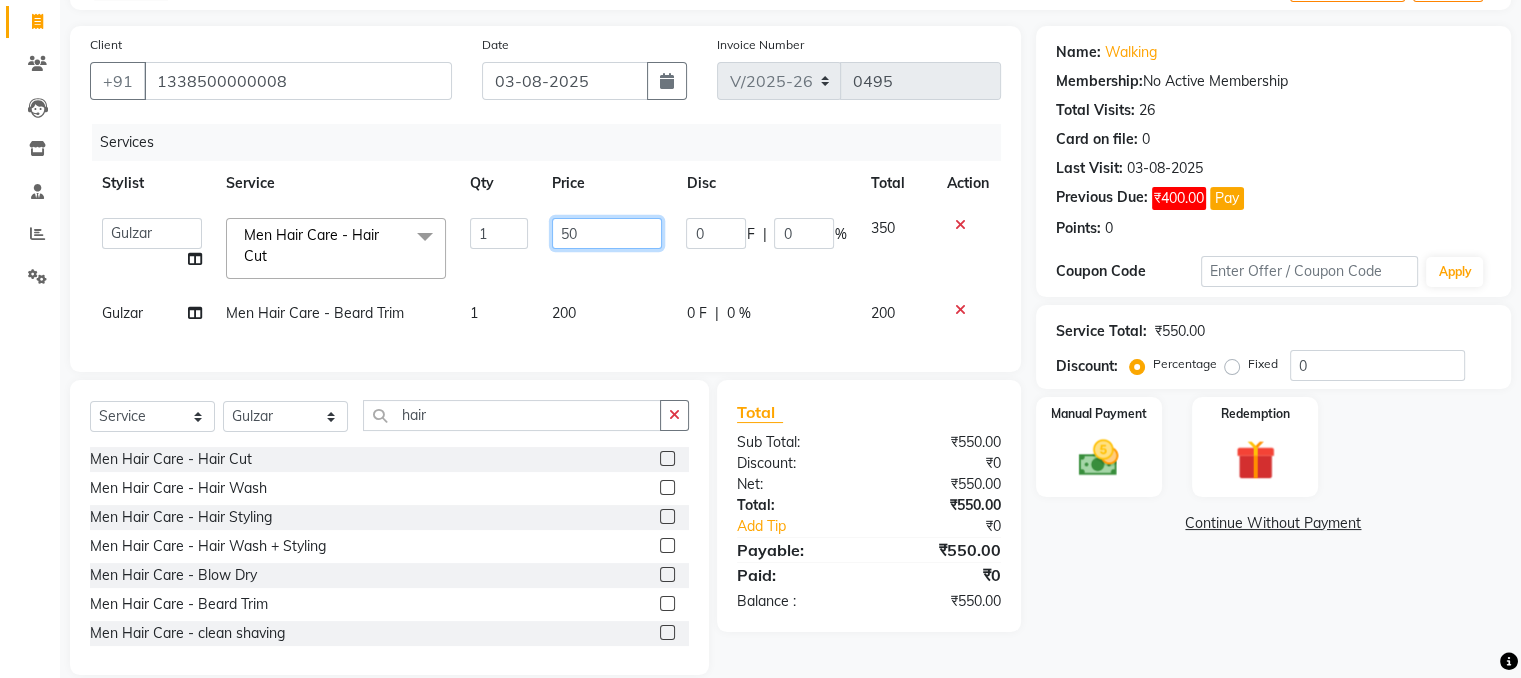 type on "250" 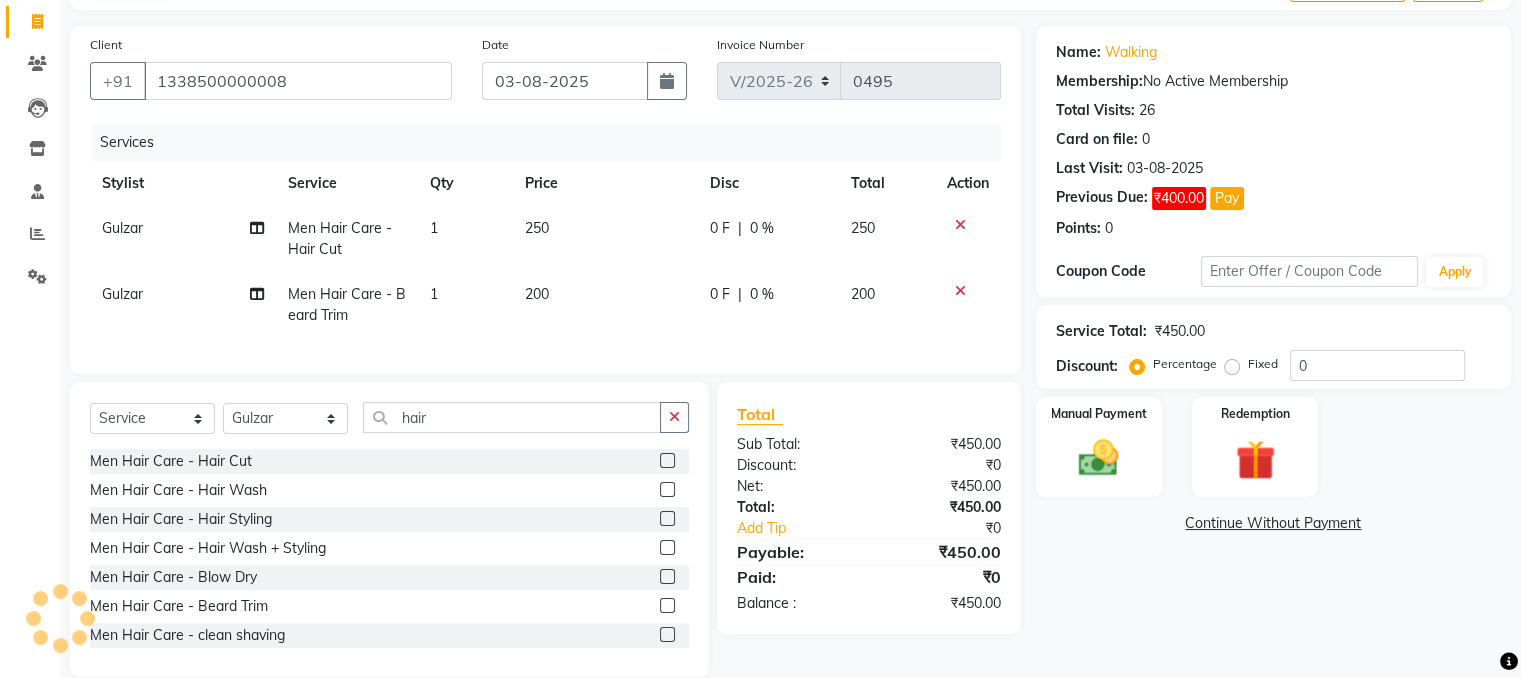 click on "Name: Walking  Membership:  No Active Membership  Total Visits:  26 Card on file:  0 Last Visit:   03-08-2025 Previous Due:  ₹400.00 Pay Points:   0  Coupon Code Apply Service Total:  ₹450.00  Discount:  Percentage   Fixed  0 Manual Payment Redemption  Continue Without Payment" 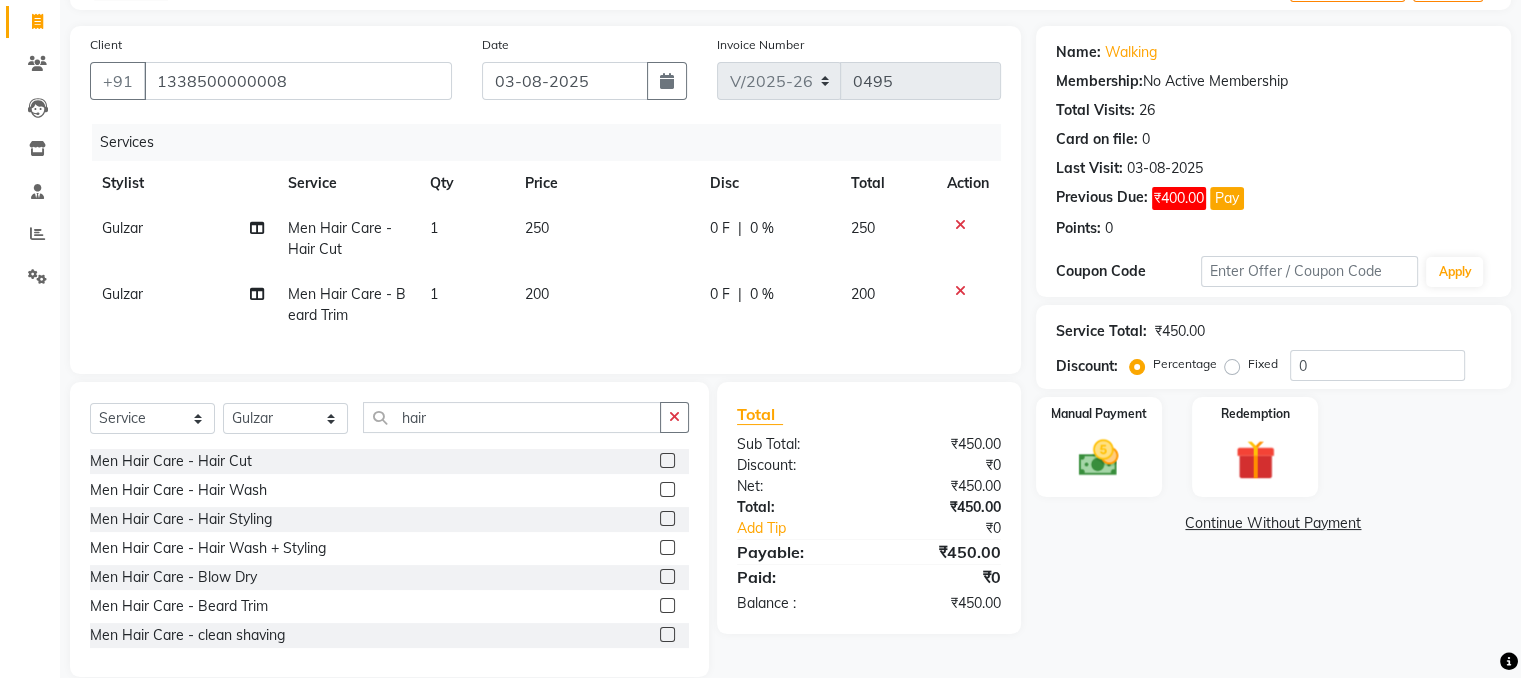 click on "200" 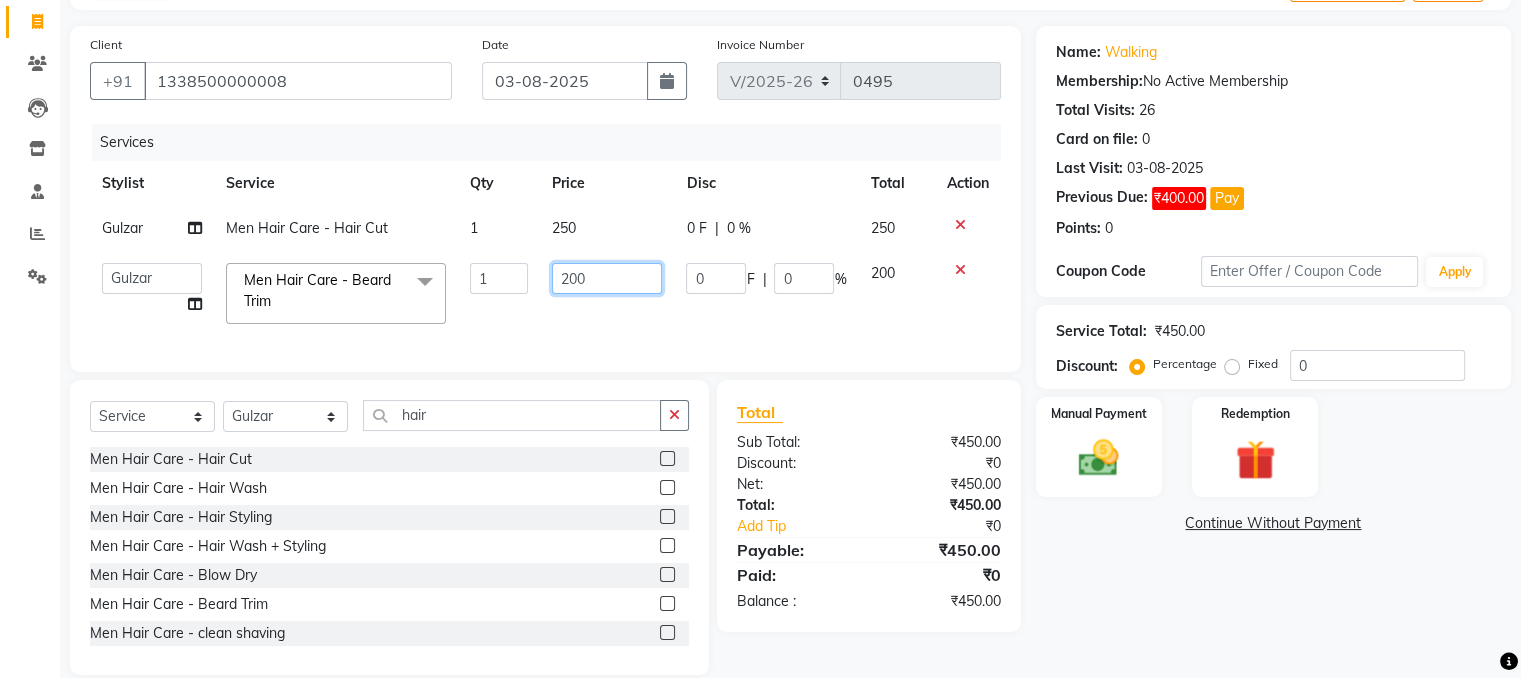 click on "200" 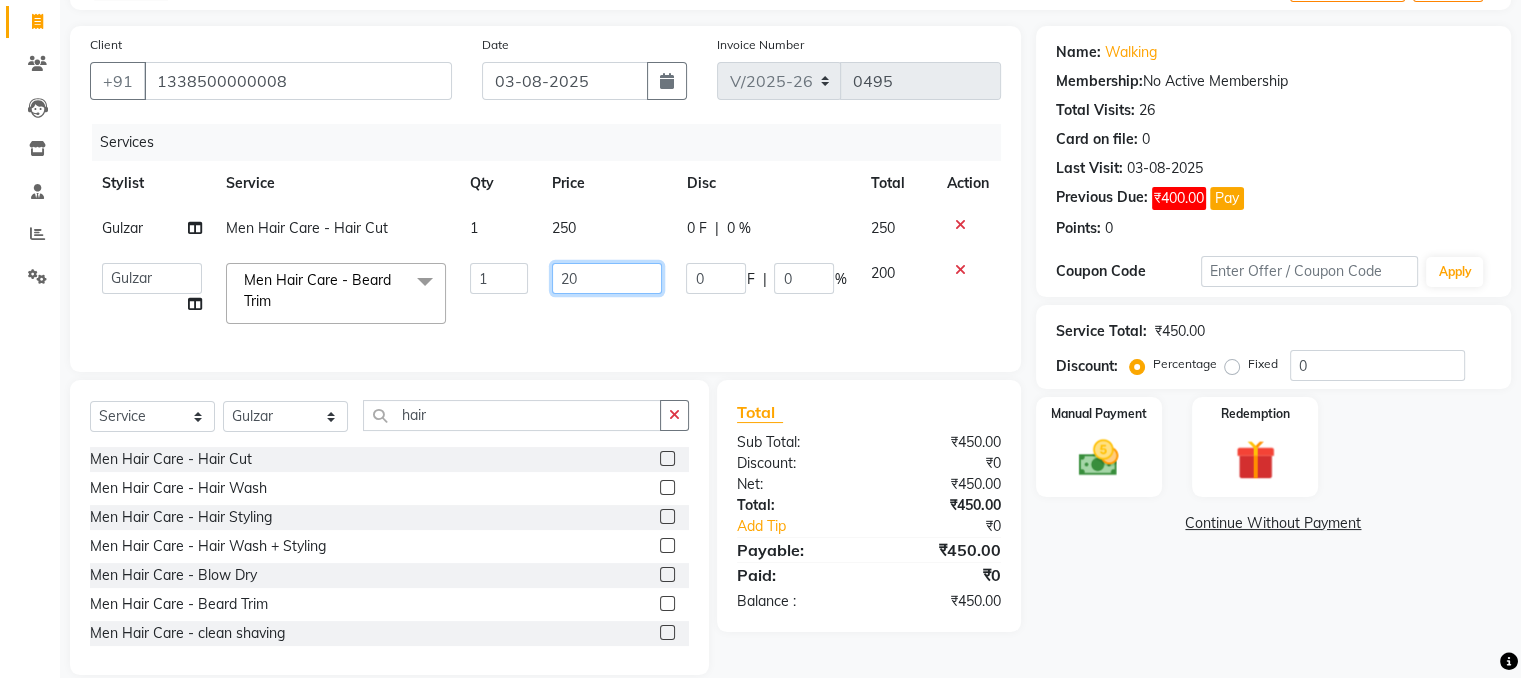 type on "2" 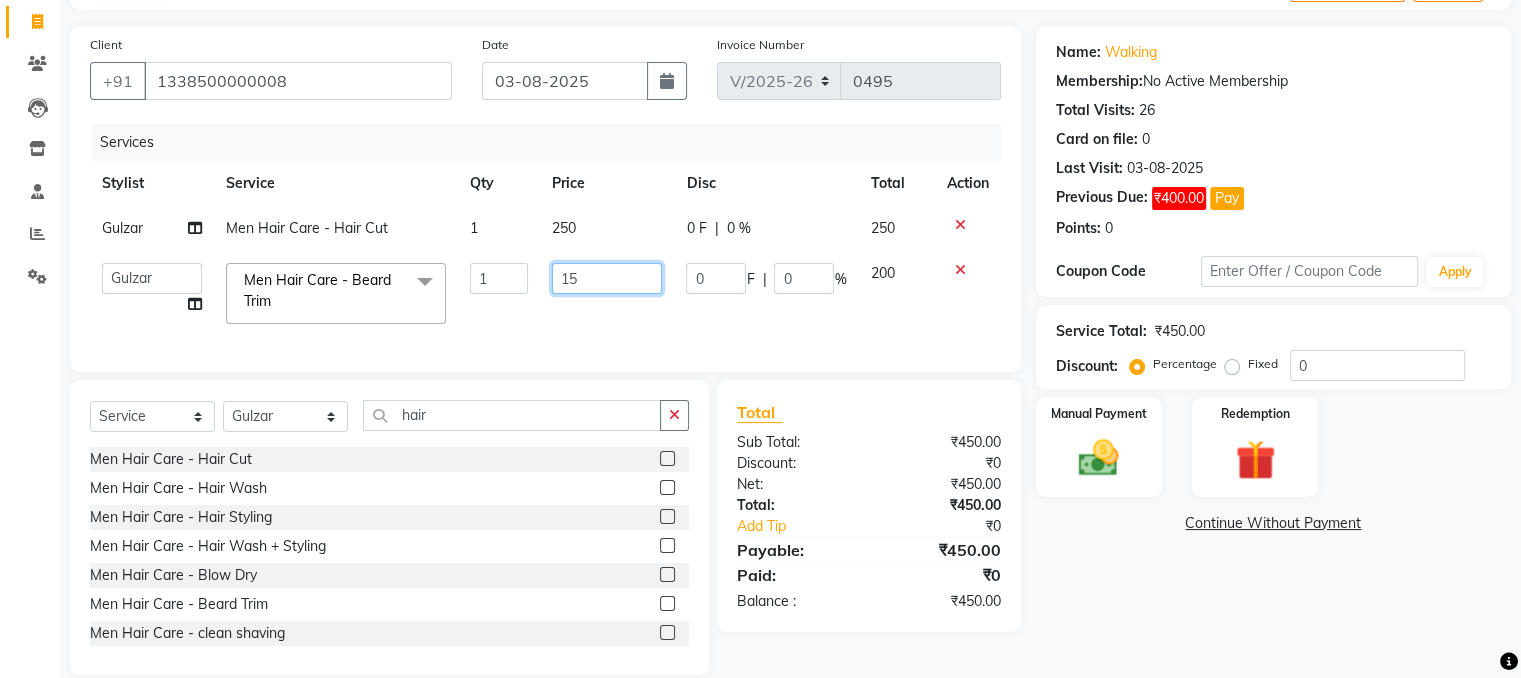 type on "150" 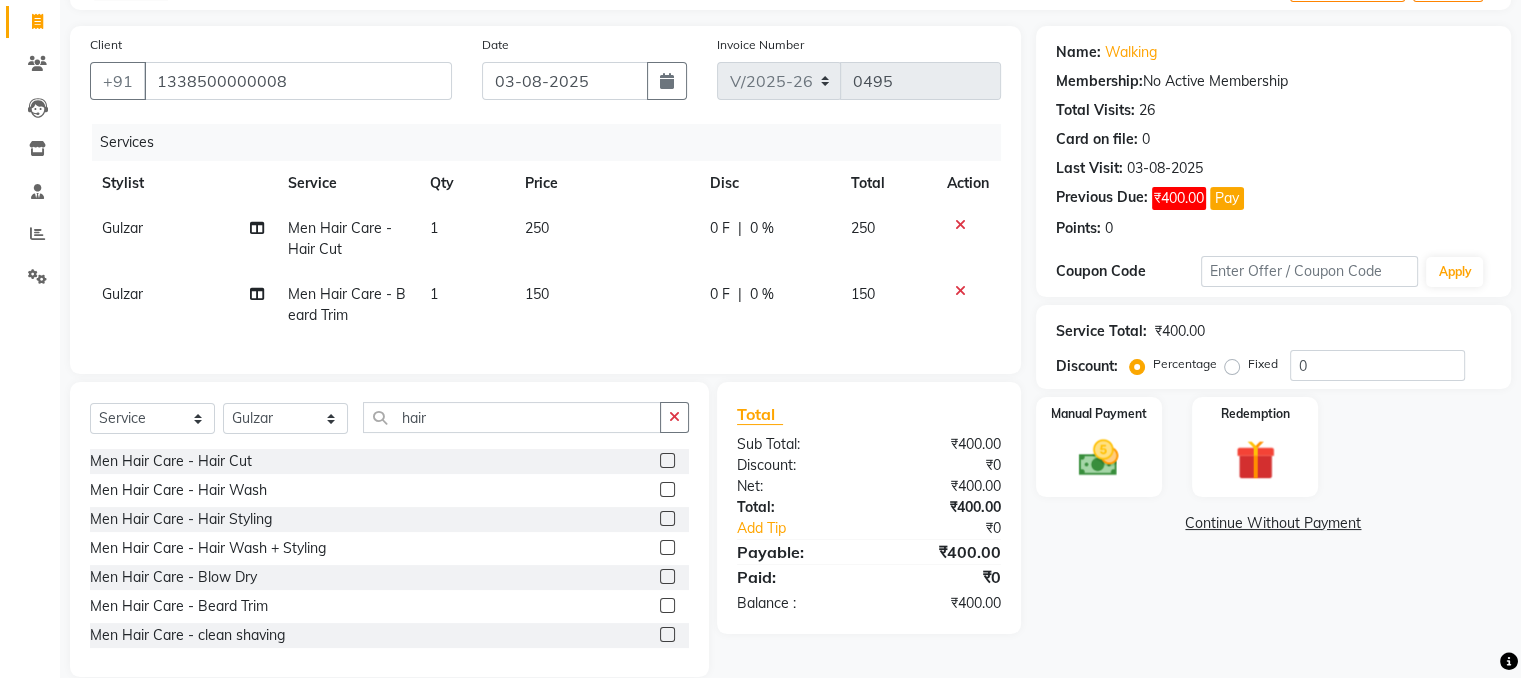 click on "Name: Walking  Membership:  No Active Membership  Total Visits:  26 Card on file:  0 Last Visit:   03-08-2025 Previous Due:  ₹400.00 Pay Points:   0  Coupon Code Apply Service Total:  ₹400.00  Discount:  Percentage   Fixed  0 Manual Payment Redemption  Continue Without Payment" 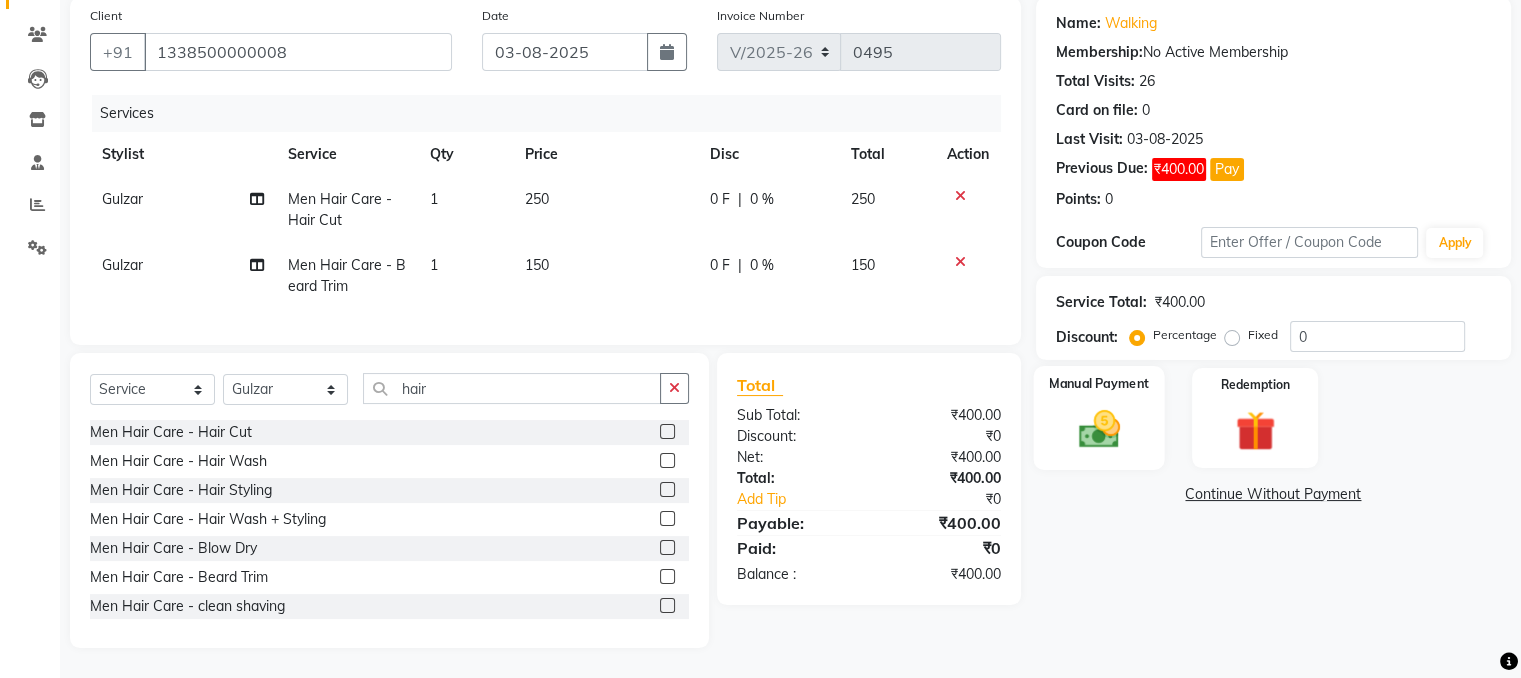 click 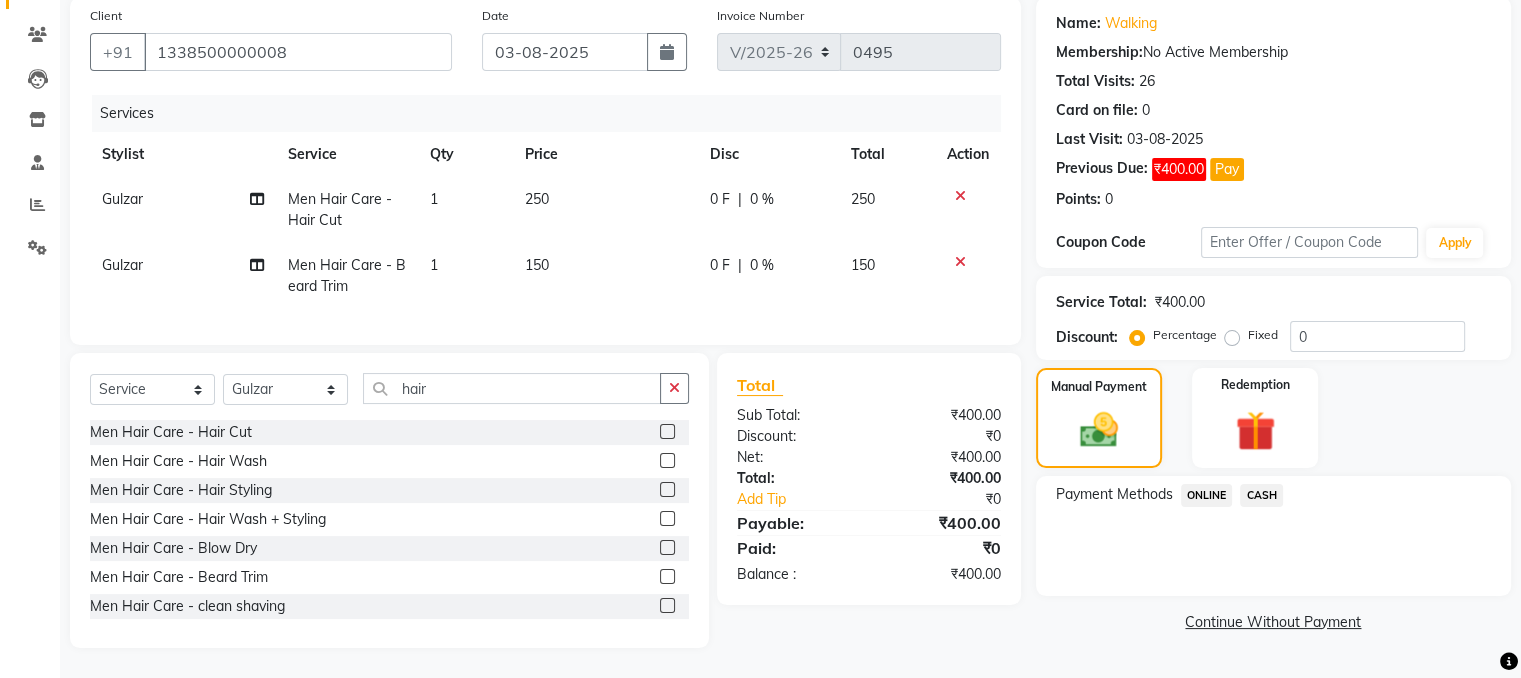 click on "ONLINE" 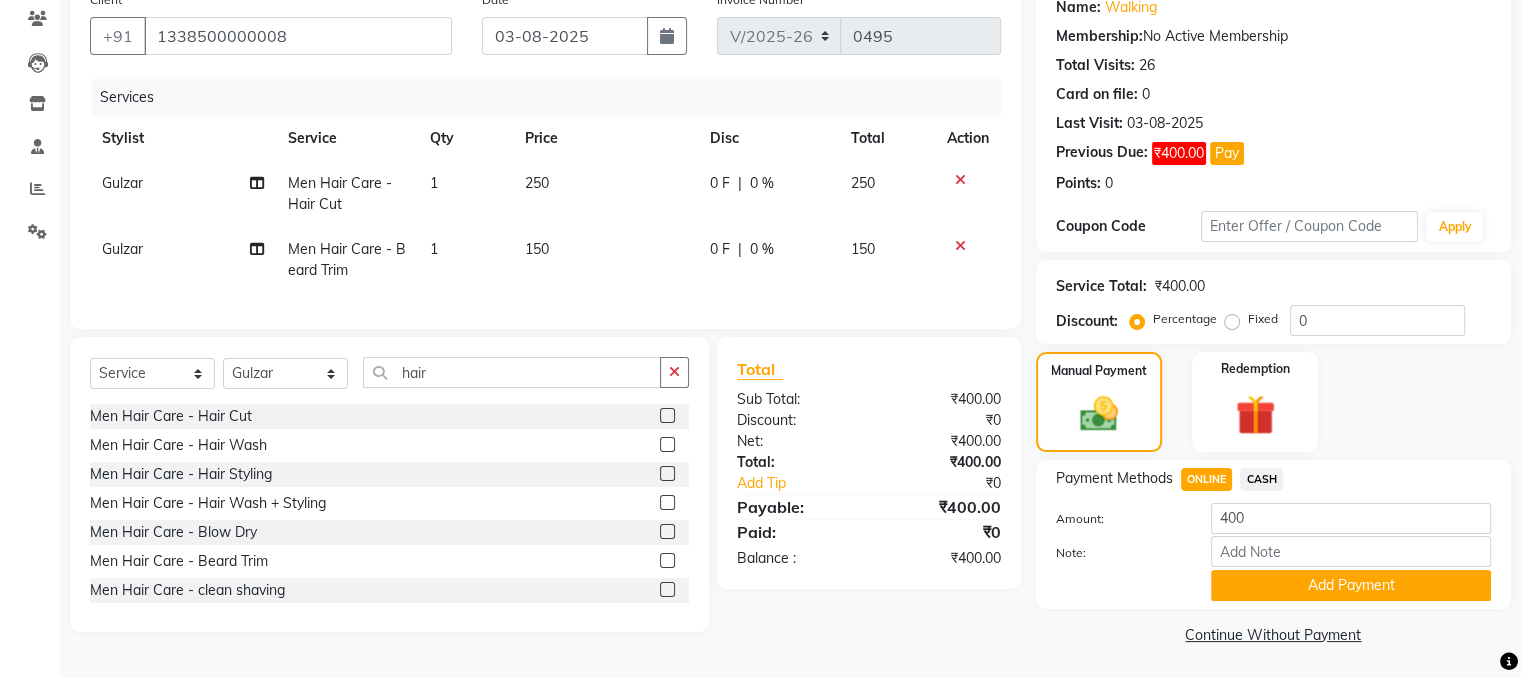 scroll, scrollTop: 172, scrollLeft: 0, axis: vertical 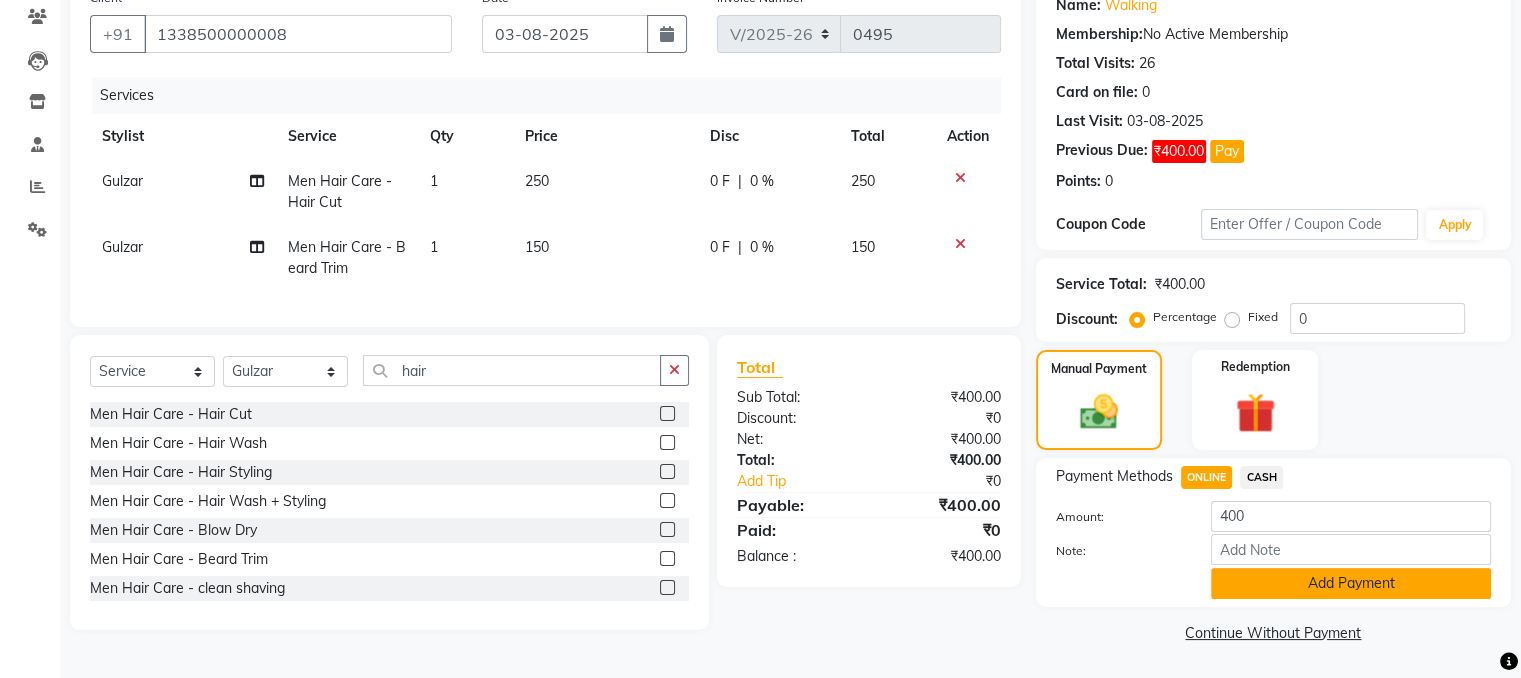 click on "Add Payment" 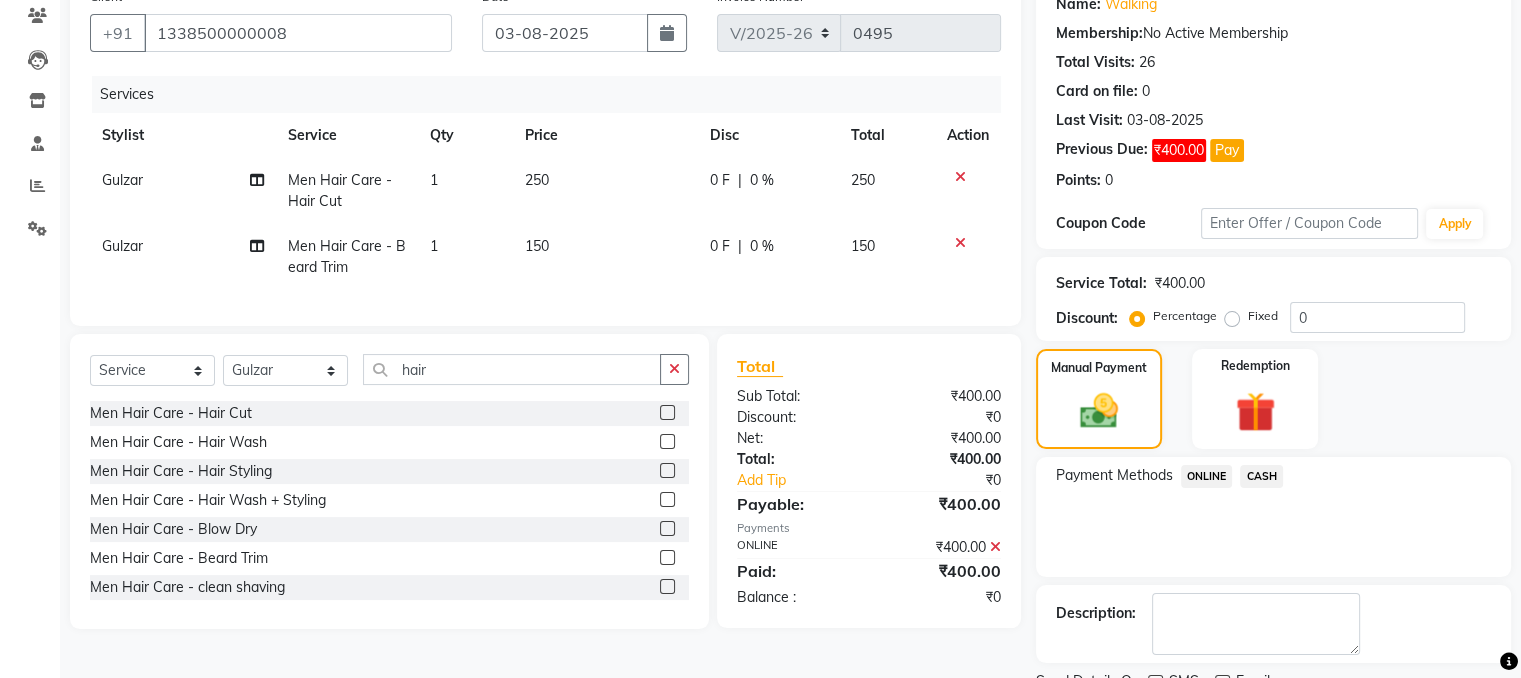 scroll, scrollTop: 253, scrollLeft: 0, axis: vertical 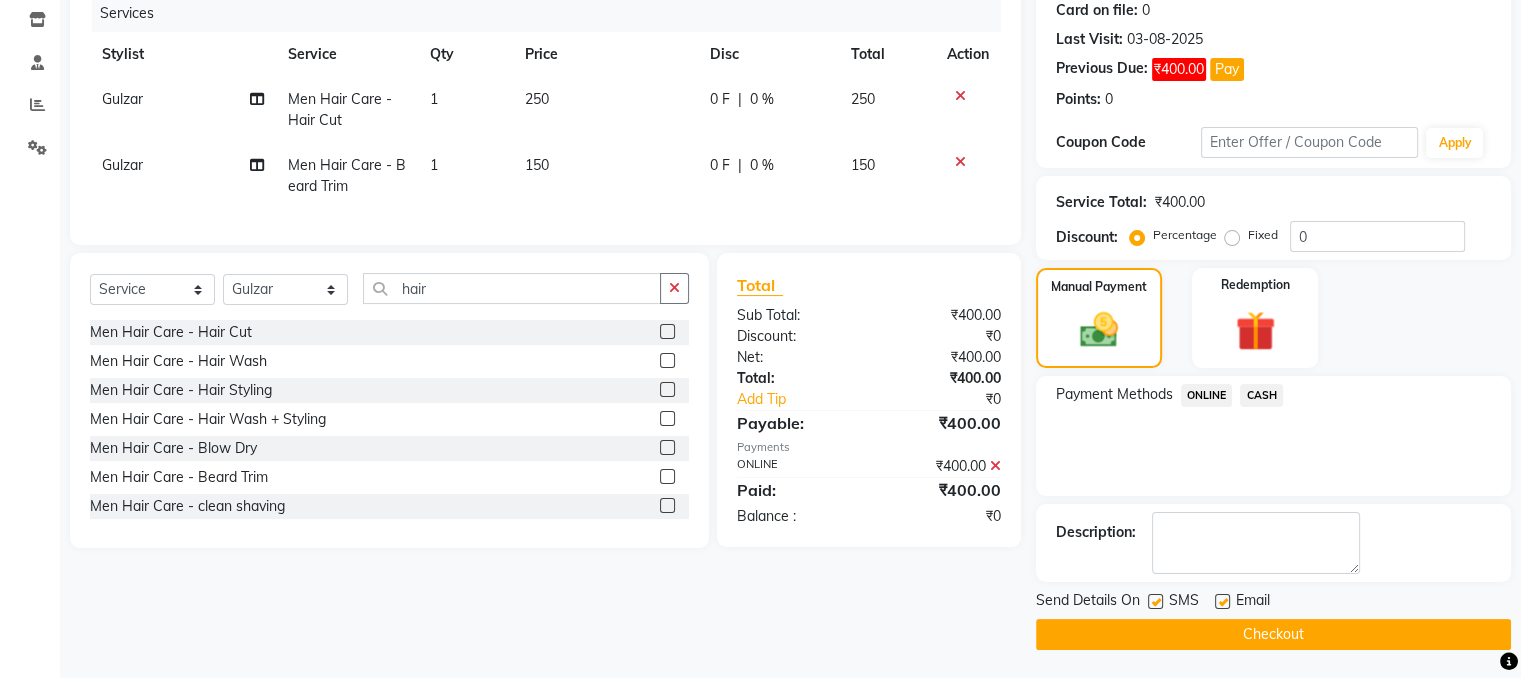 click on "Checkout" 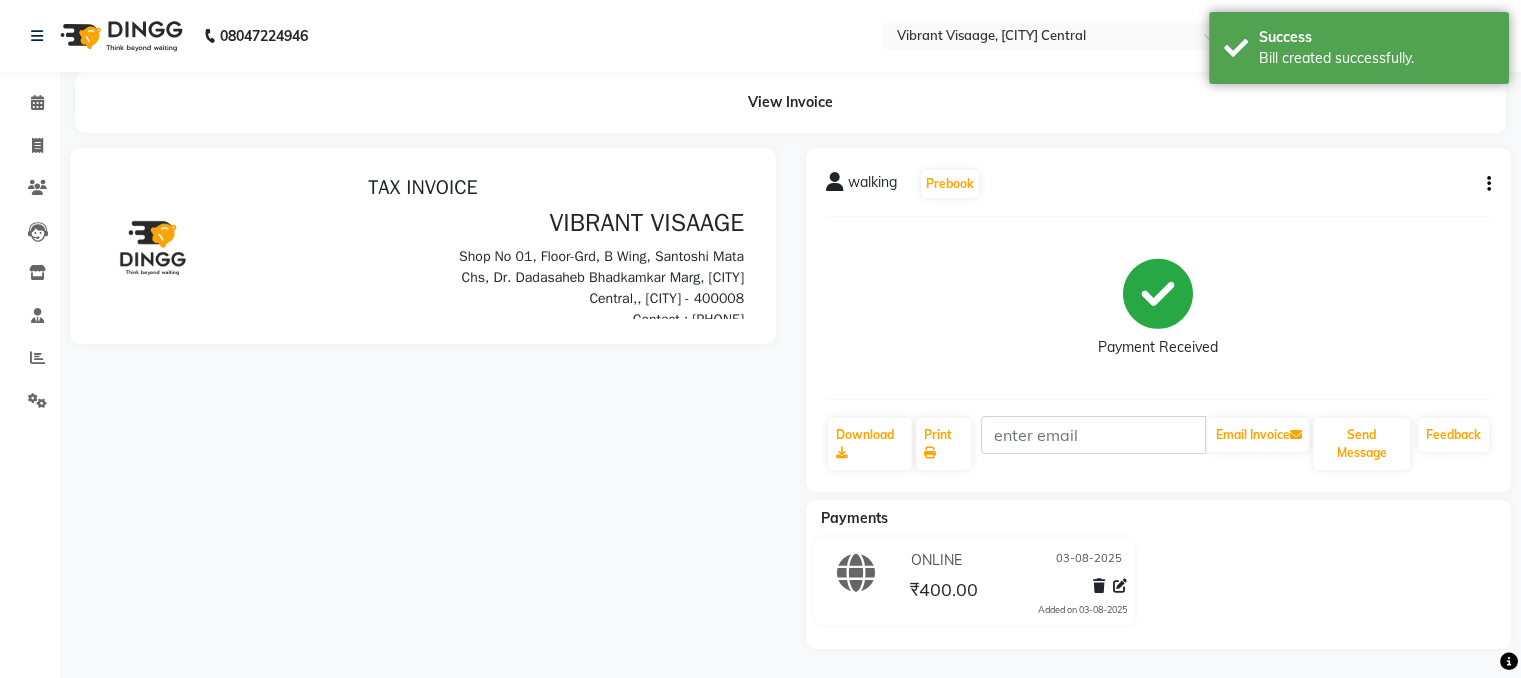 scroll, scrollTop: 0, scrollLeft: 0, axis: both 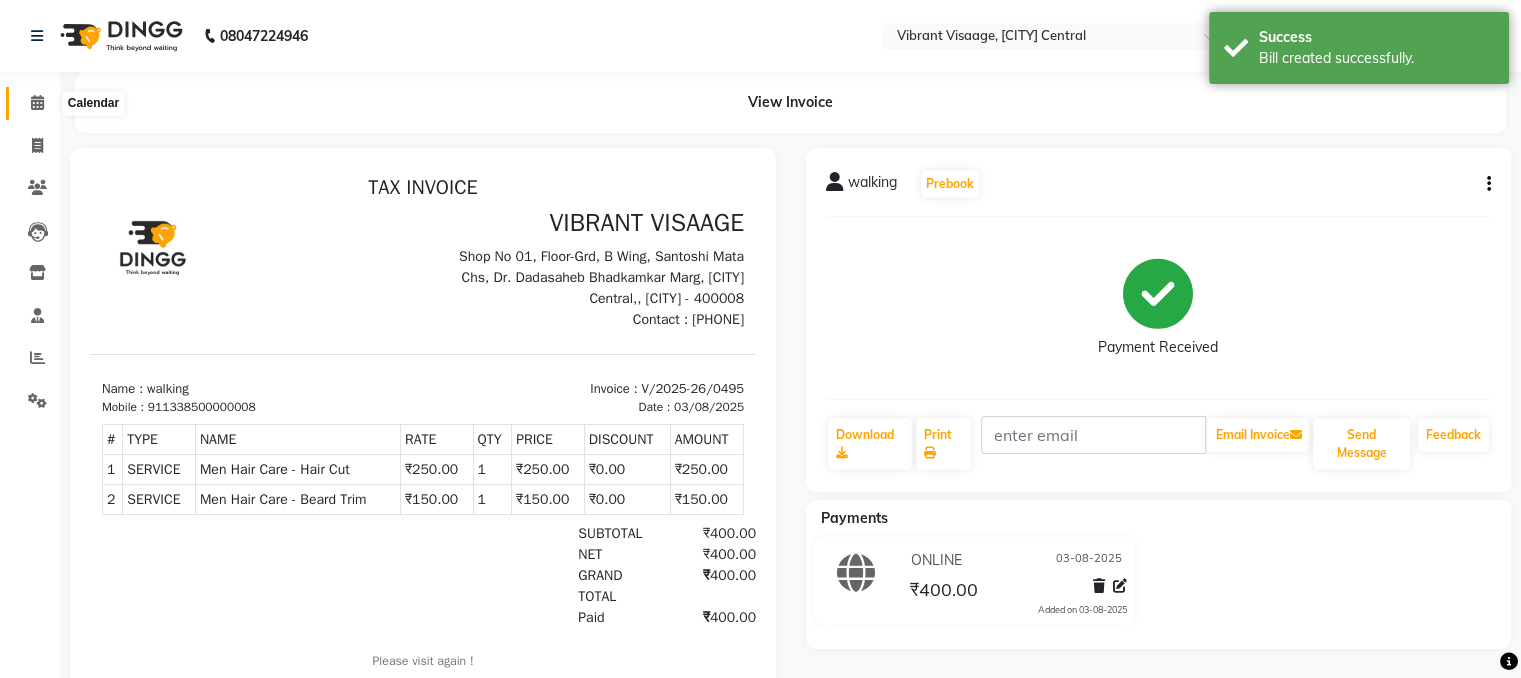 click 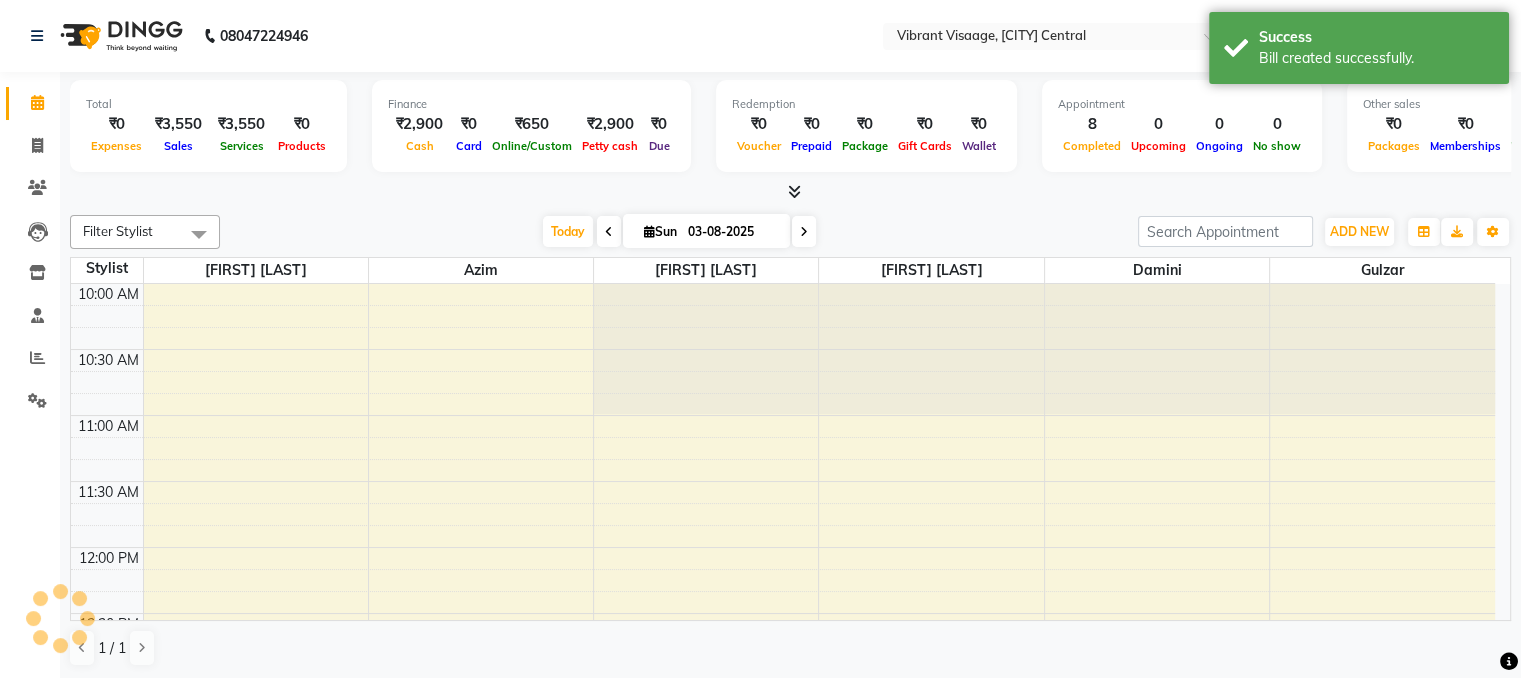 scroll, scrollTop: 0, scrollLeft: 0, axis: both 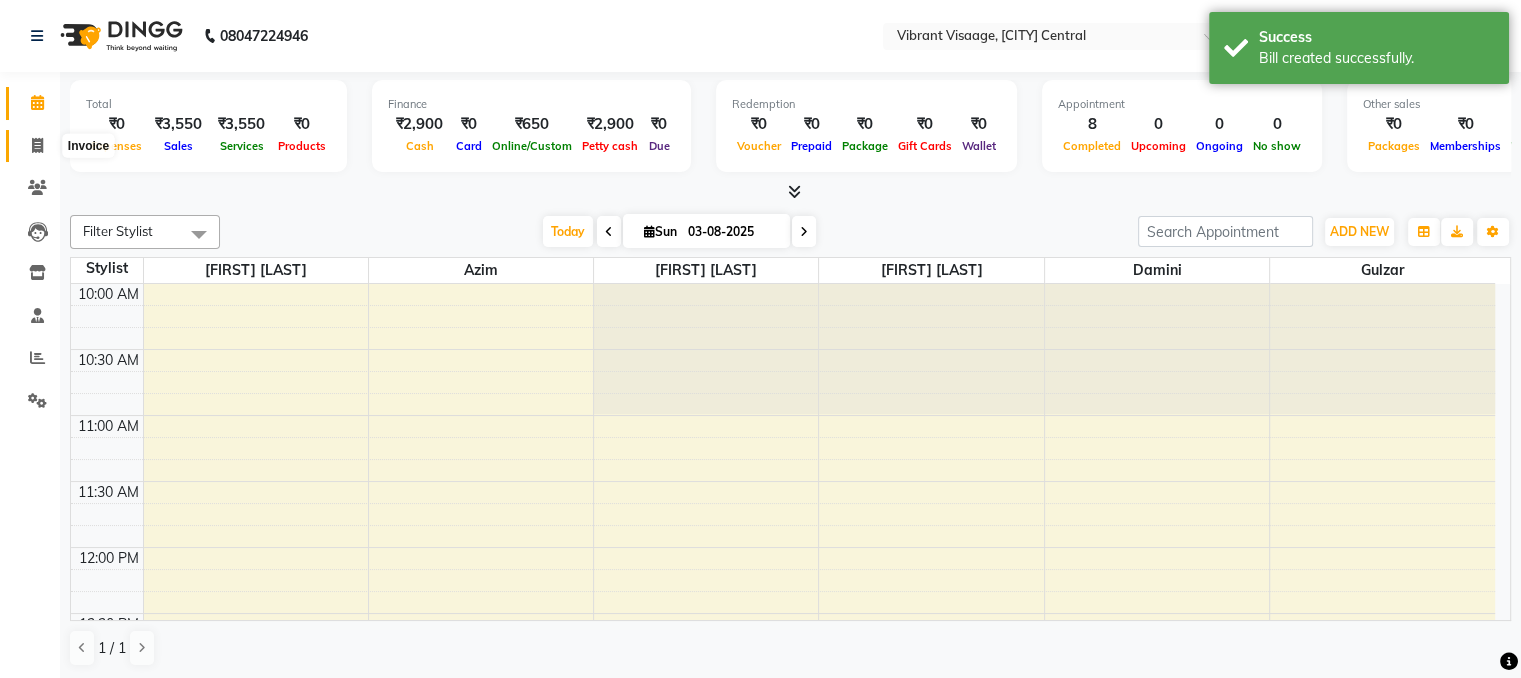 click 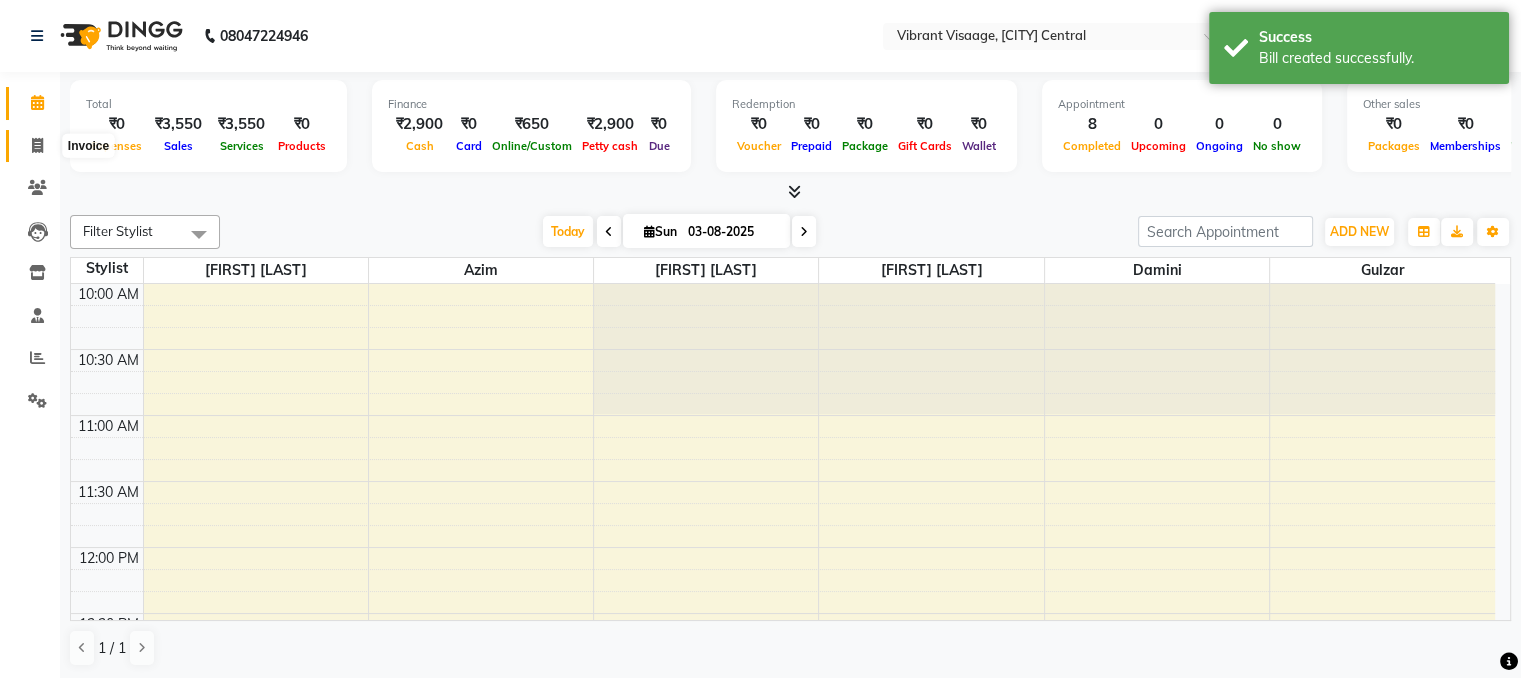 select on "service" 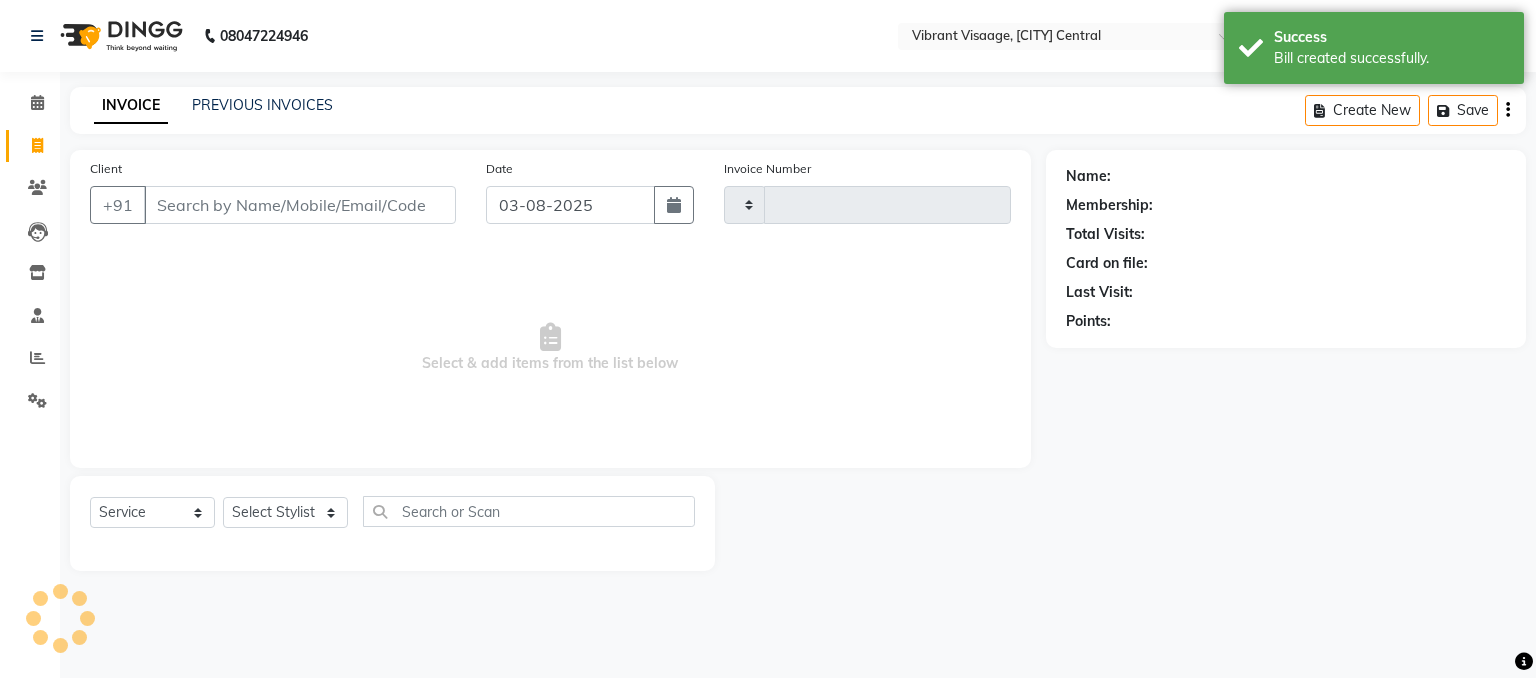 type on "0496" 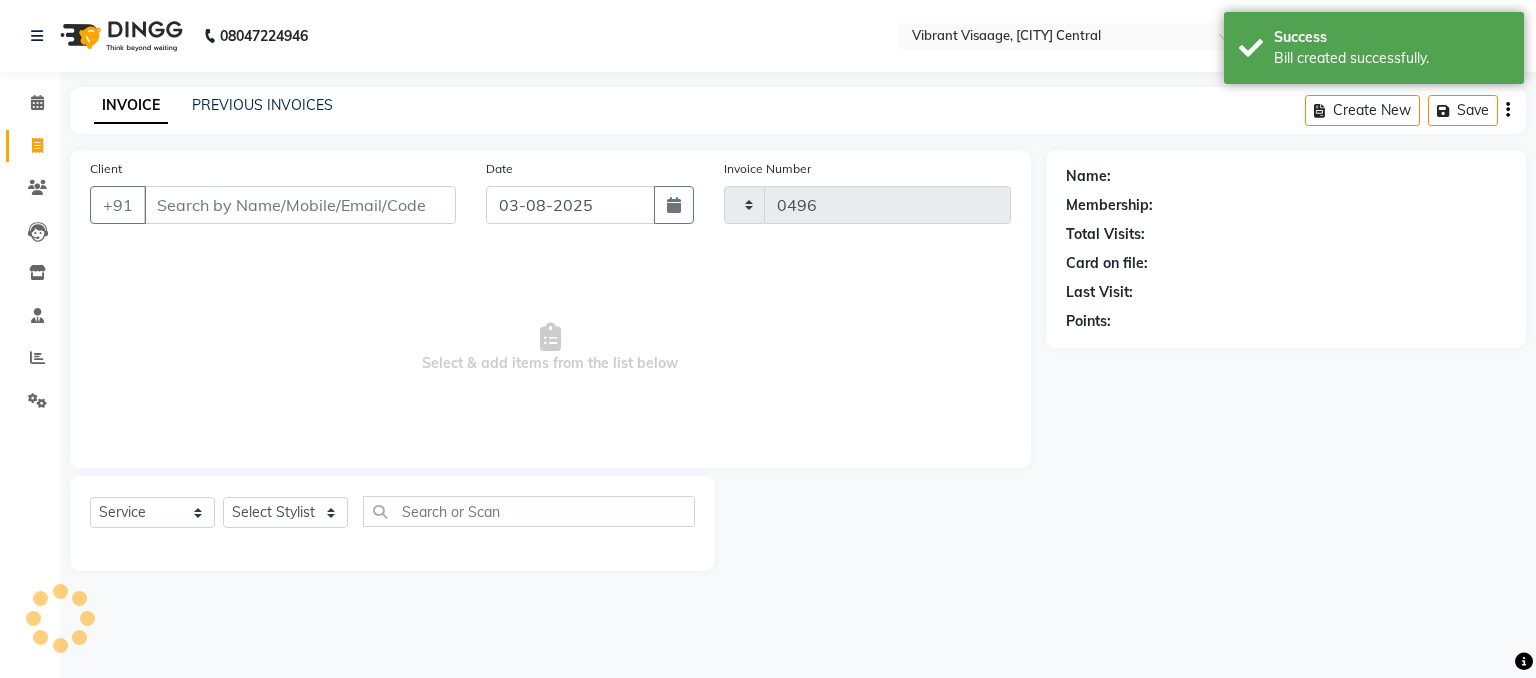 select on "7649" 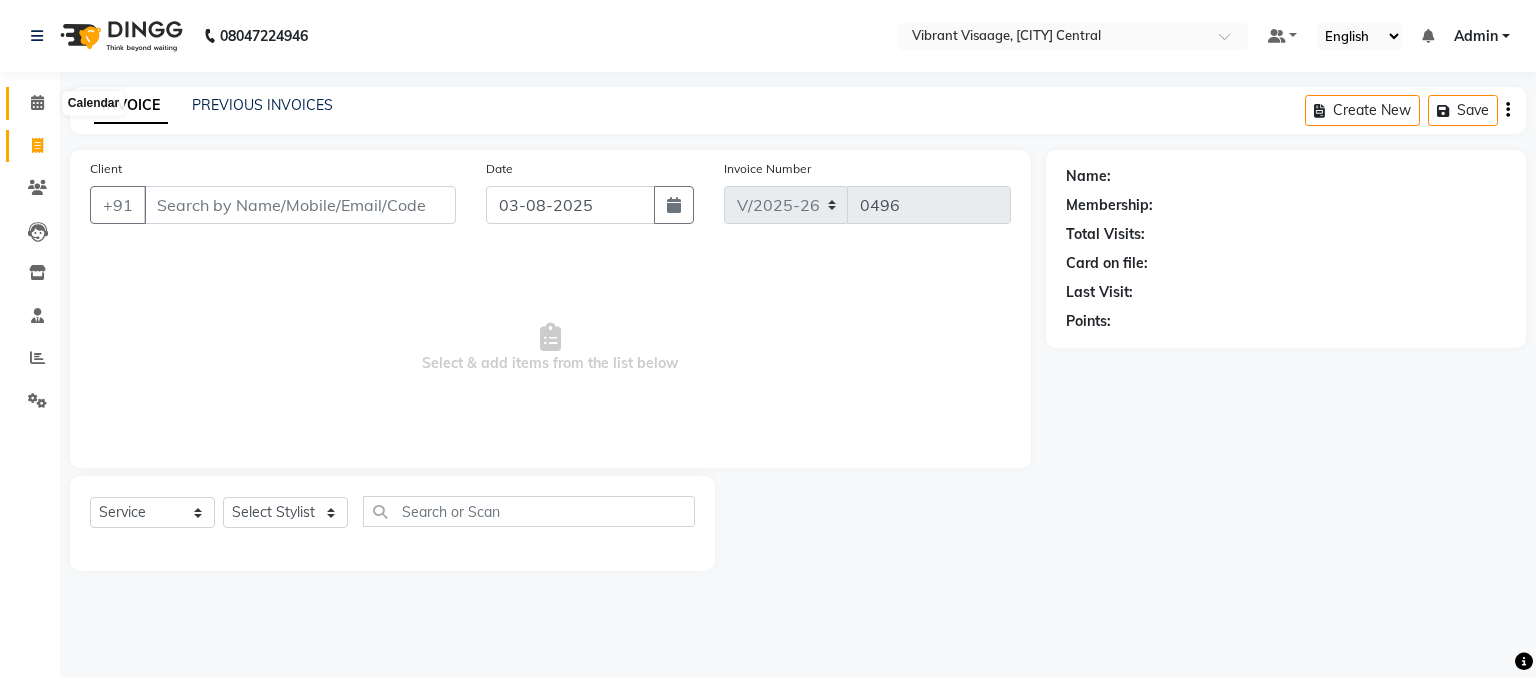 click 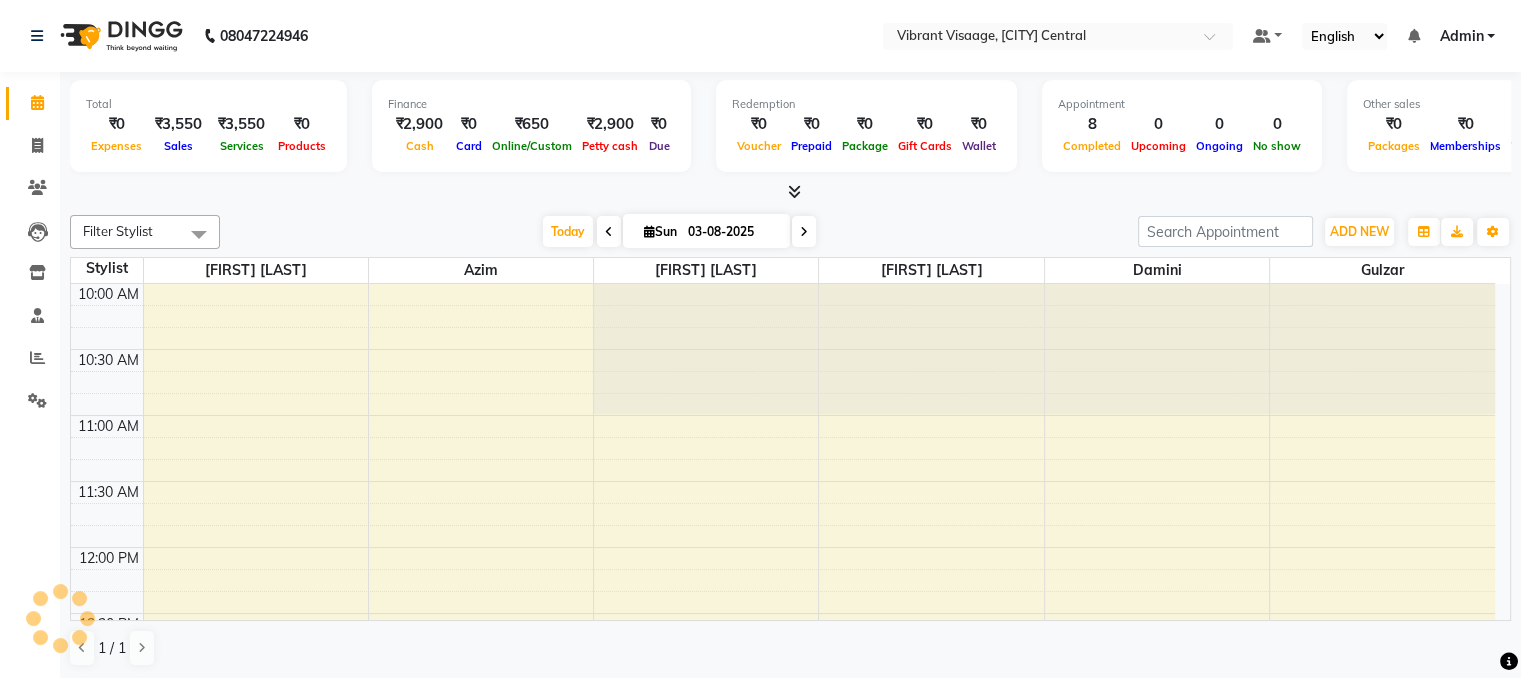 scroll, scrollTop: 0, scrollLeft: 0, axis: both 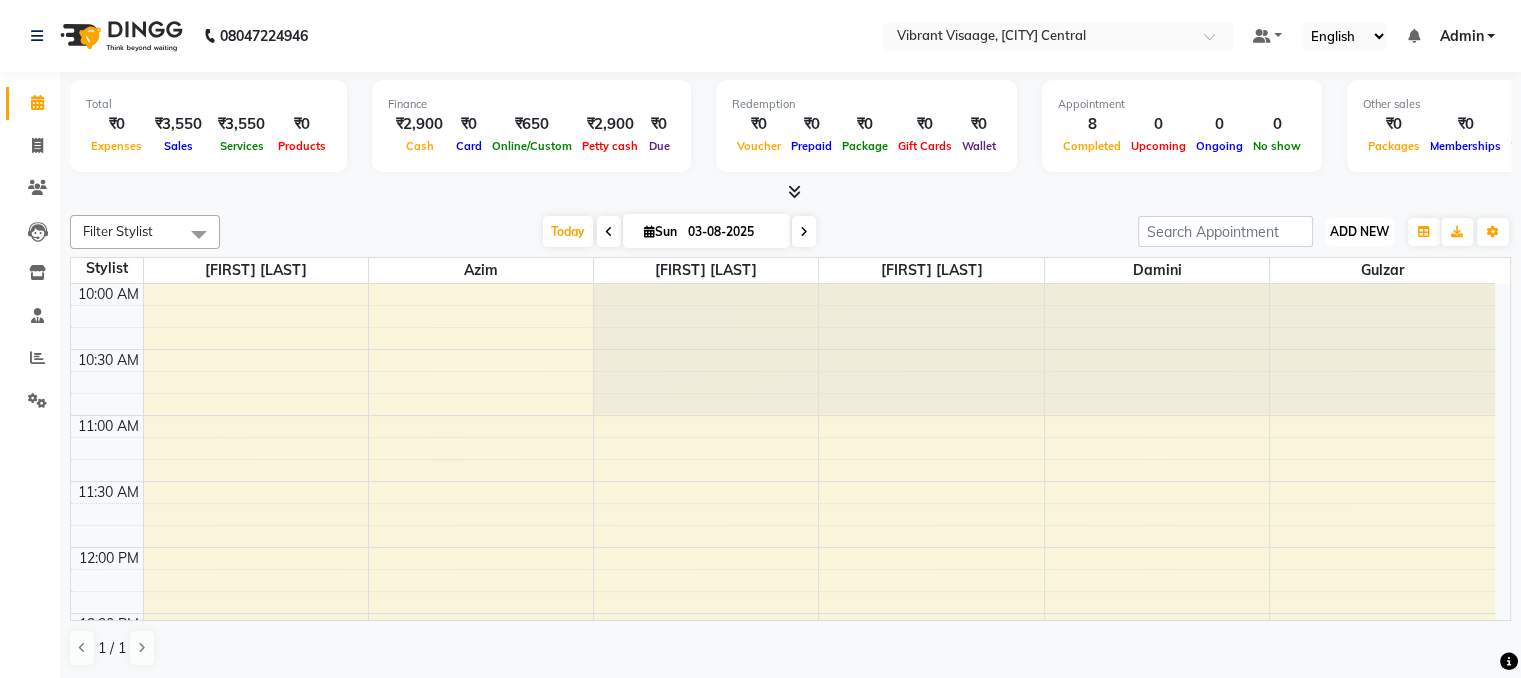 click on "ADD NEW" at bounding box center [1359, 231] 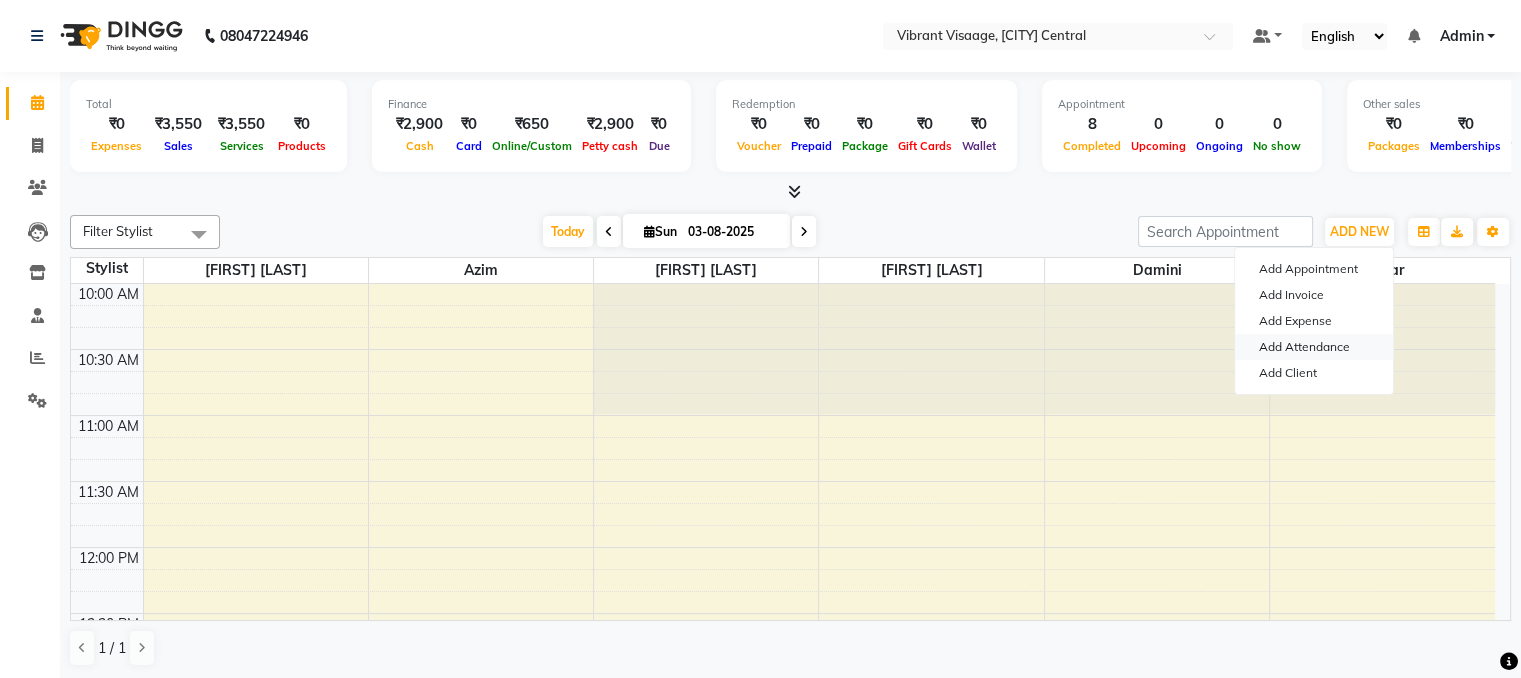 click on "Add Attendance" at bounding box center [1314, 347] 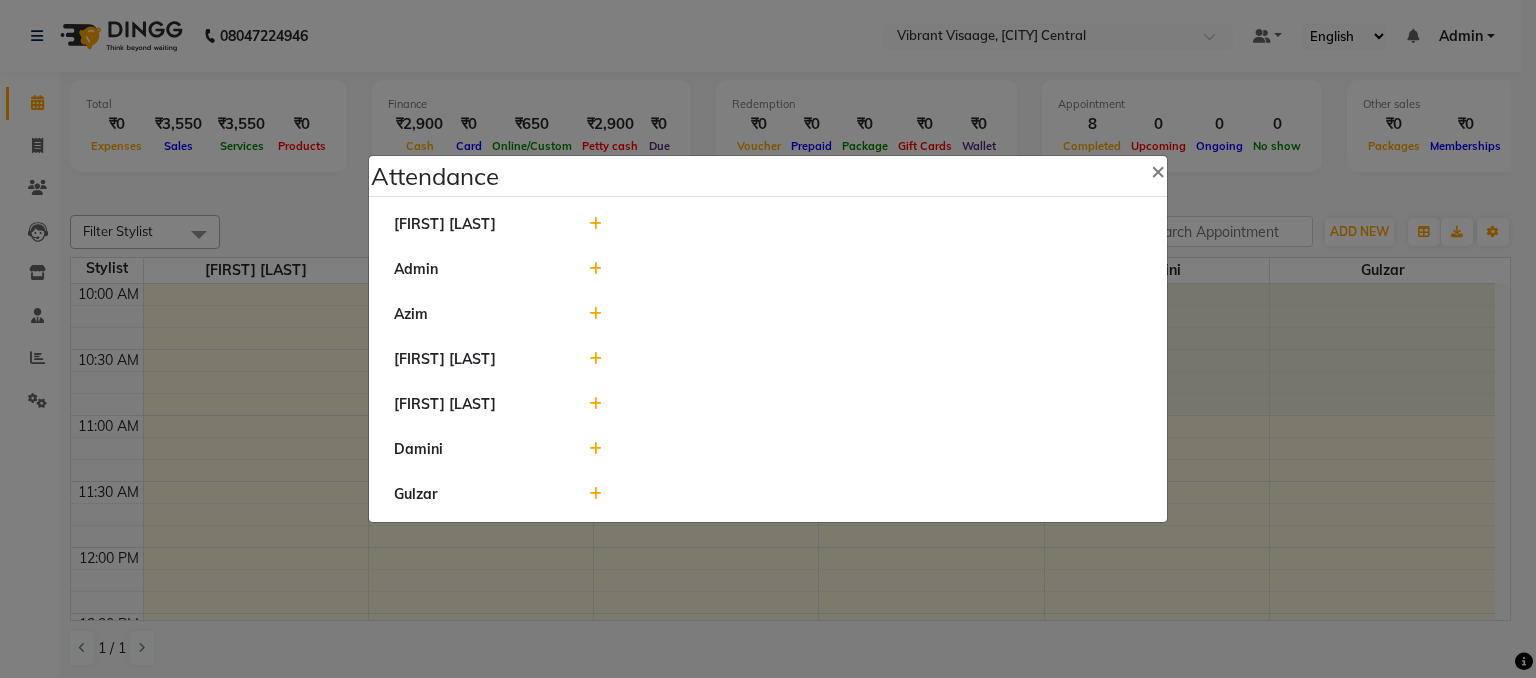 click 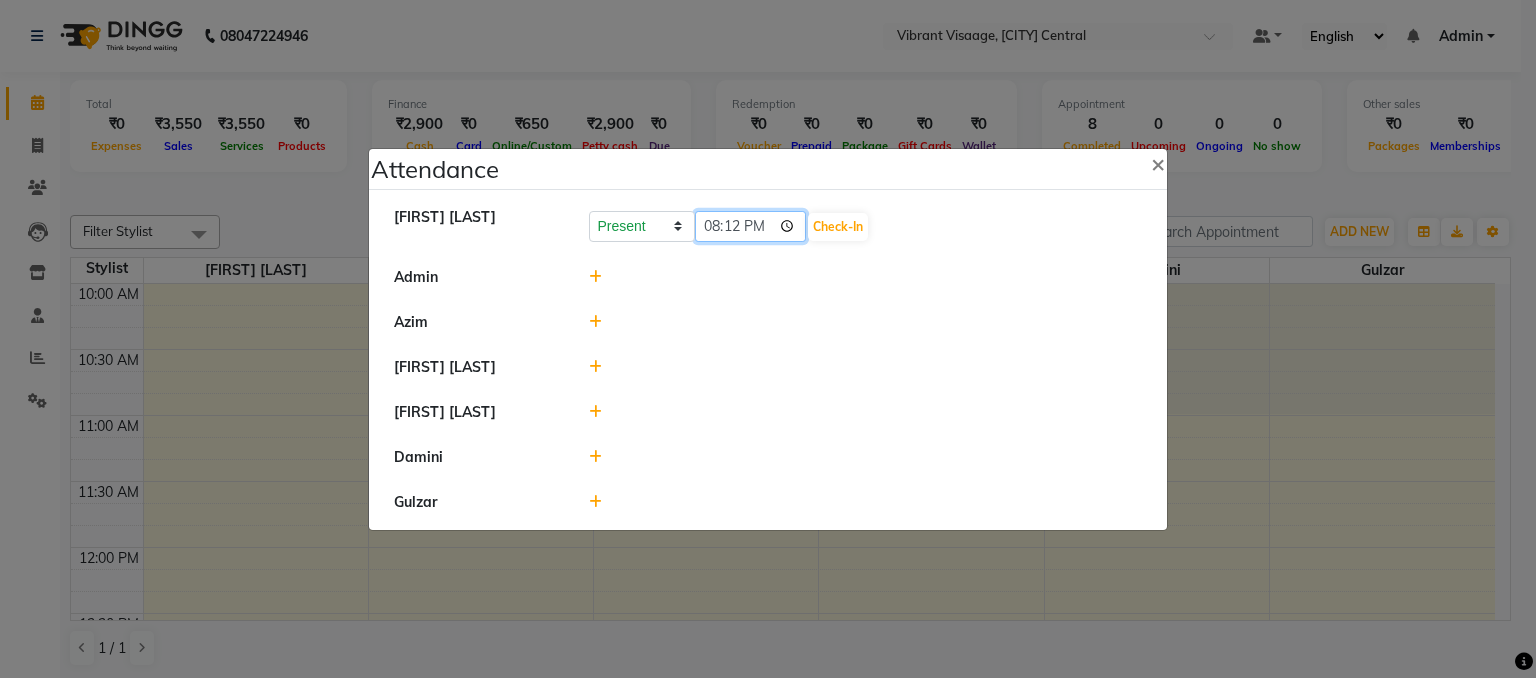 click on "20:12" 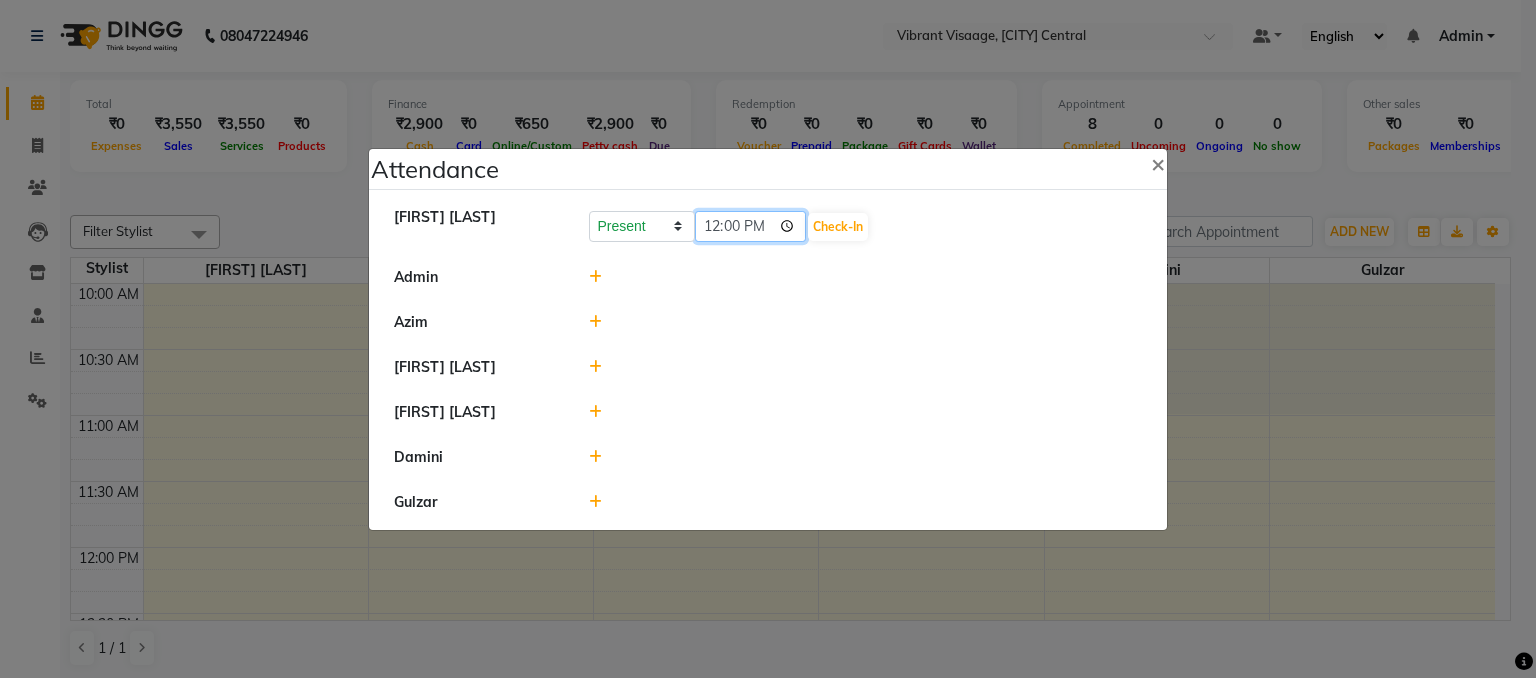 type on "12:02" 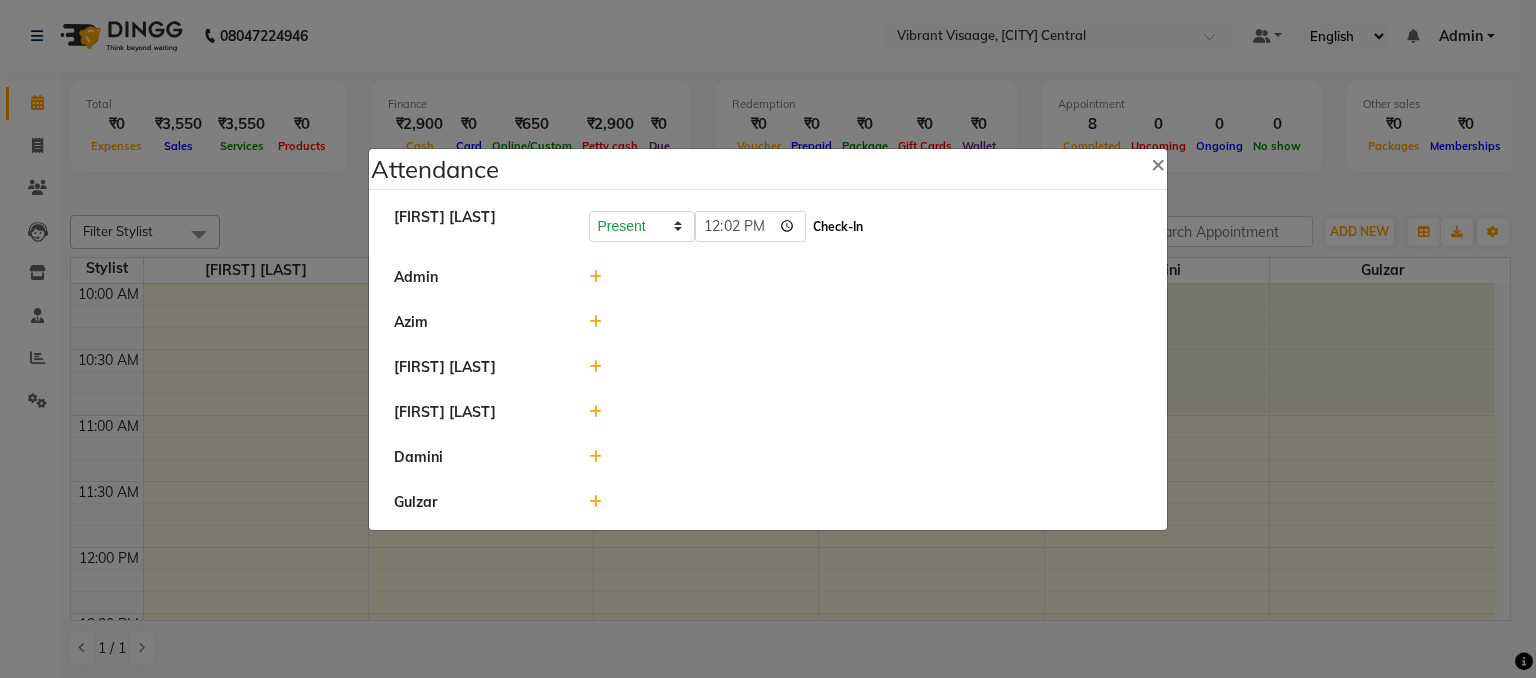 click on "Check-In" 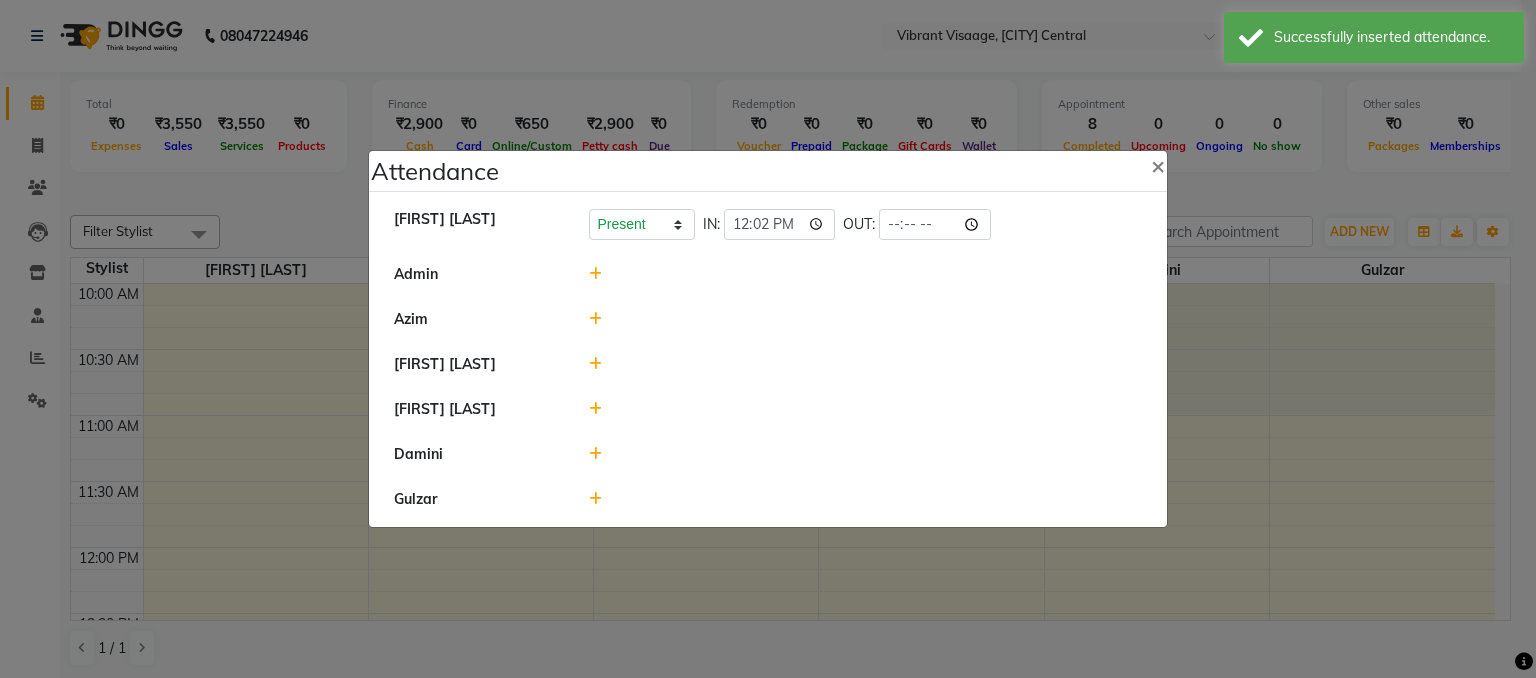 click 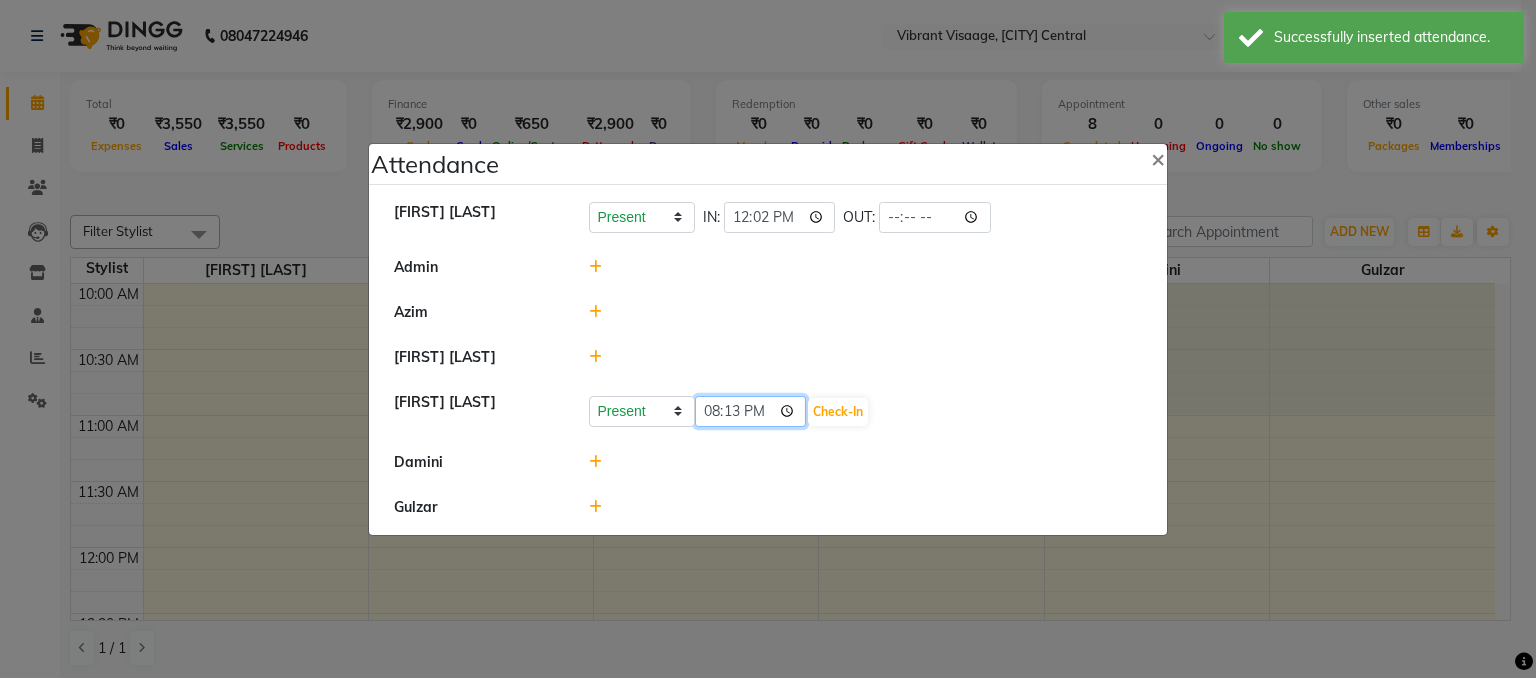 click on "20:13" 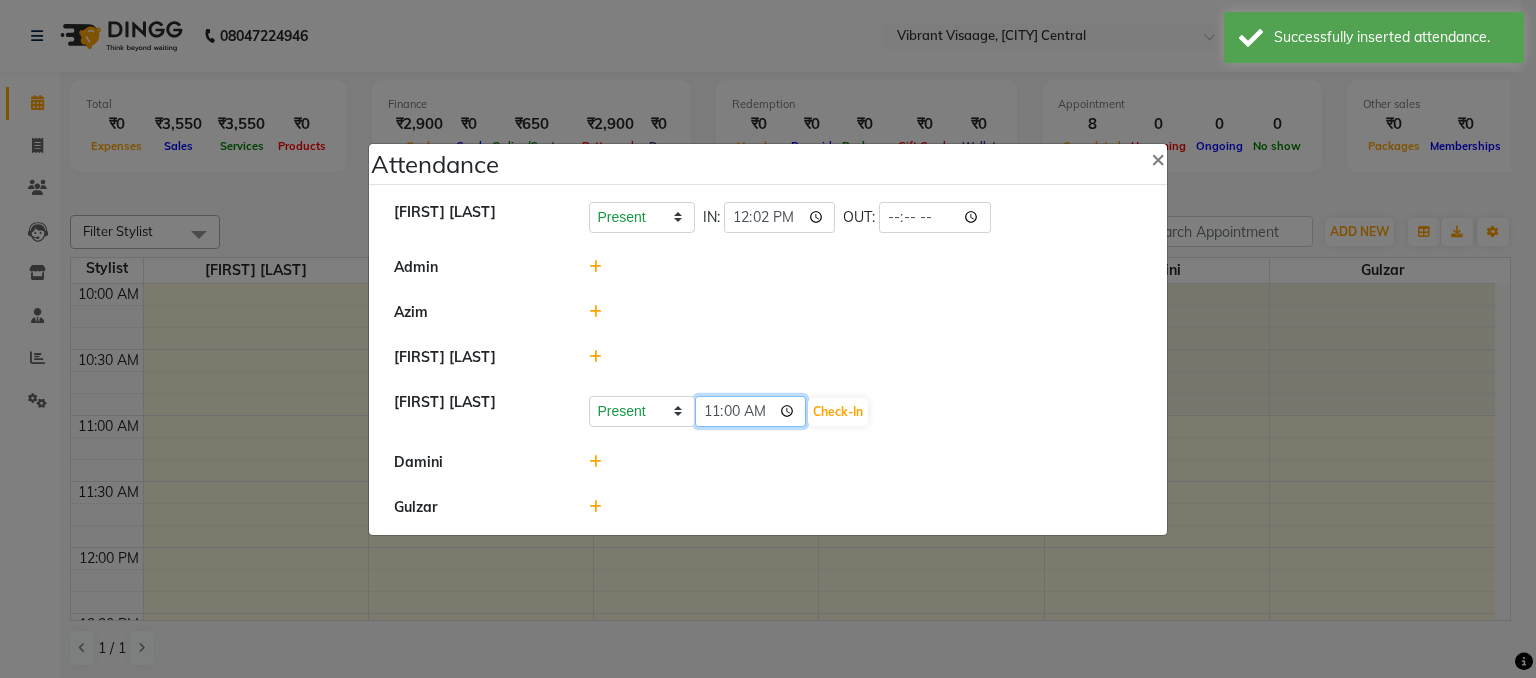 type on "11:08" 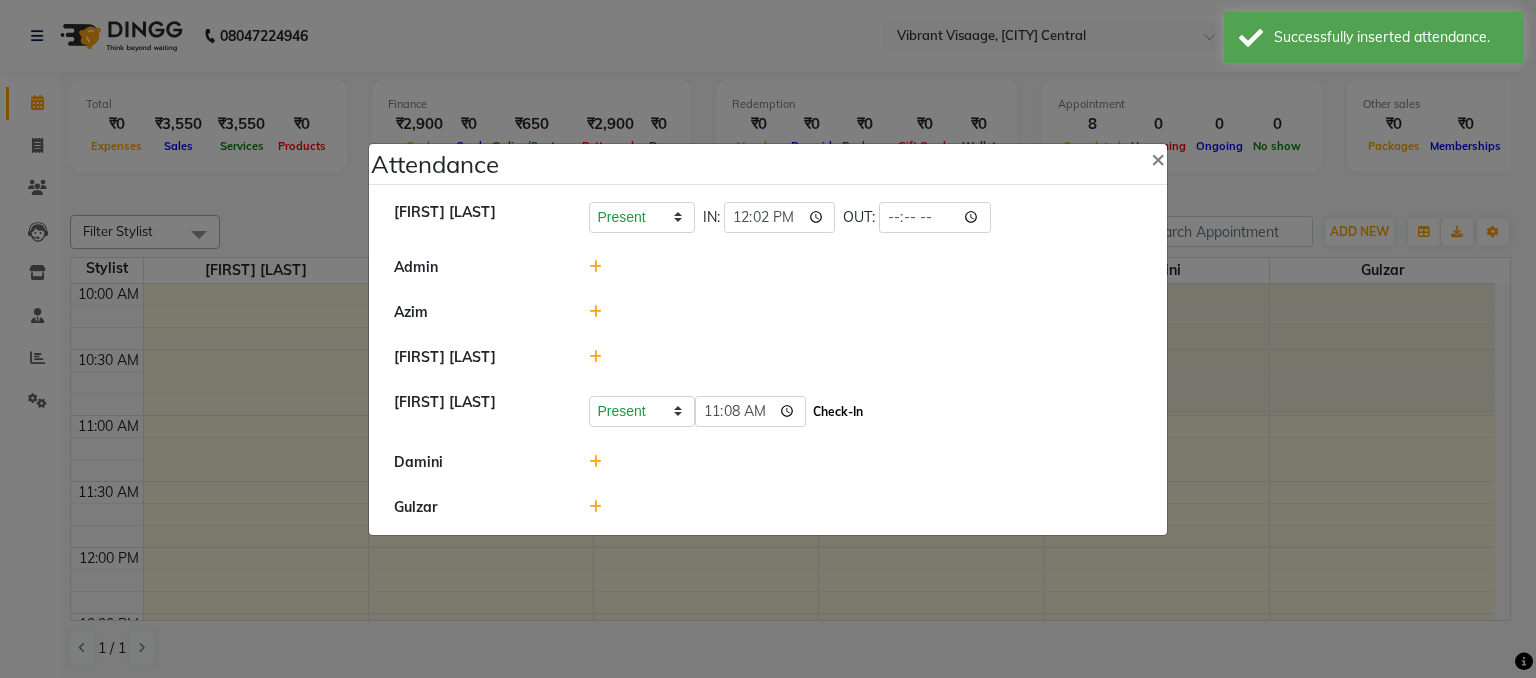 click on "Check-In" 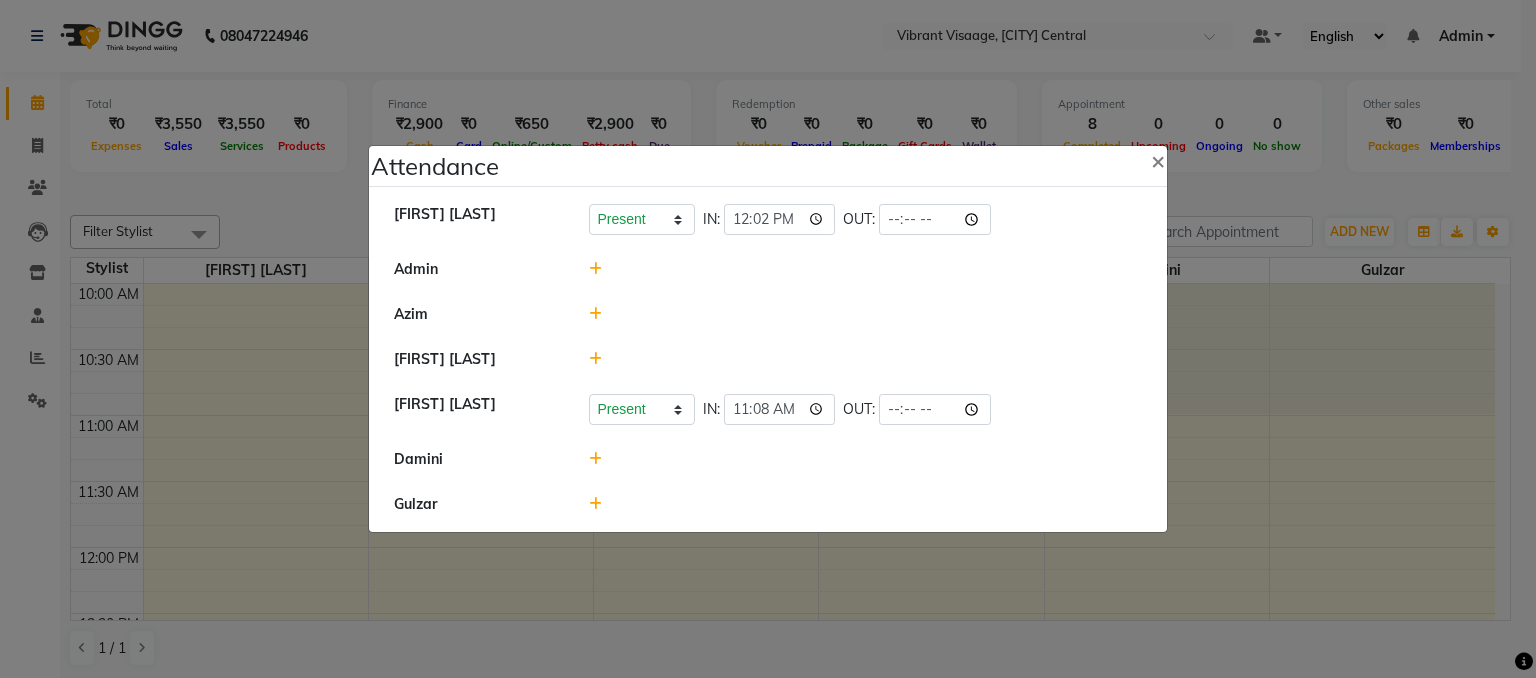 click 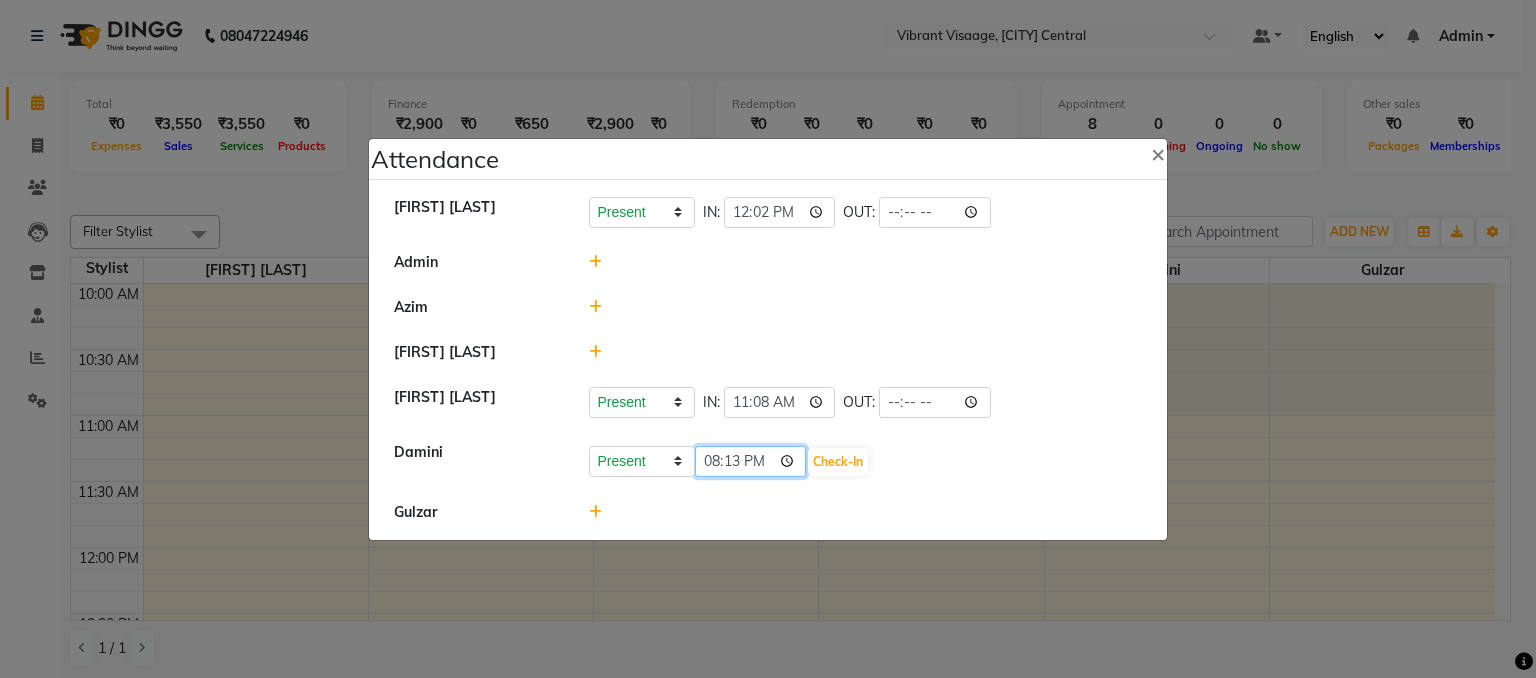 click on "20:13" 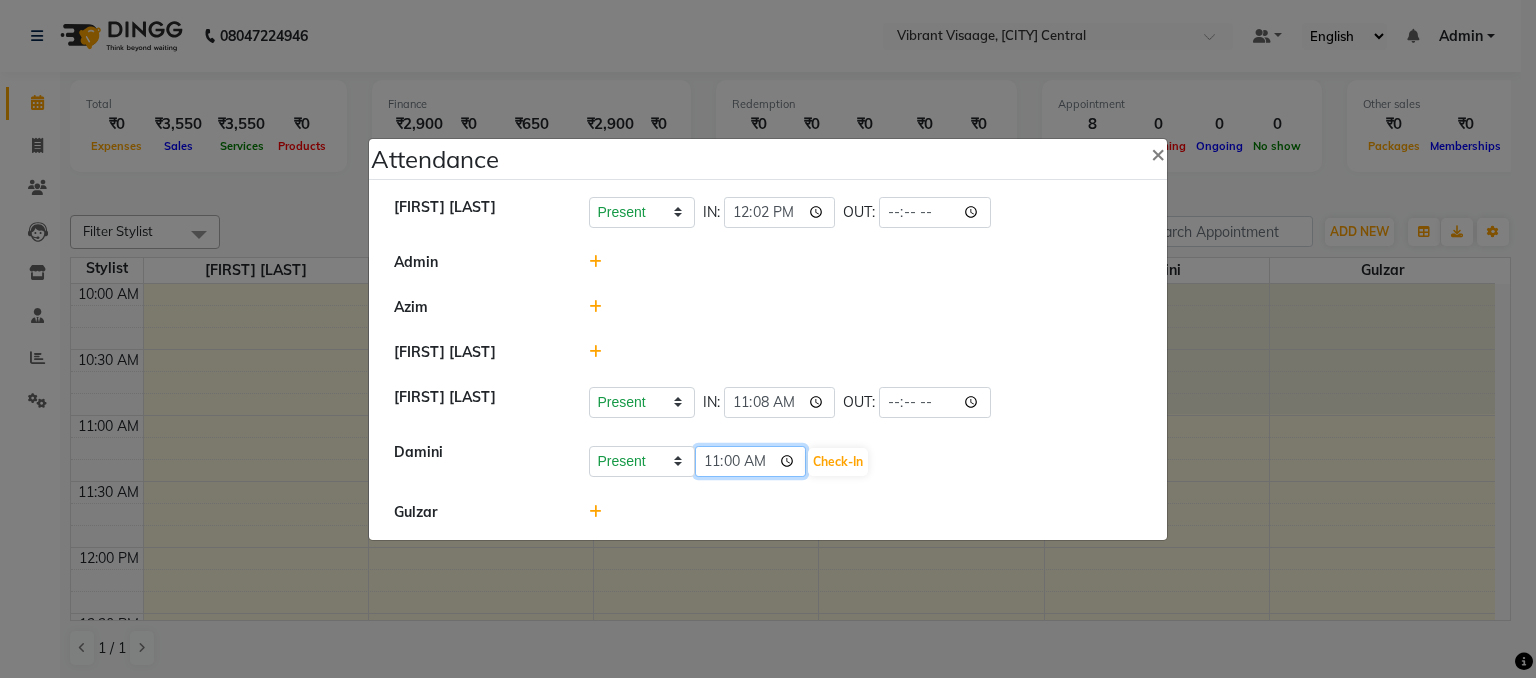 type on "11:02" 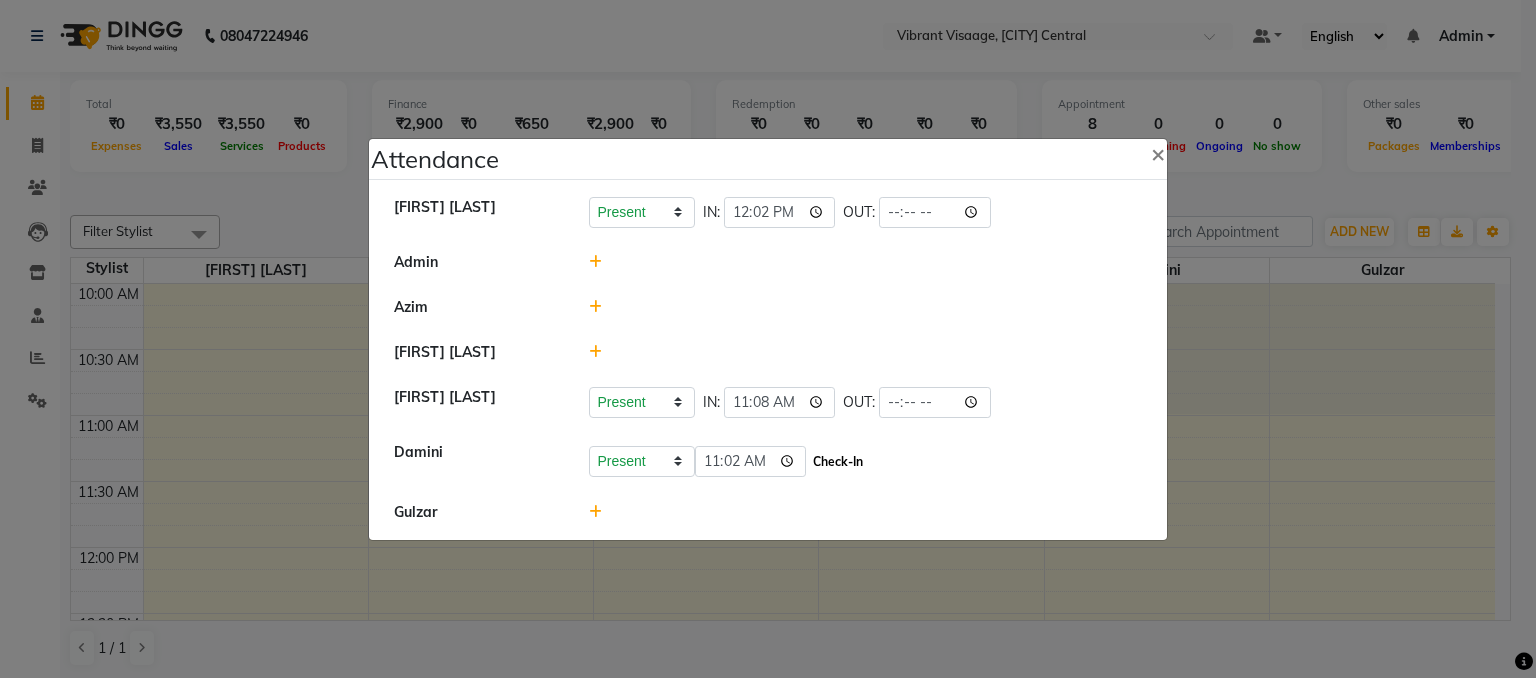click on "Check-In" 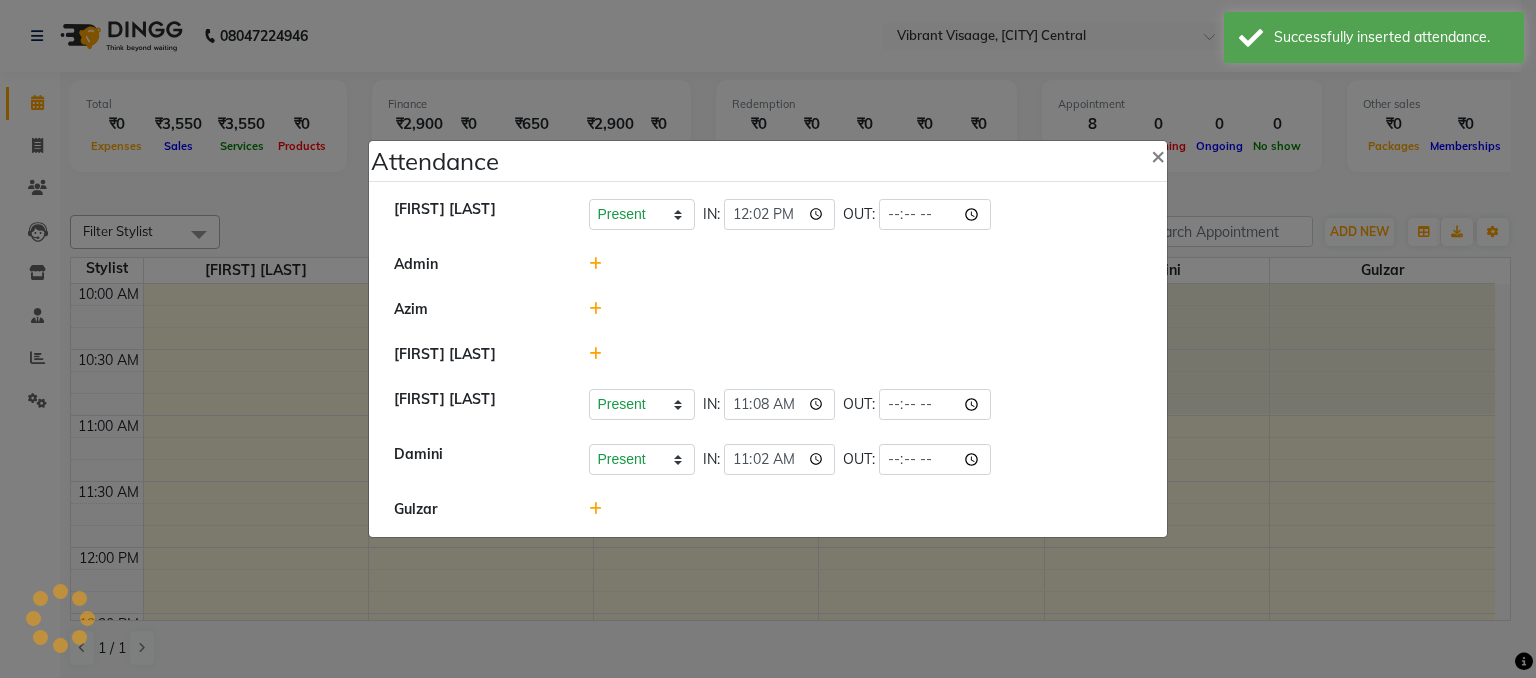 click 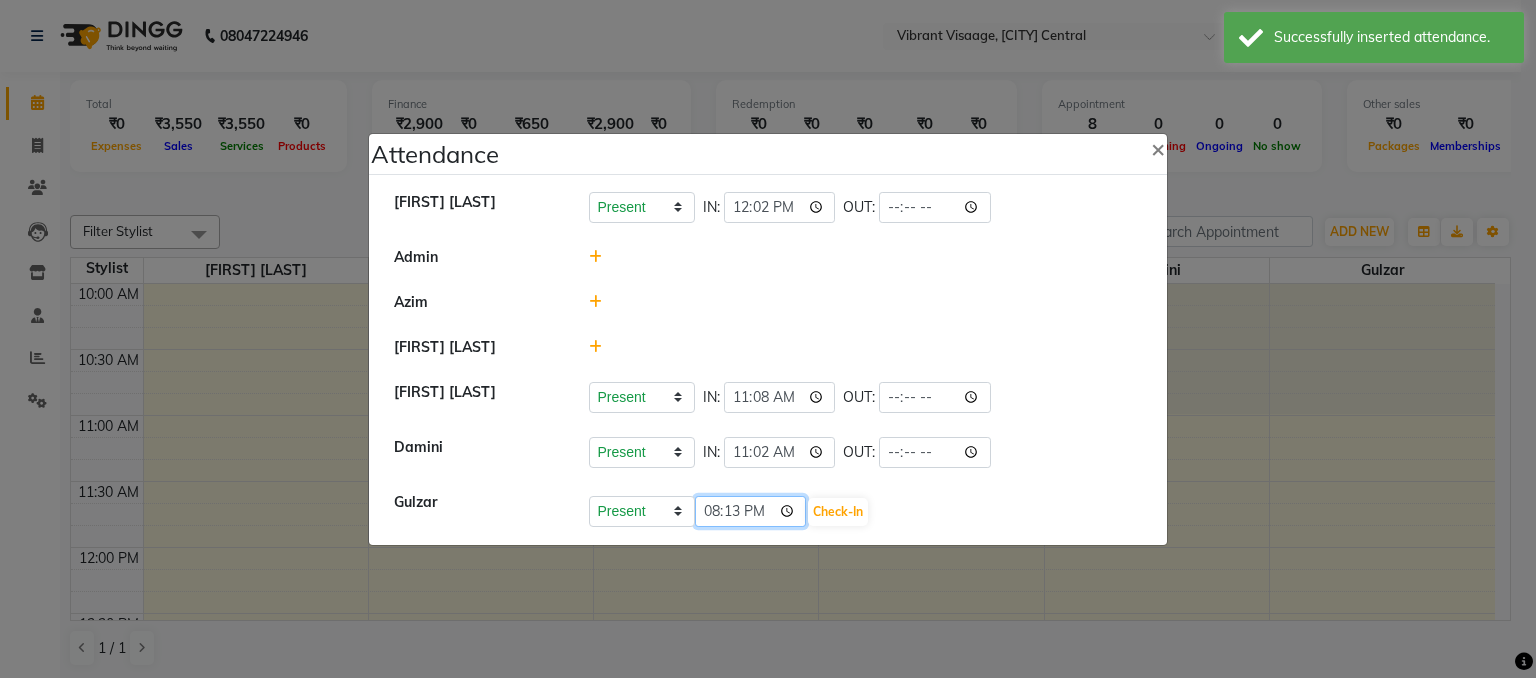 click on "20:13" 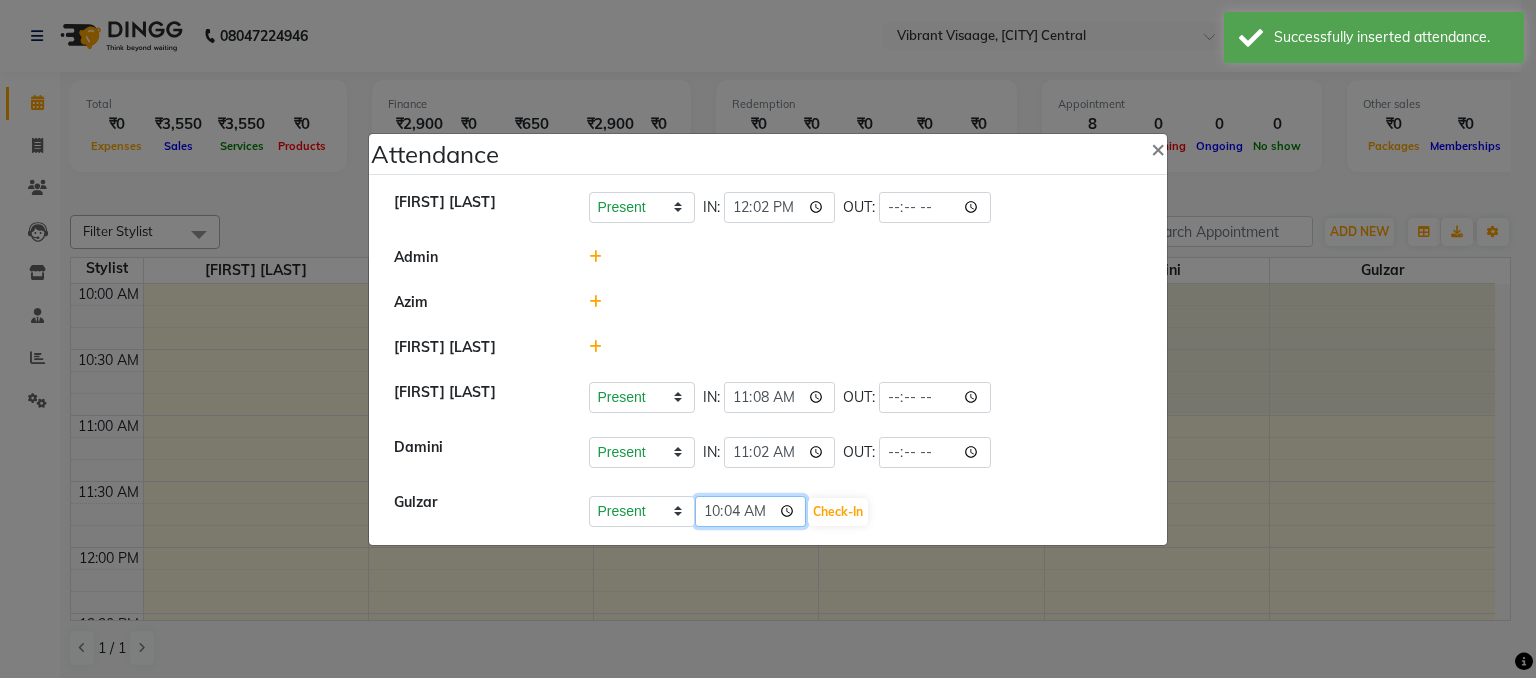 type on "10:45" 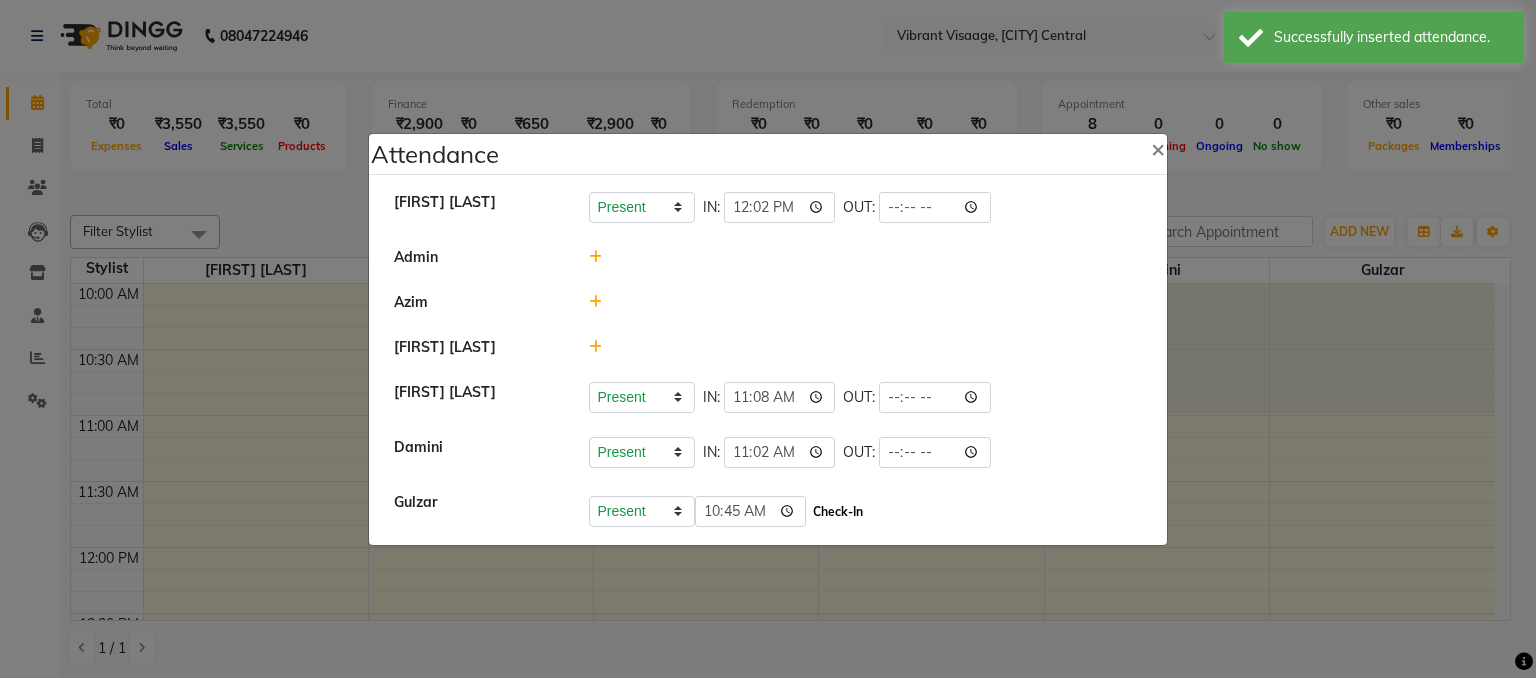 click on "Check-In" 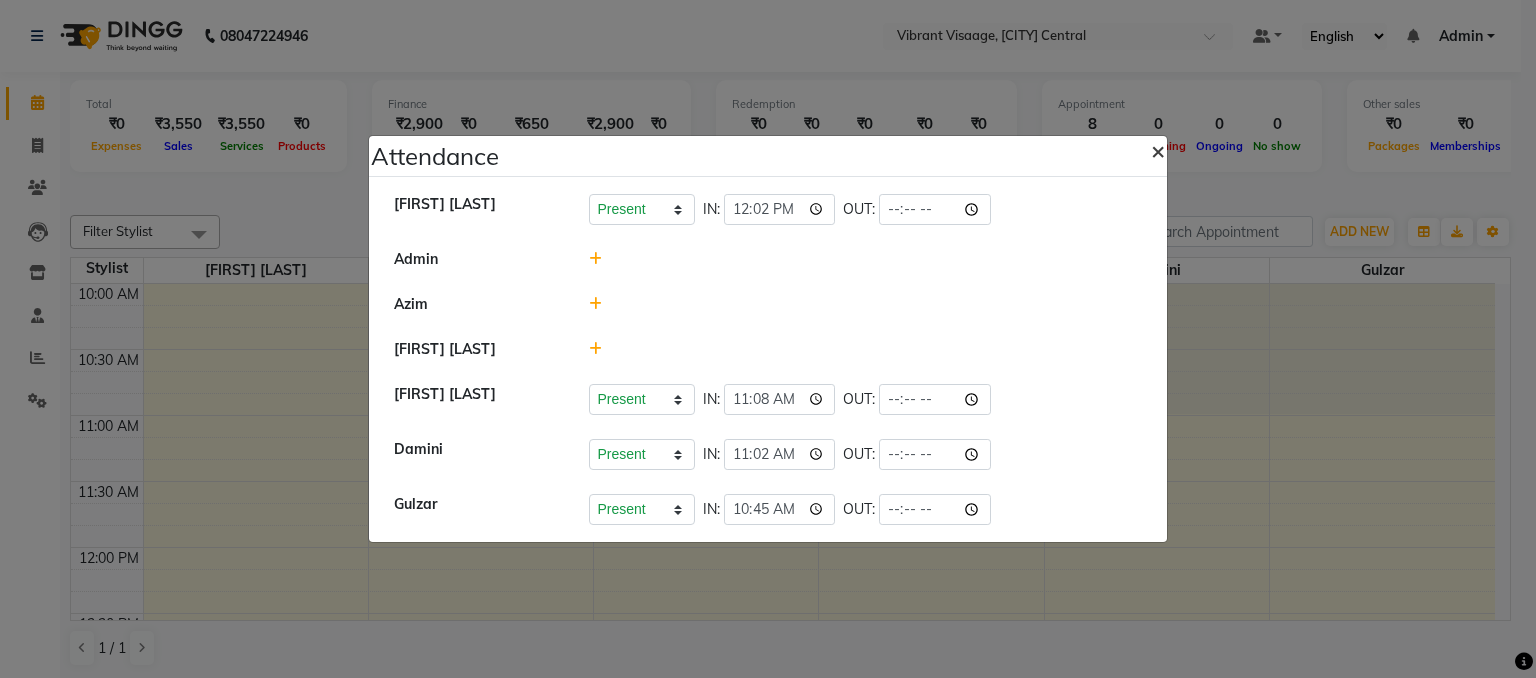 click on "×" 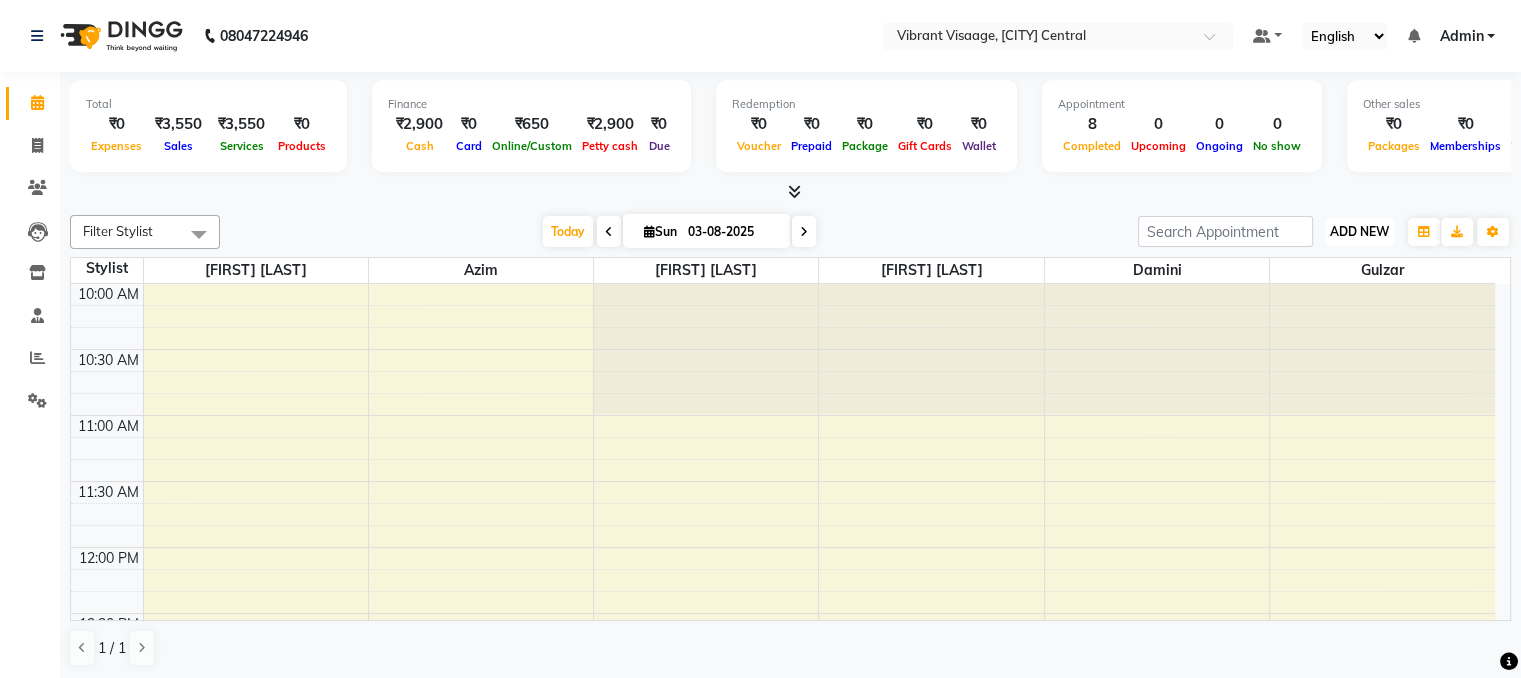 click on "ADD NEW" at bounding box center (1359, 231) 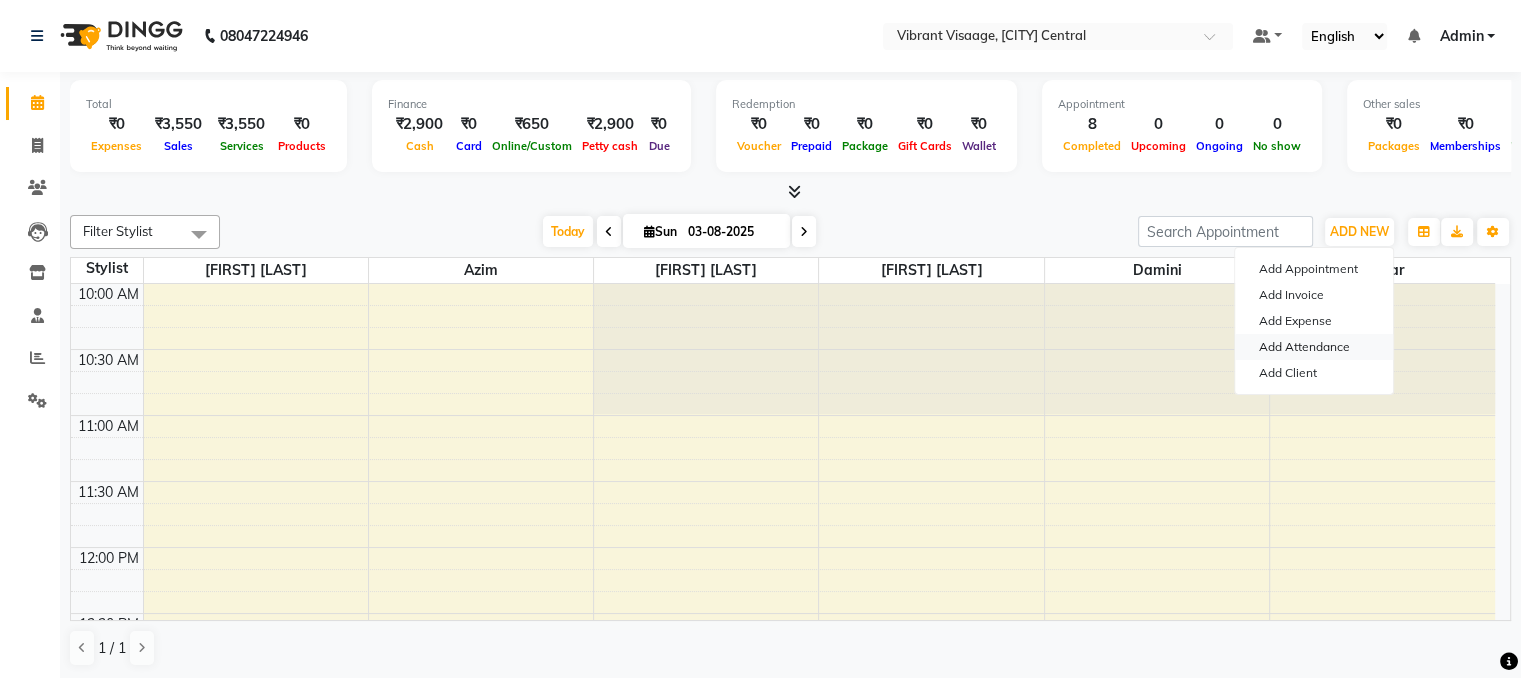 click on "Add Attendance" at bounding box center (1314, 347) 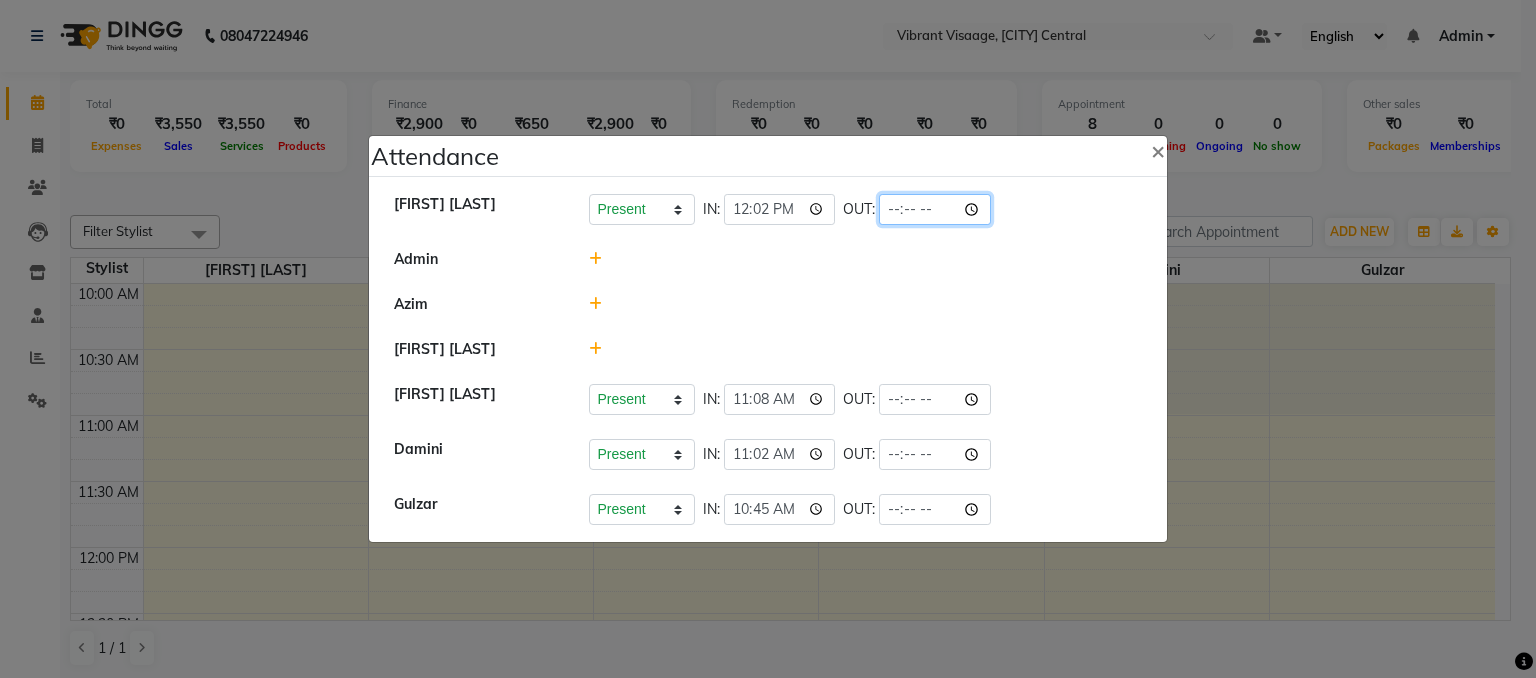 click 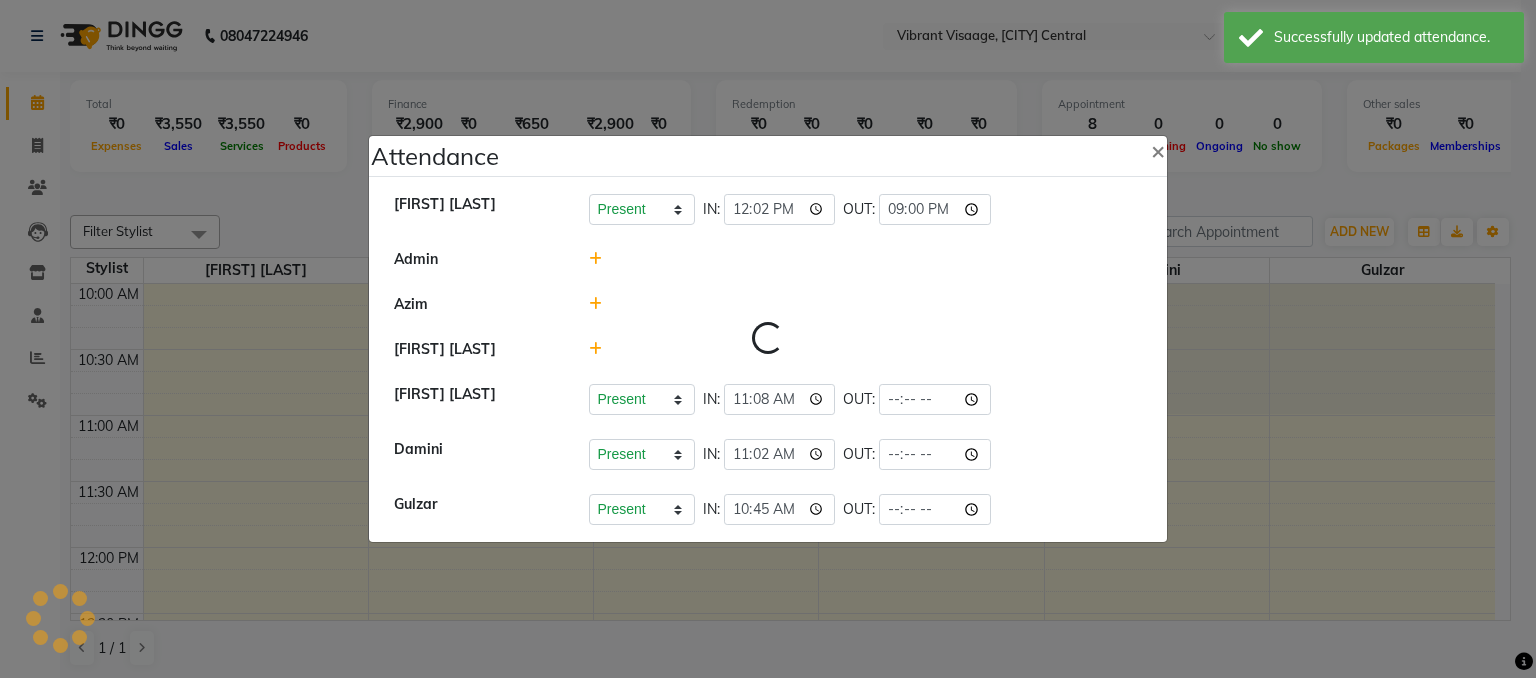 click on "Admin" 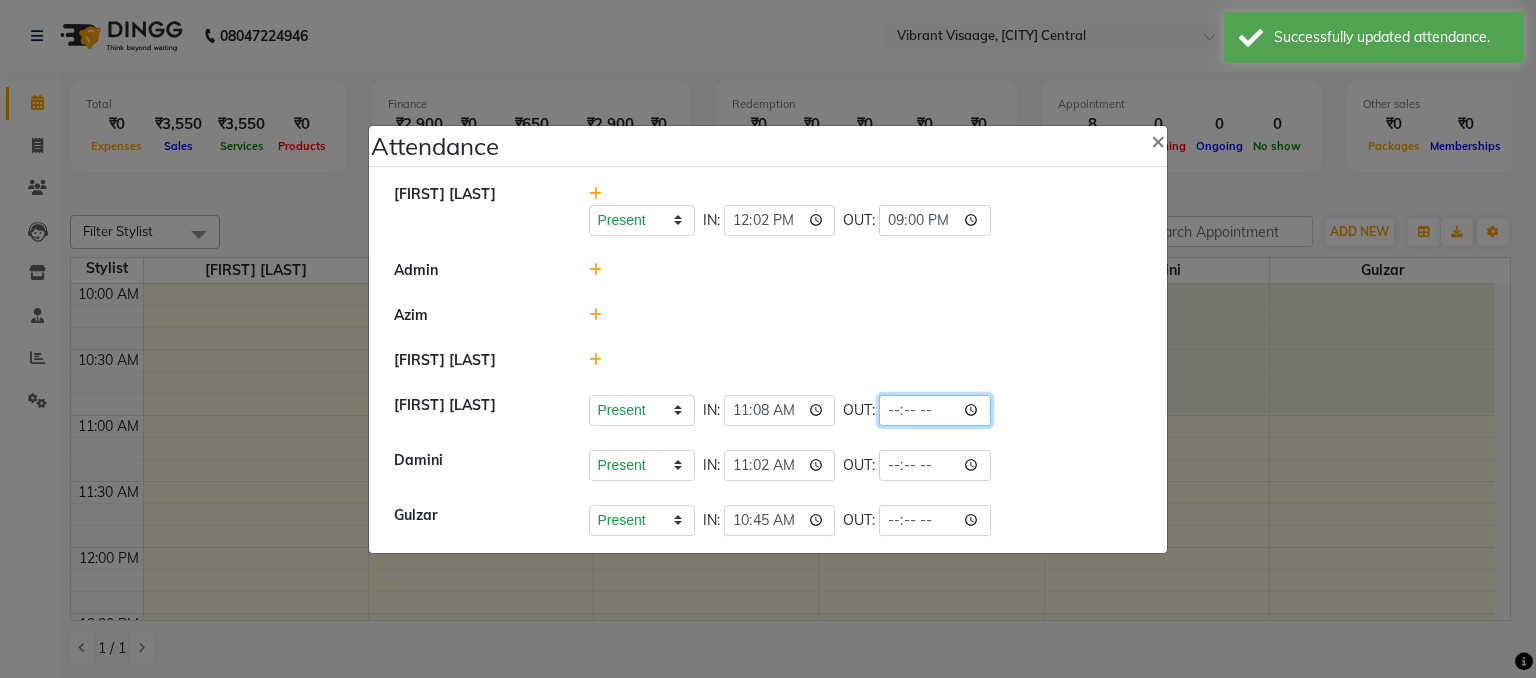 click 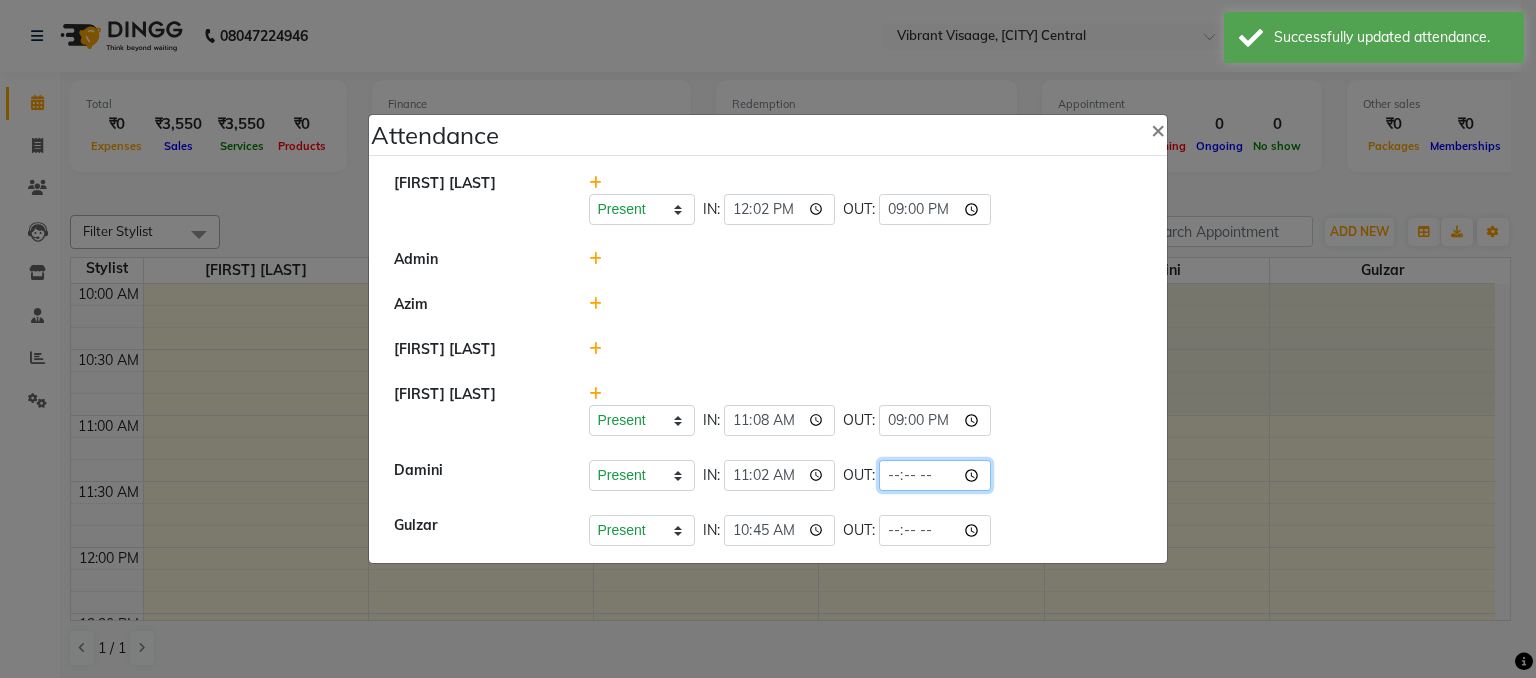 click 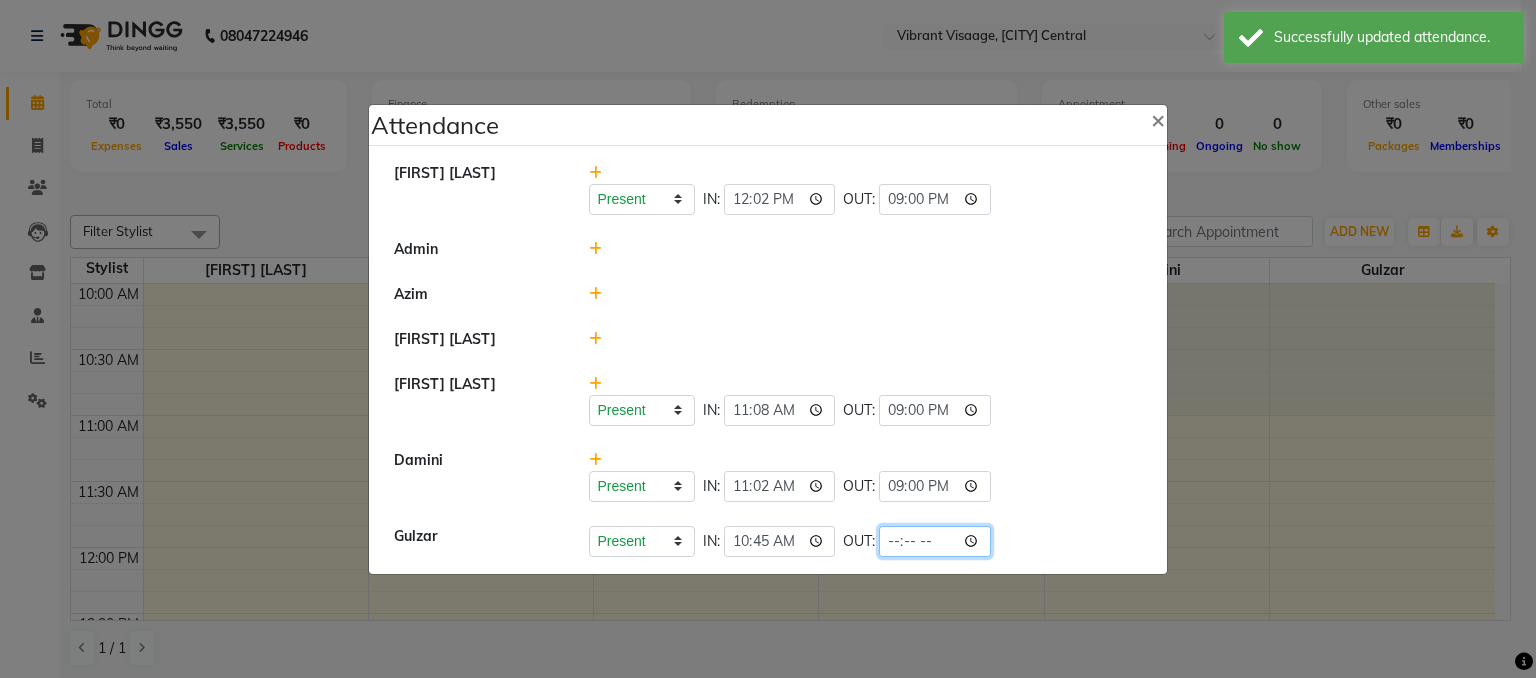 click 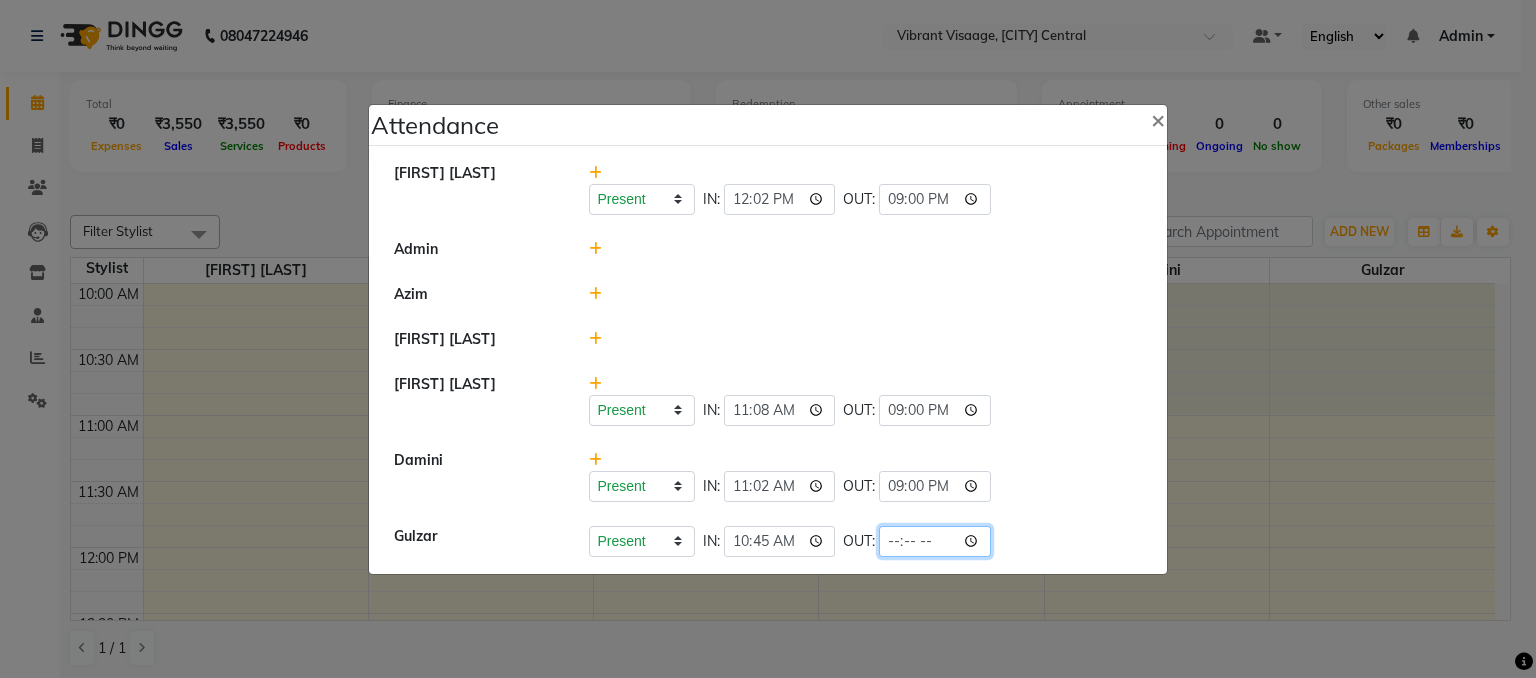 type on "21:00" 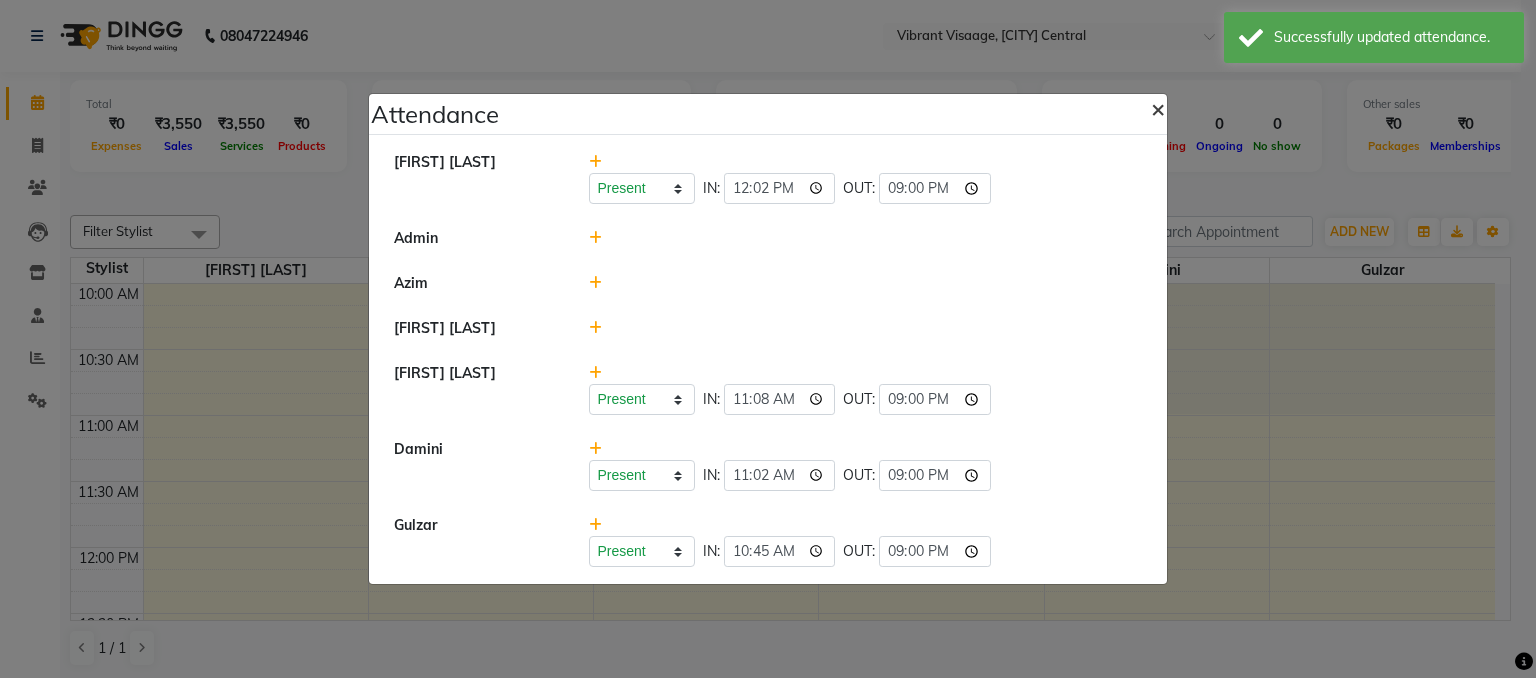 click on "×" 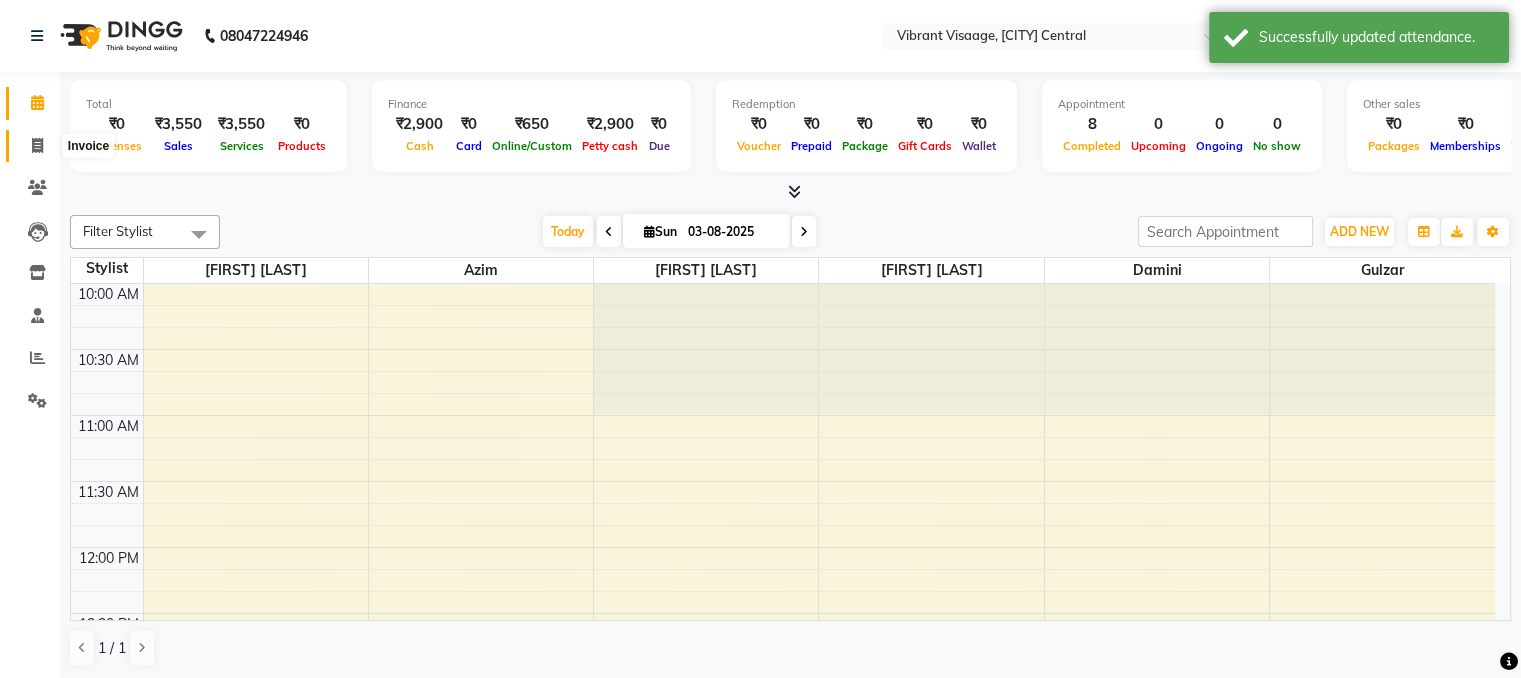 click 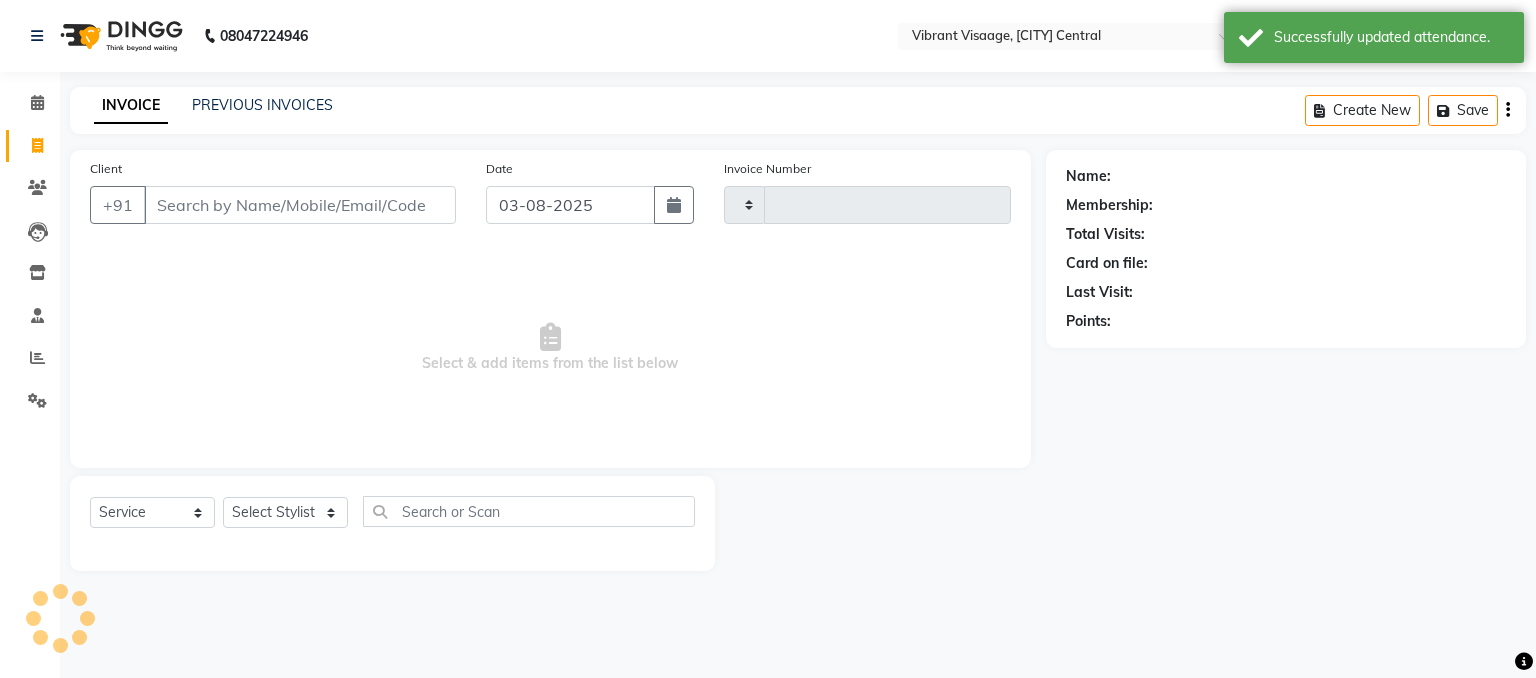 type on "0496" 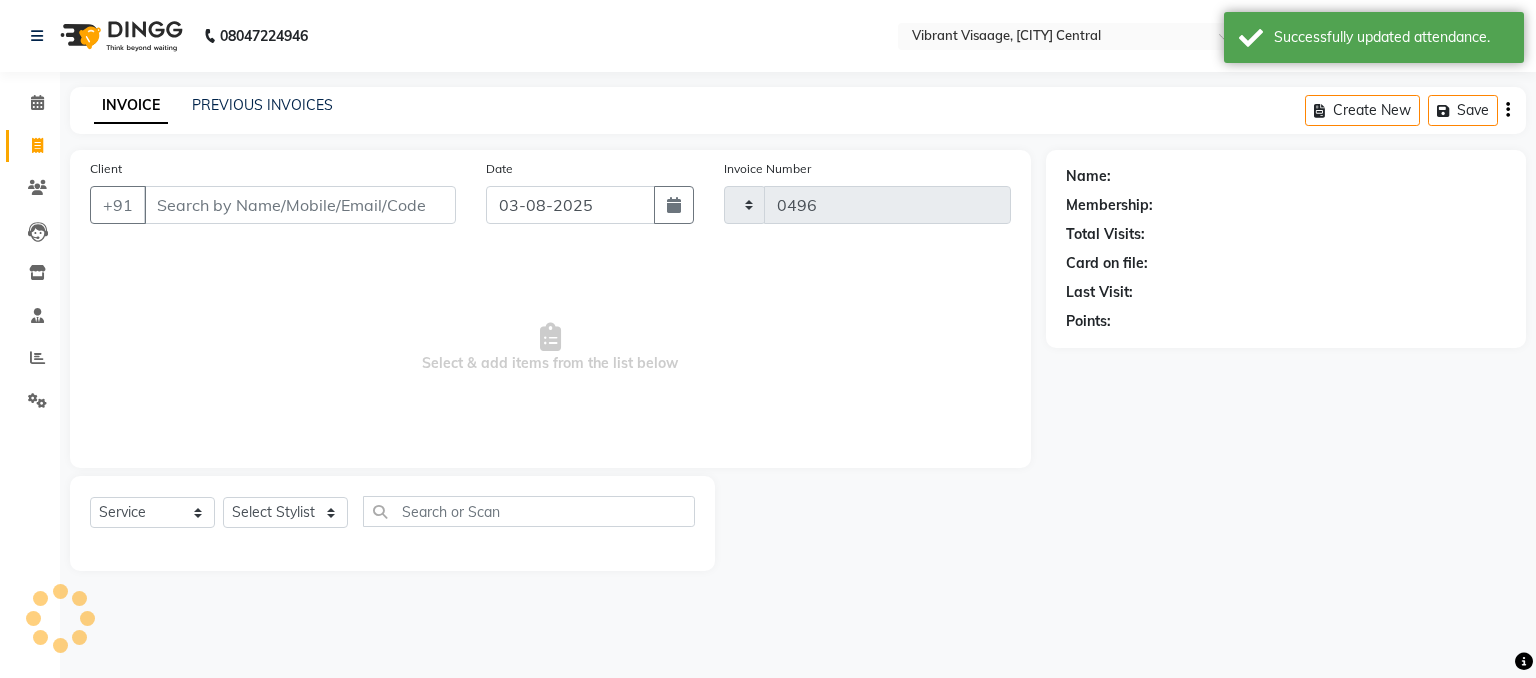 select on "7649" 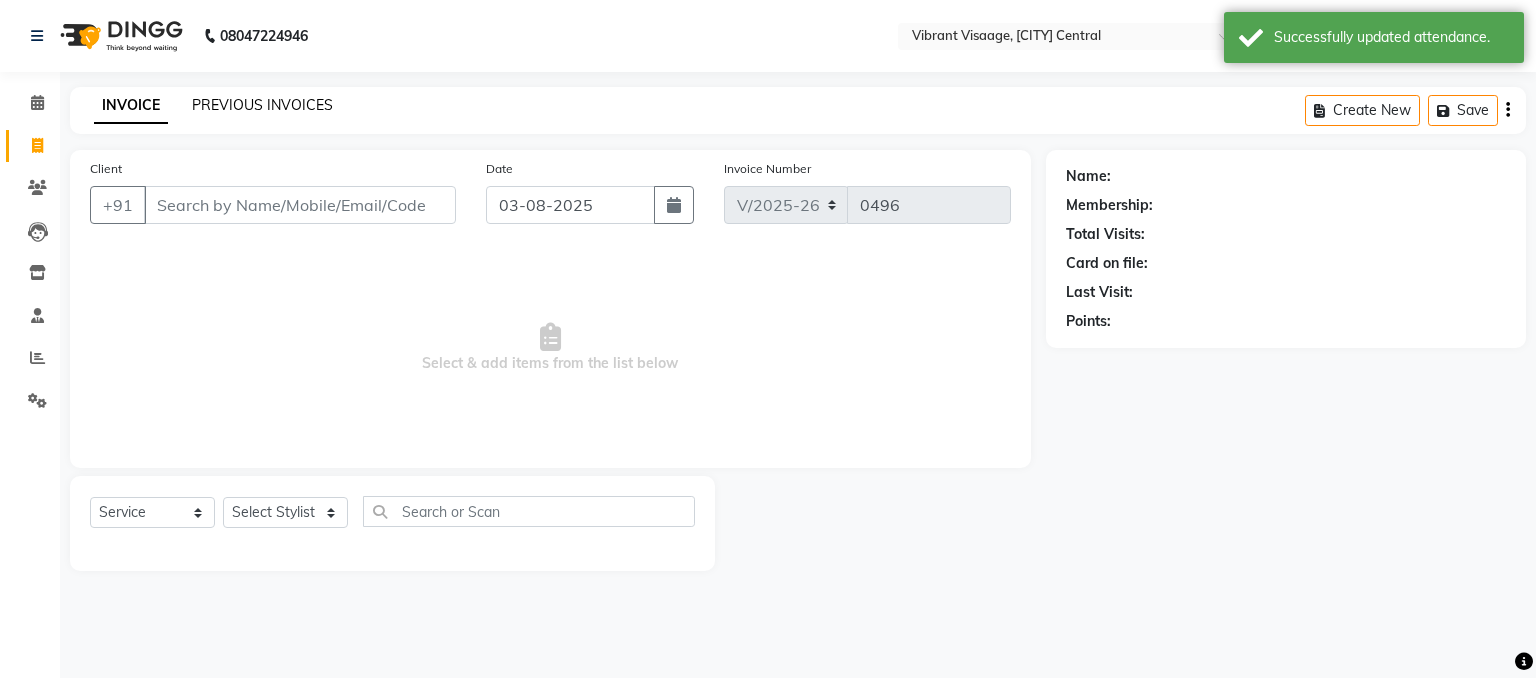 click on "PREVIOUS INVOICES" 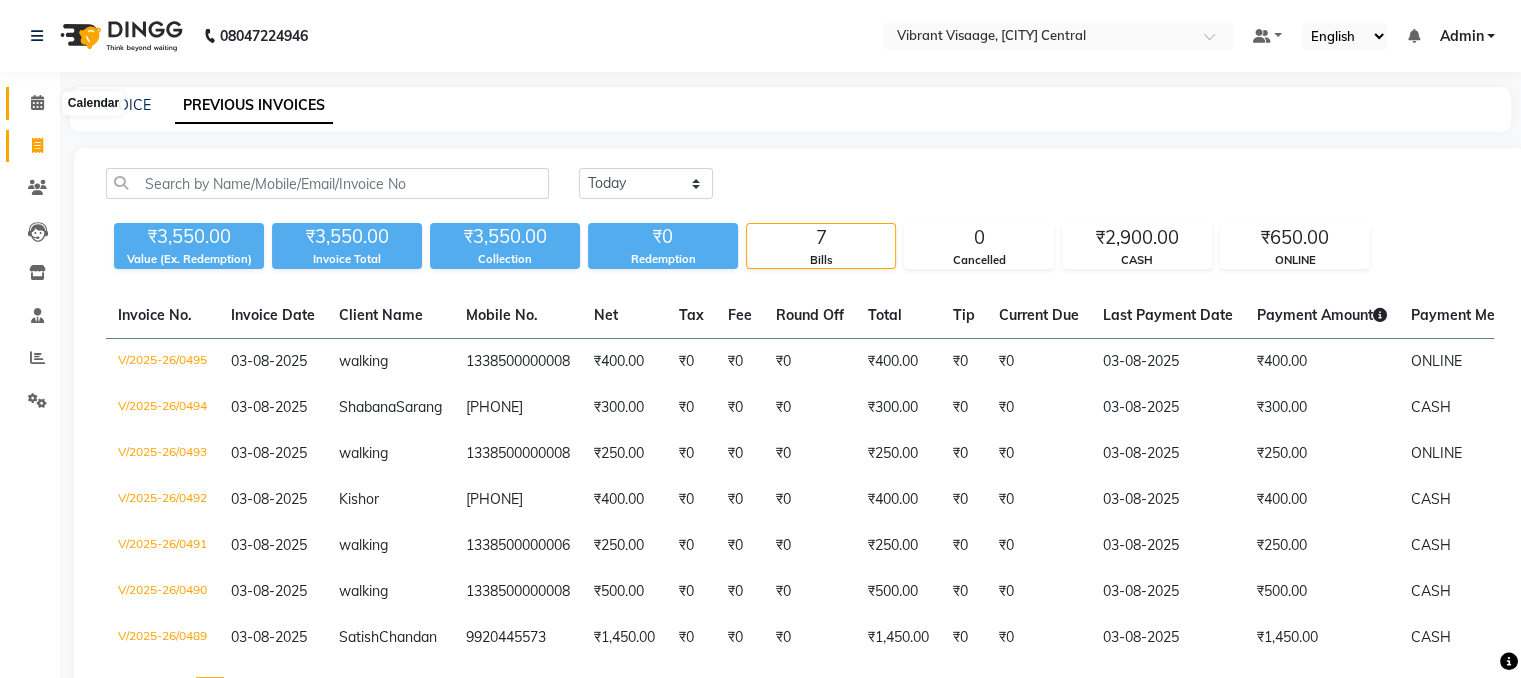 click 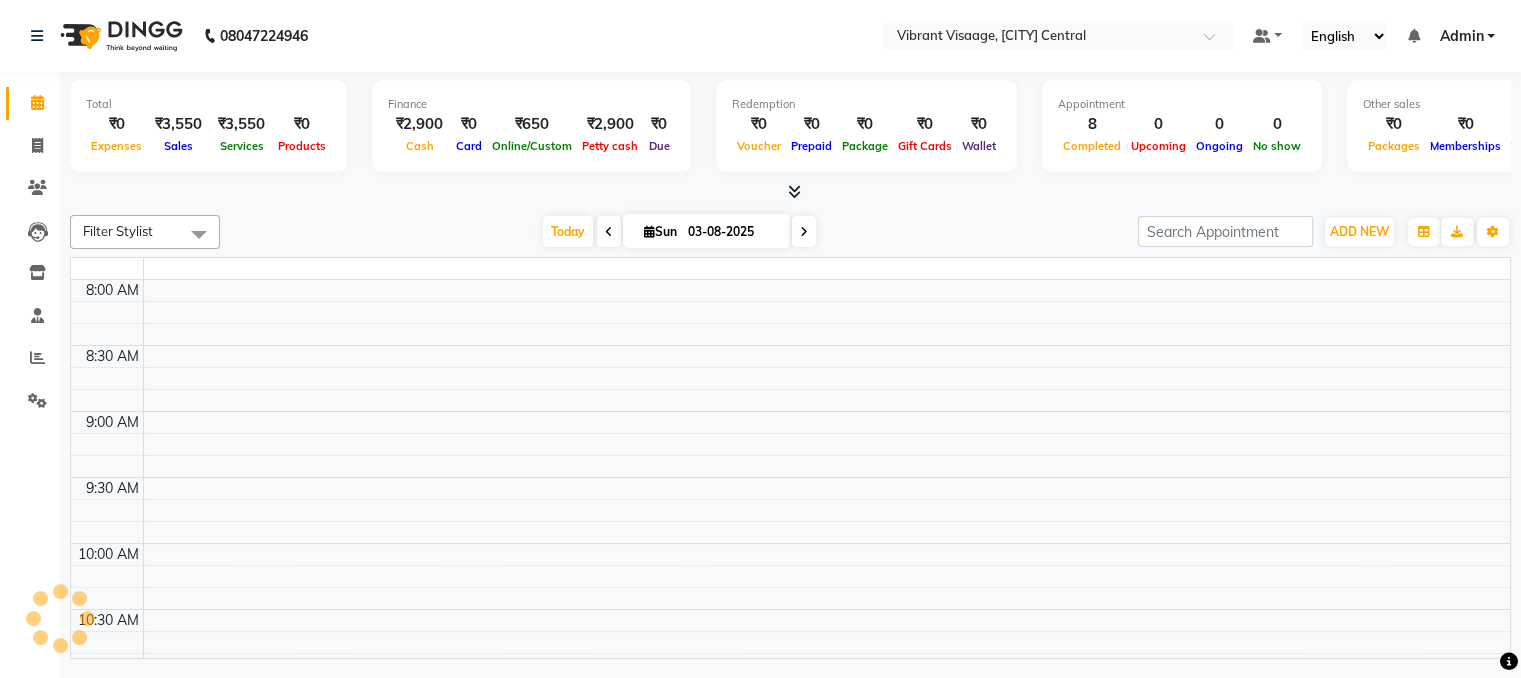 scroll, scrollTop: 0, scrollLeft: 0, axis: both 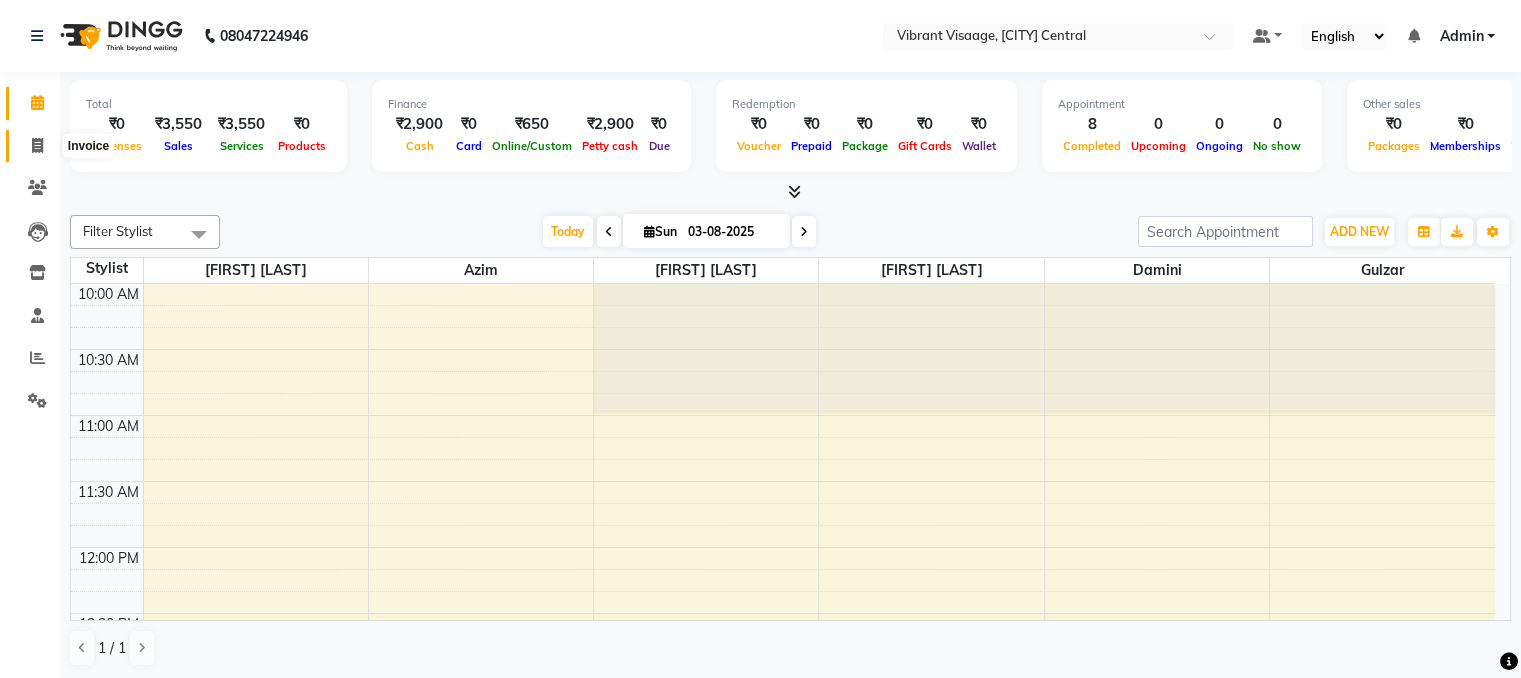 click 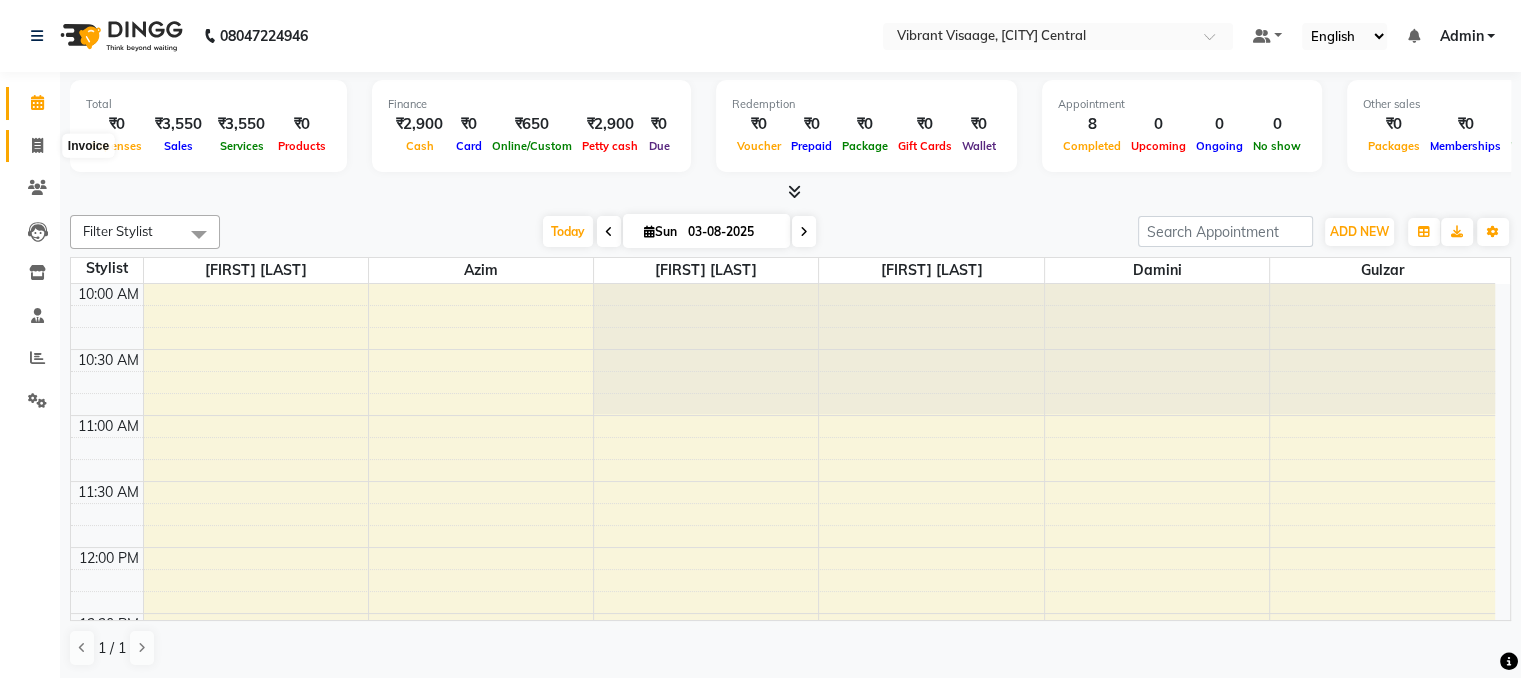 select on "service" 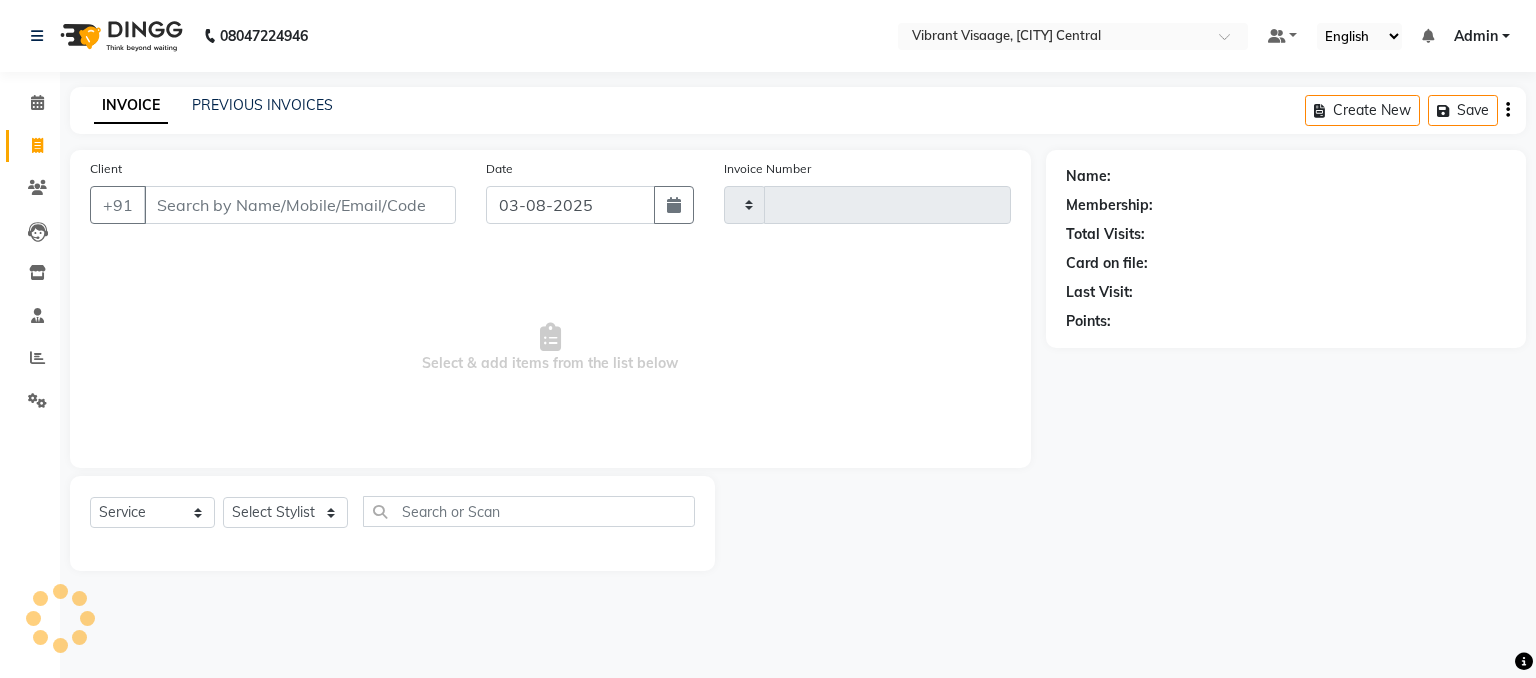 type on "0496" 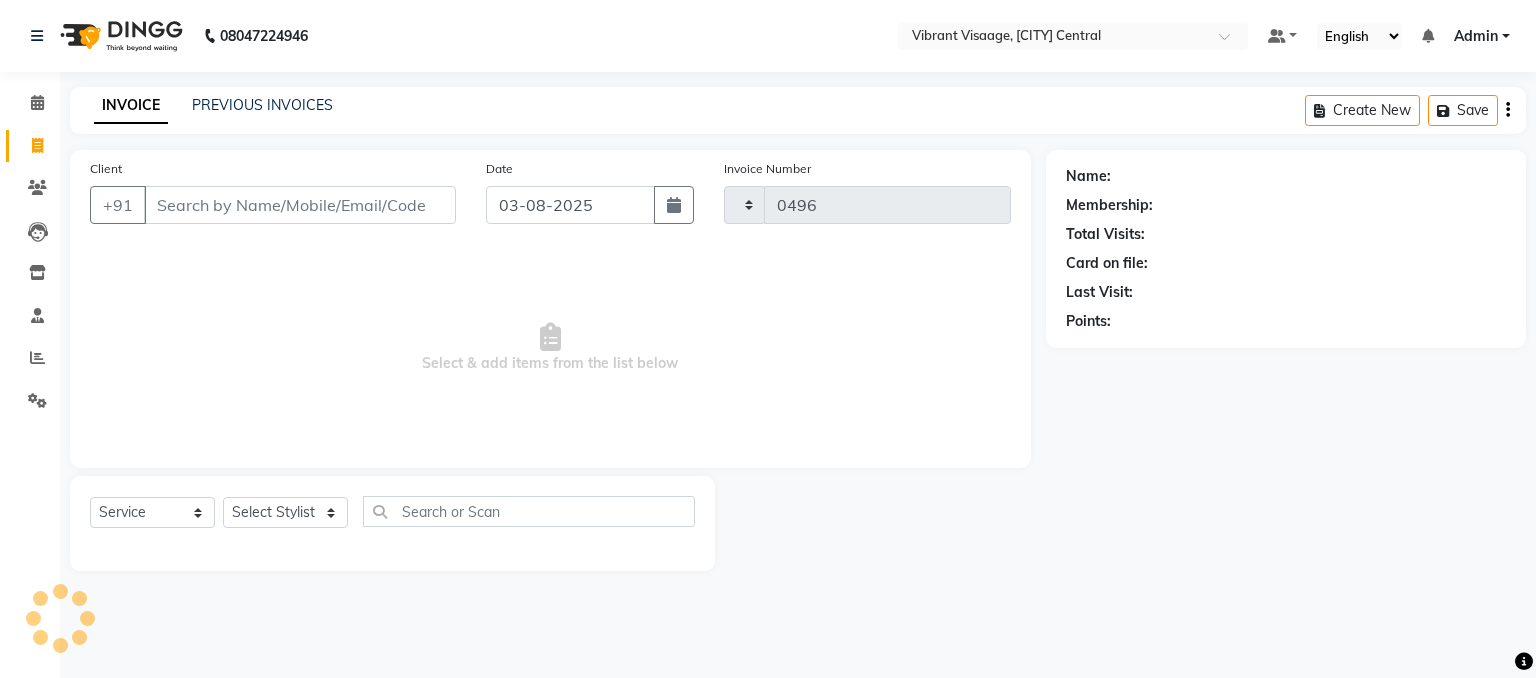 select on "7649" 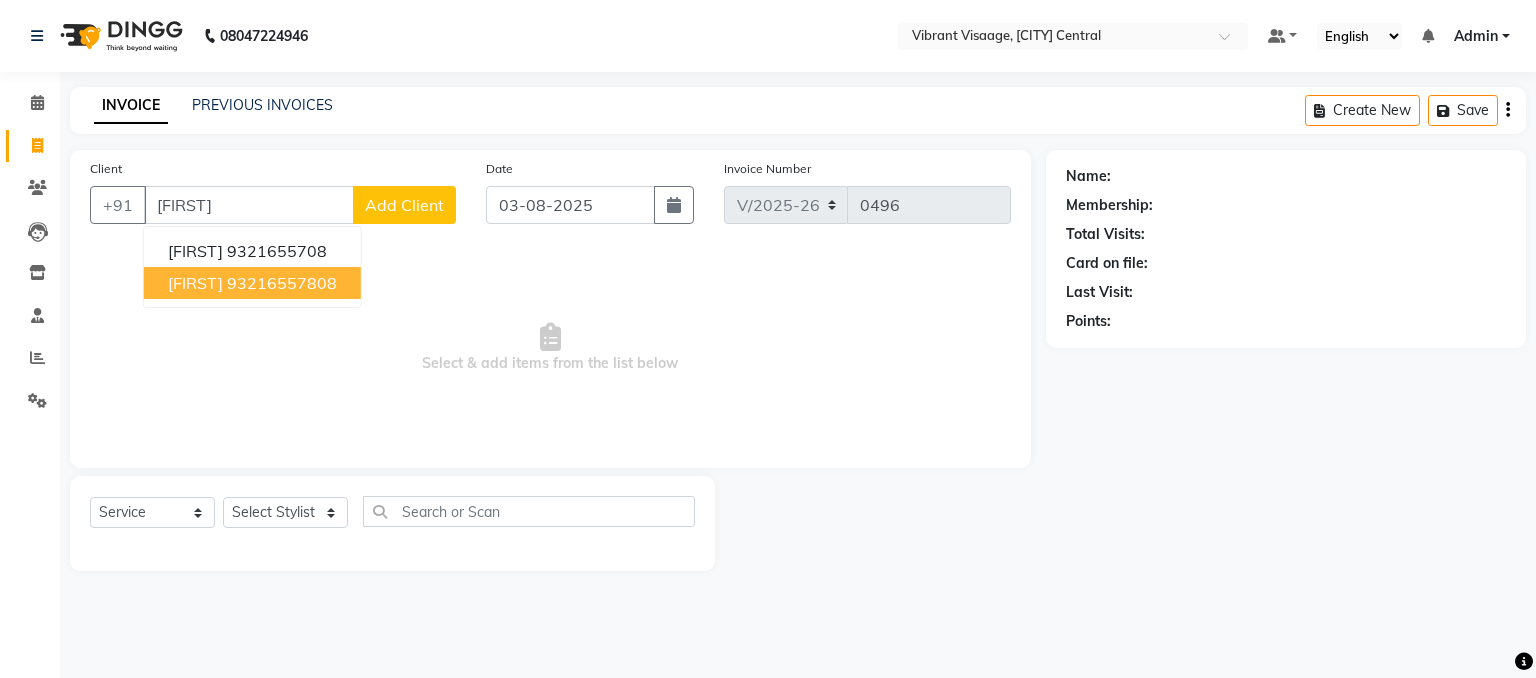 click on "93216557808" at bounding box center [282, 283] 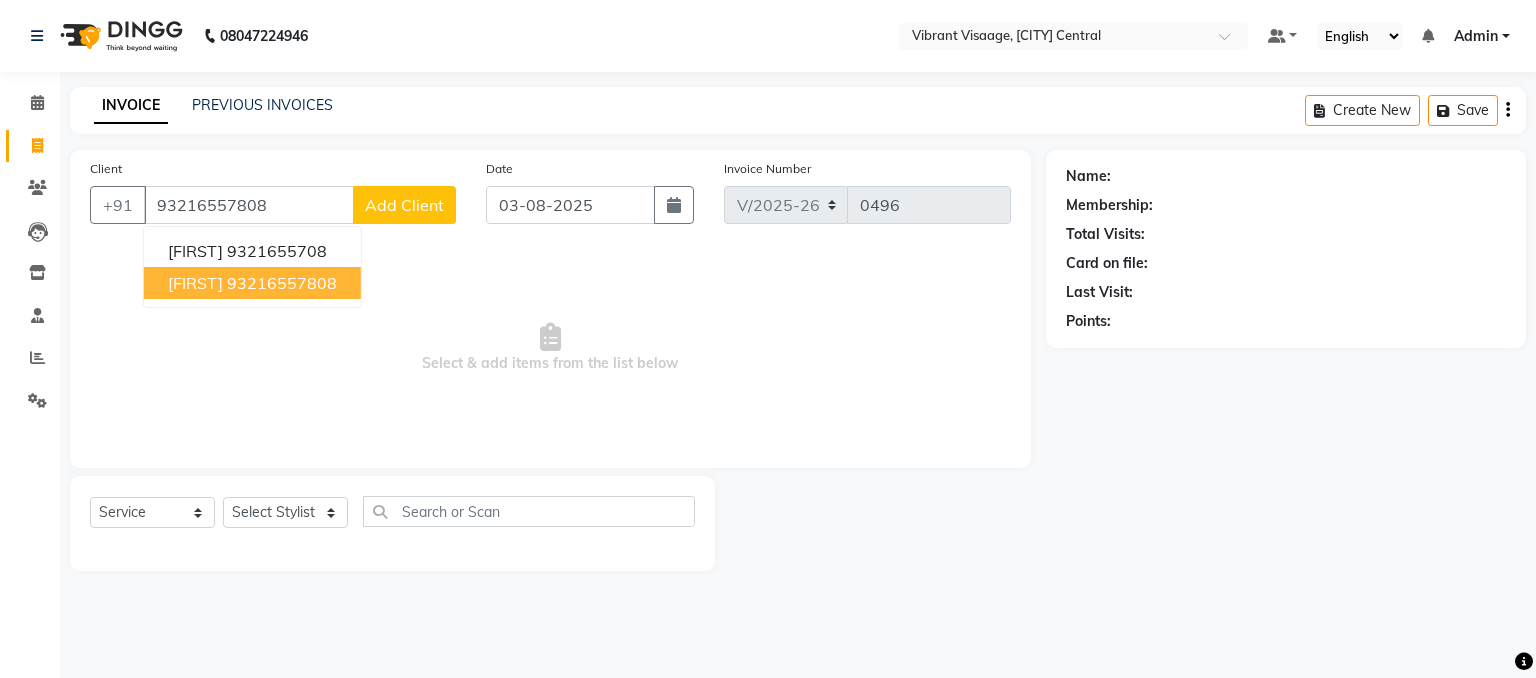 type on "93216557808" 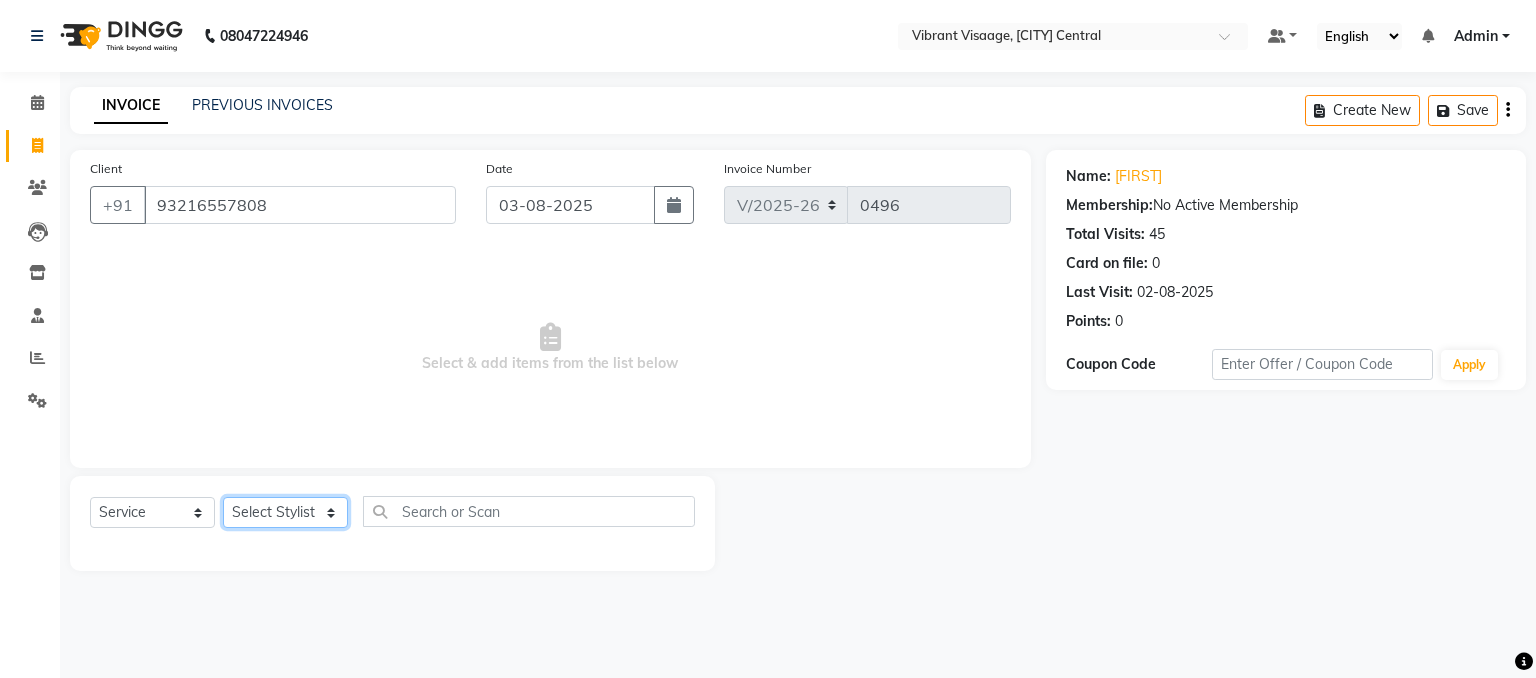 click on "Select Stylist [LAST] [LAST] [LAST] [LAST] [LAST] [LAST] [LAST]" 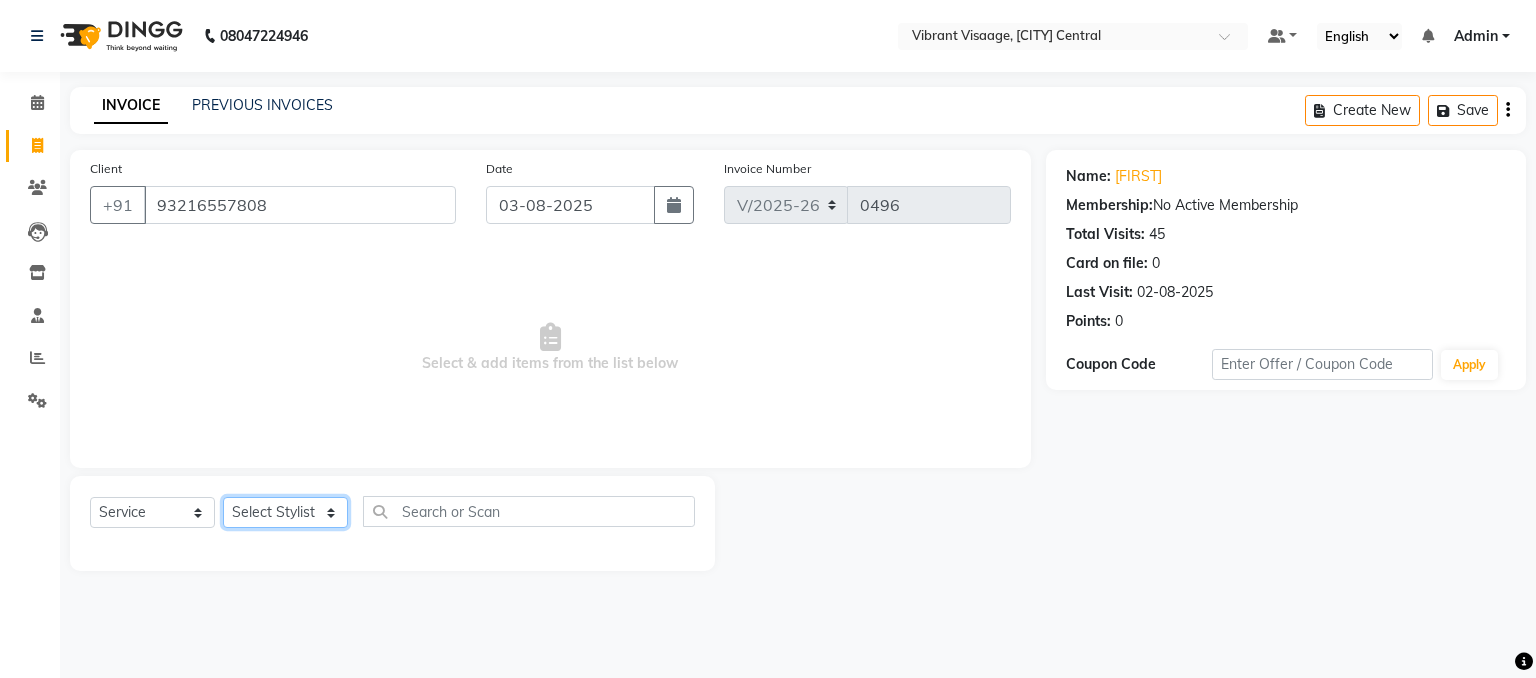 select on "79553" 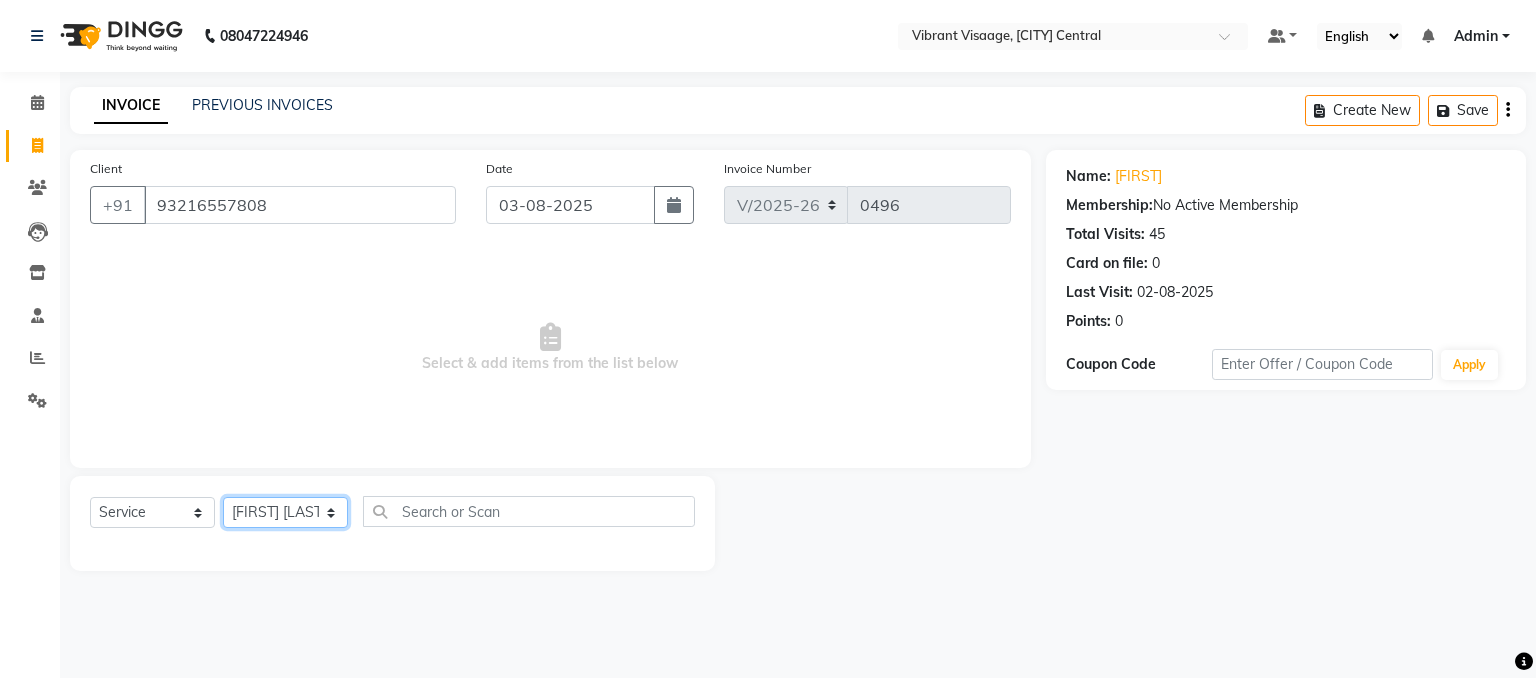 click on "Select Stylist [LAST] [LAST] [LAST] [LAST] [LAST] [LAST] [LAST]" 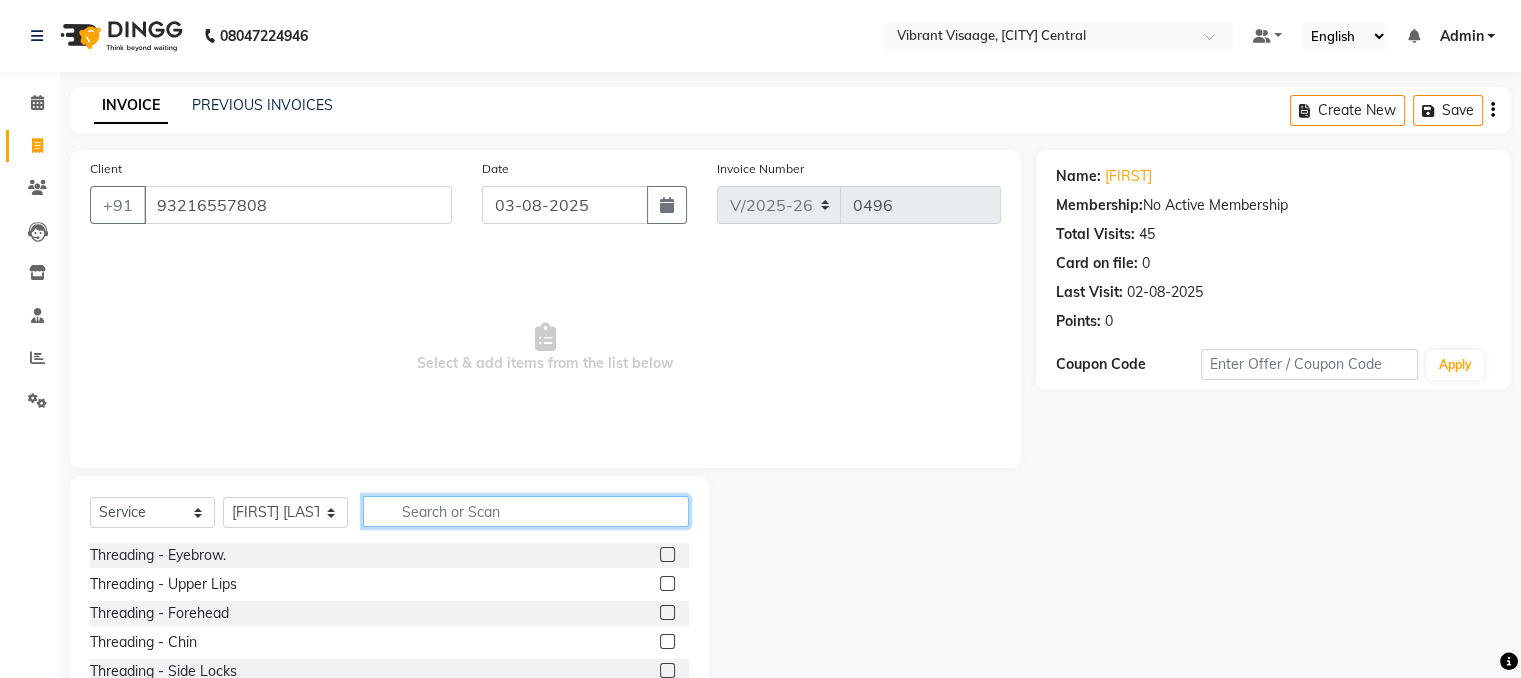 click 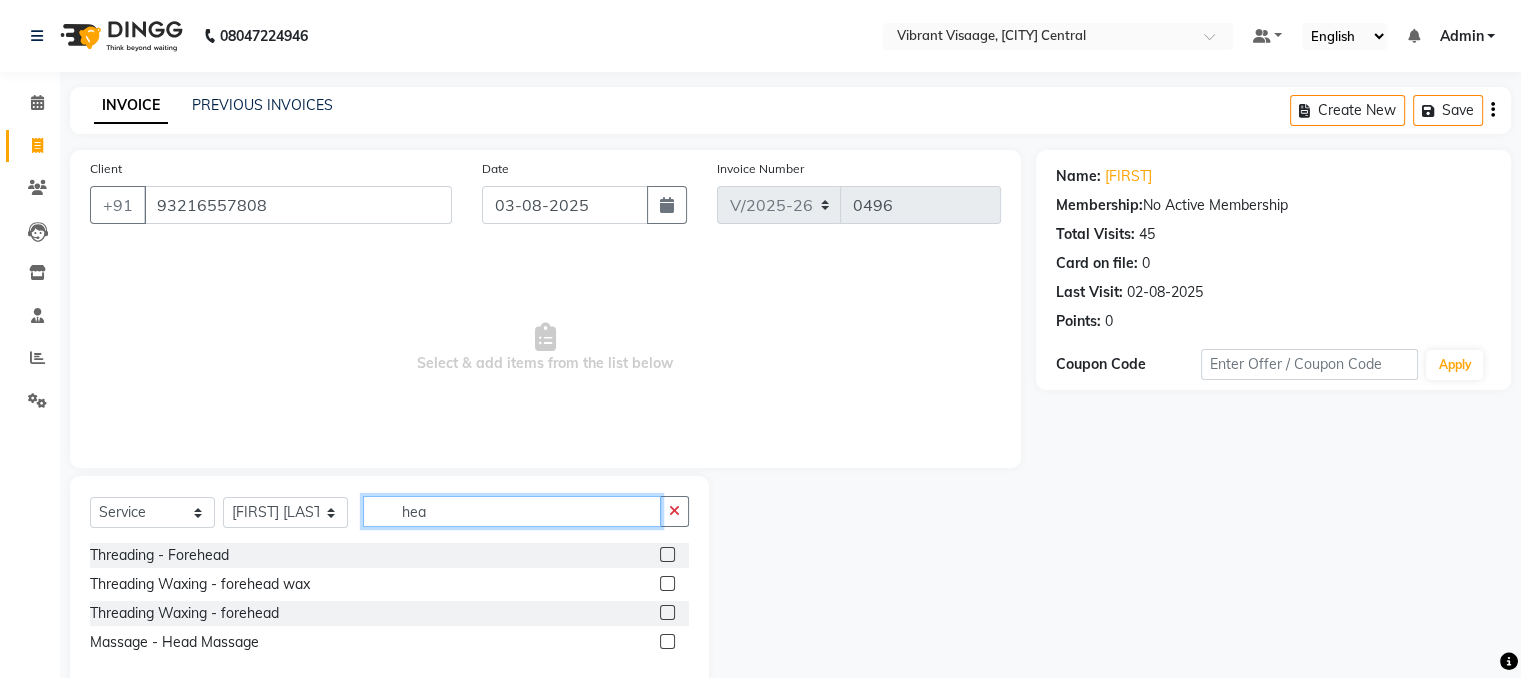 type on "hea" 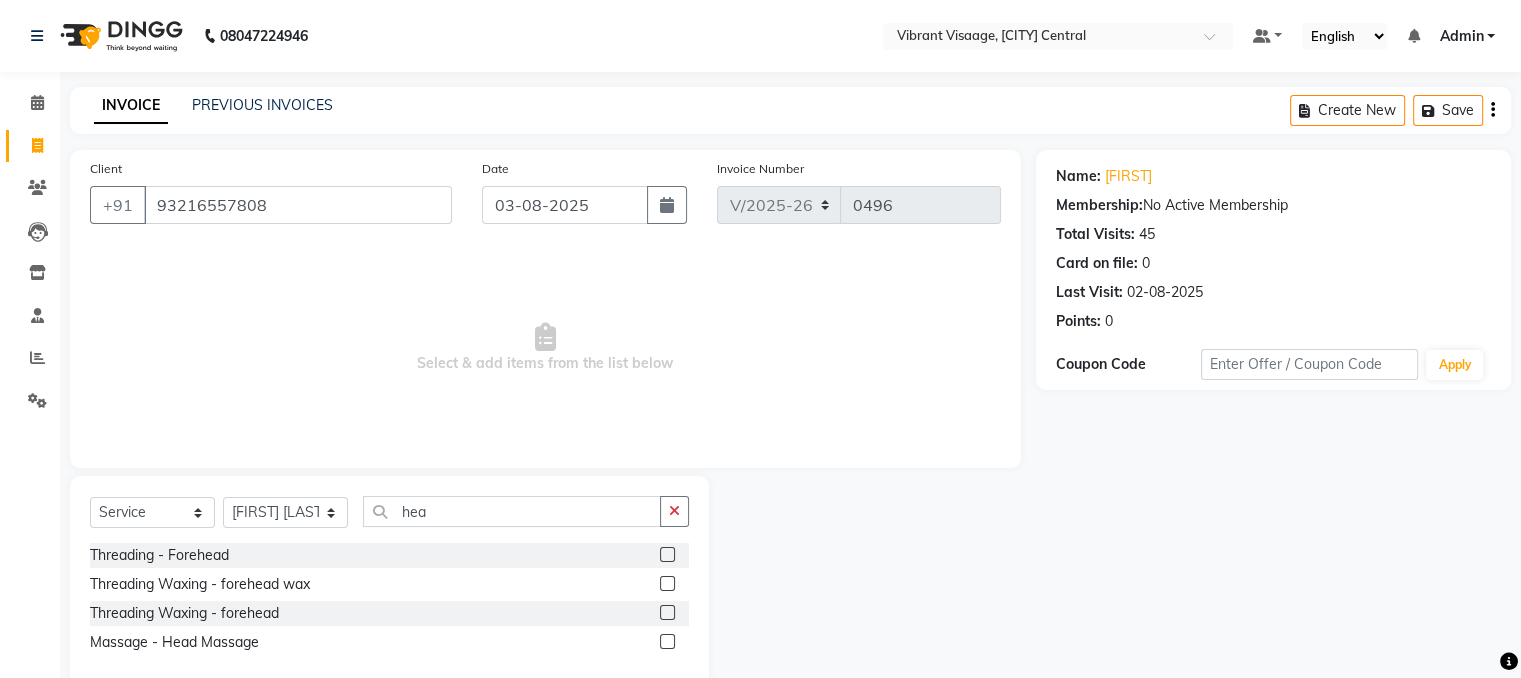 click 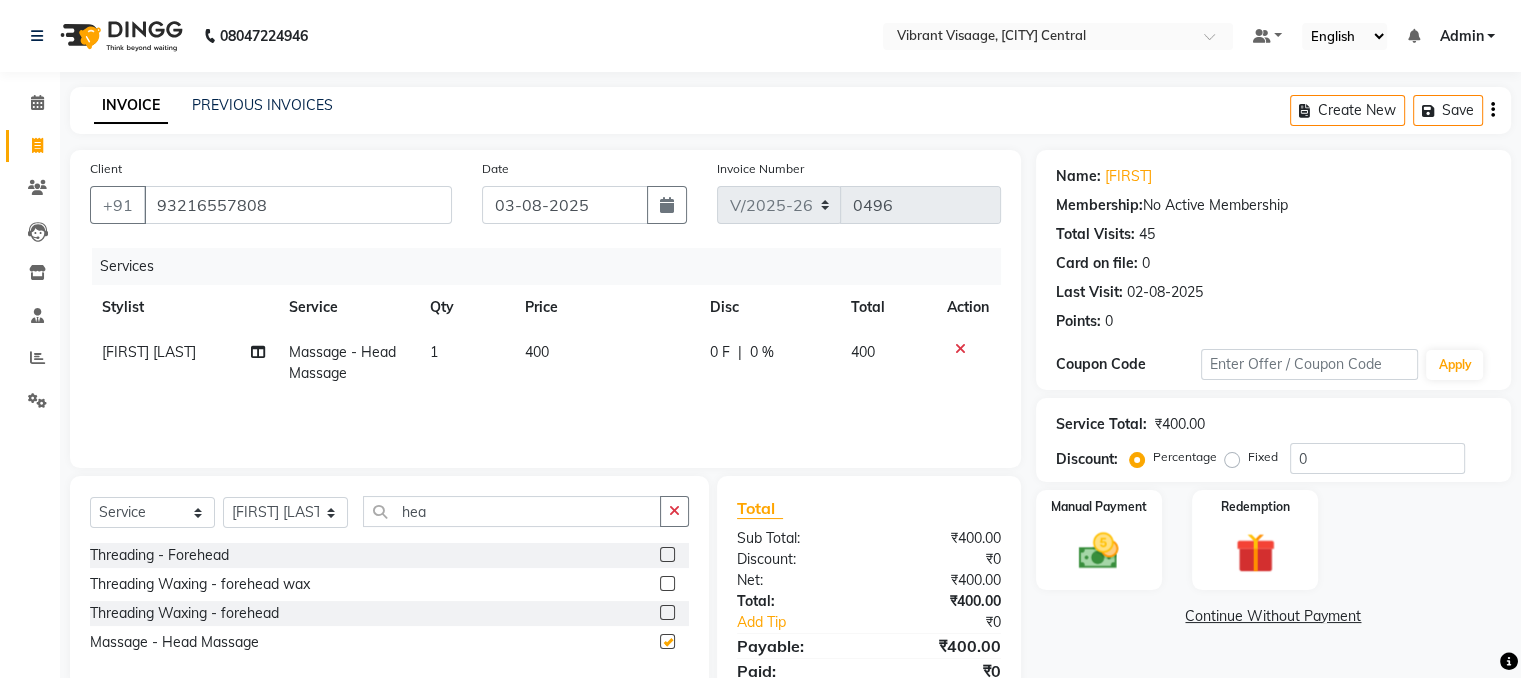 checkbox on "false" 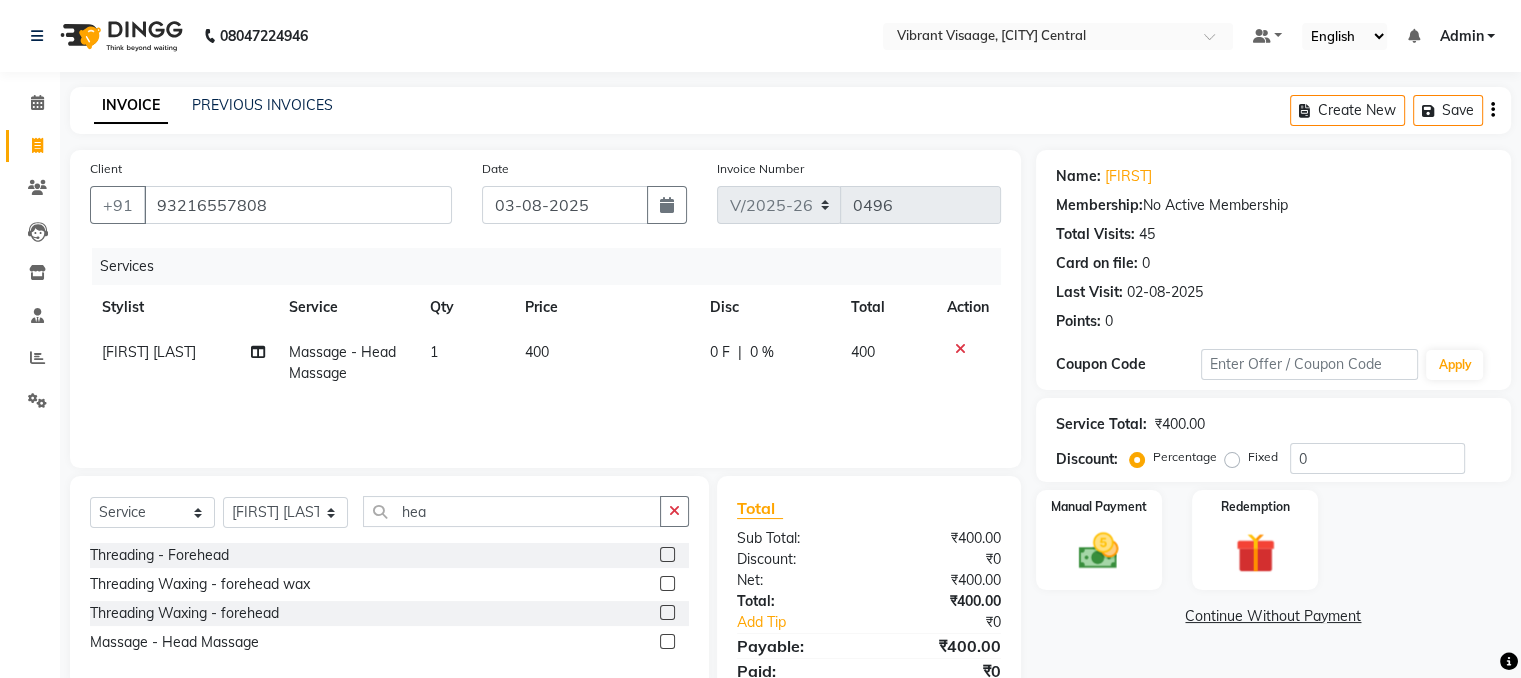 scroll, scrollTop: 80, scrollLeft: 0, axis: vertical 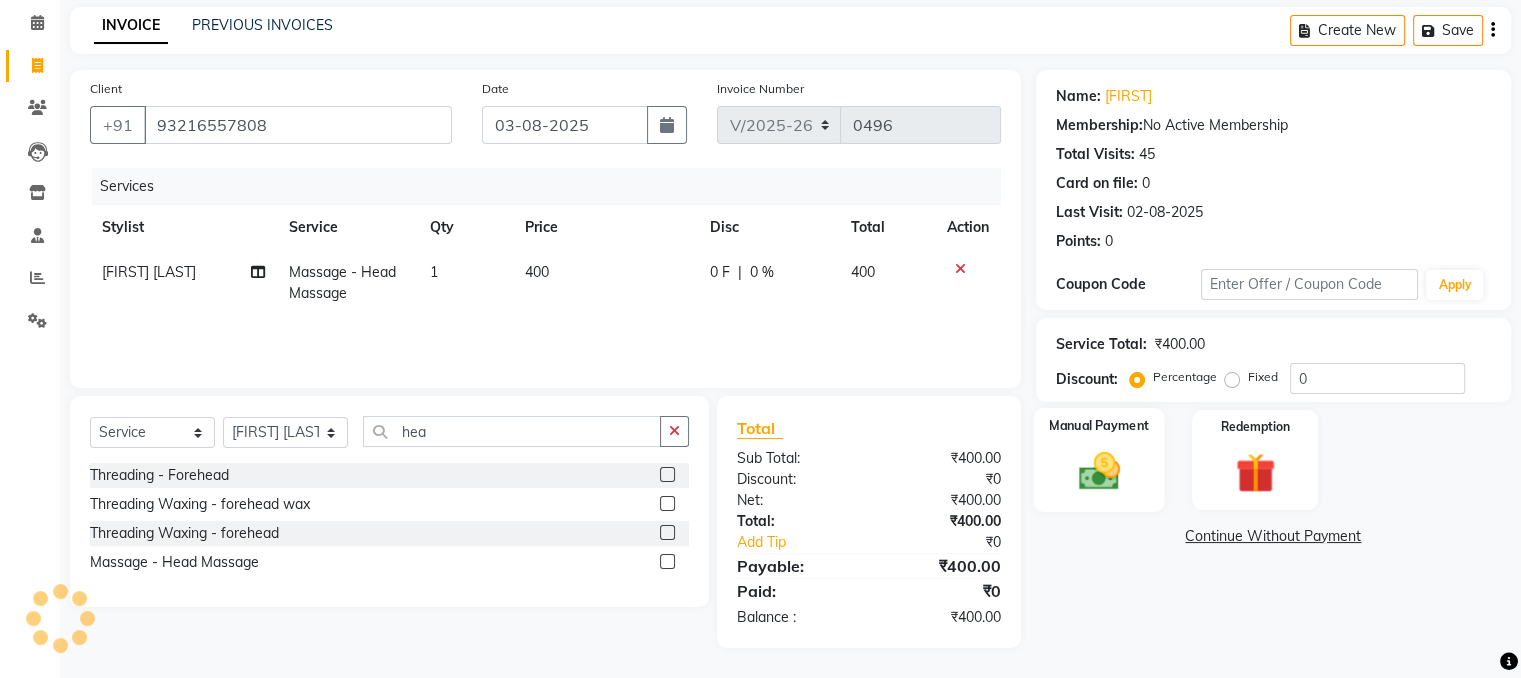 click 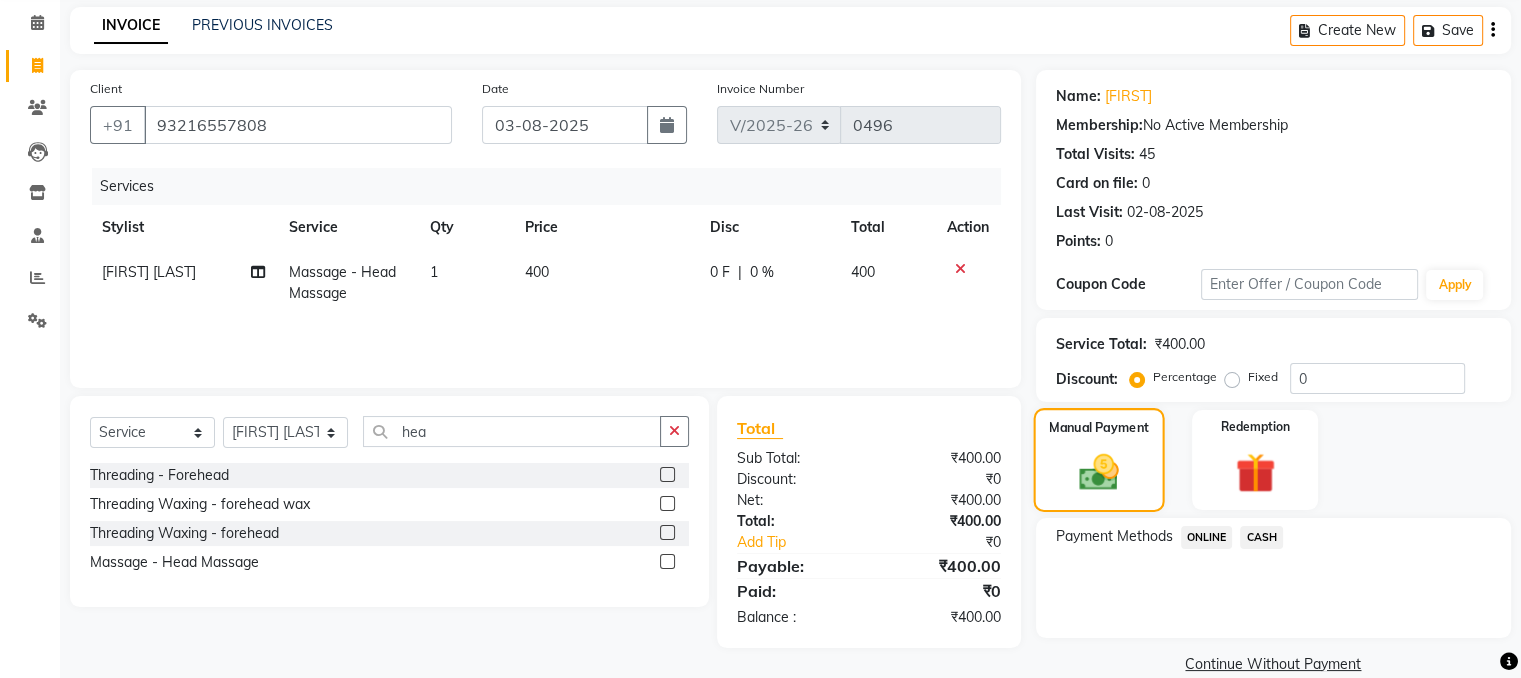 scroll, scrollTop: 110, scrollLeft: 0, axis: vertical 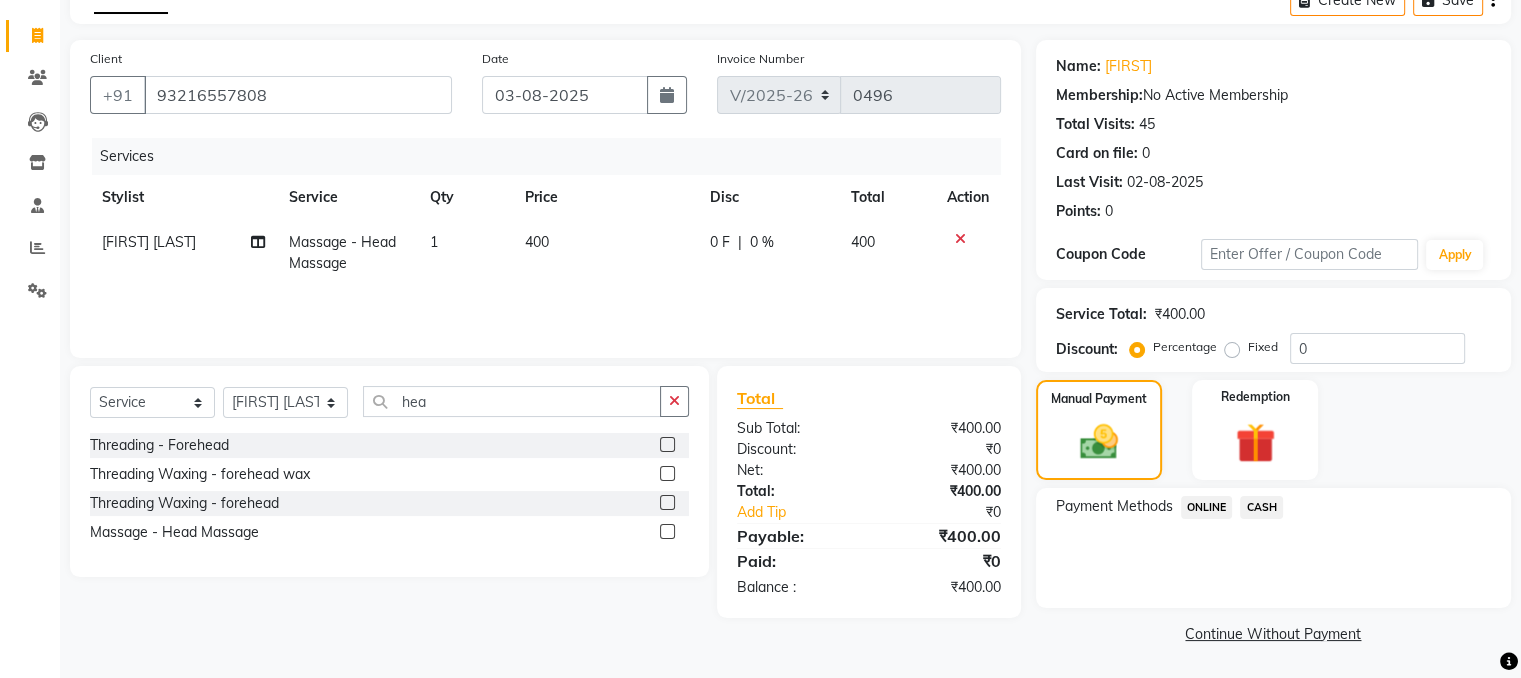 click on "CASH" 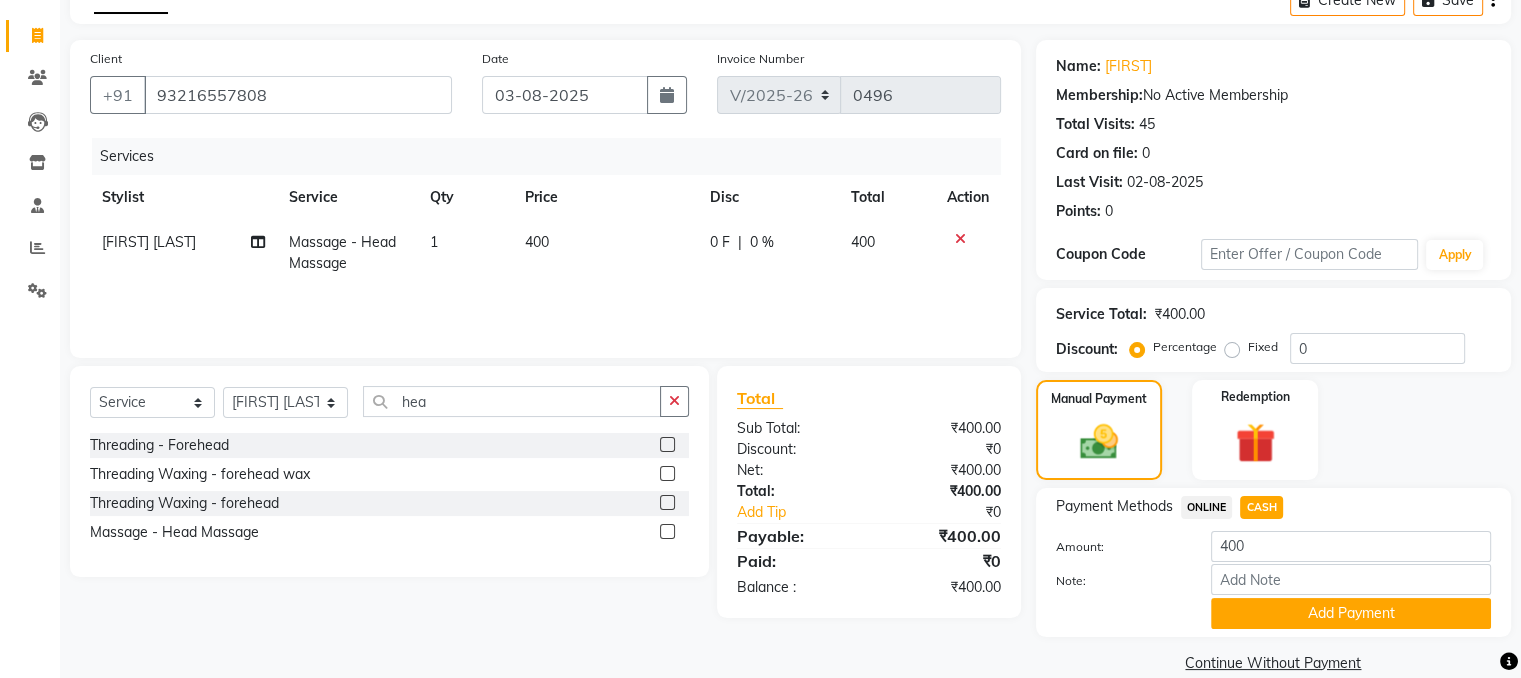 click on "Note:" 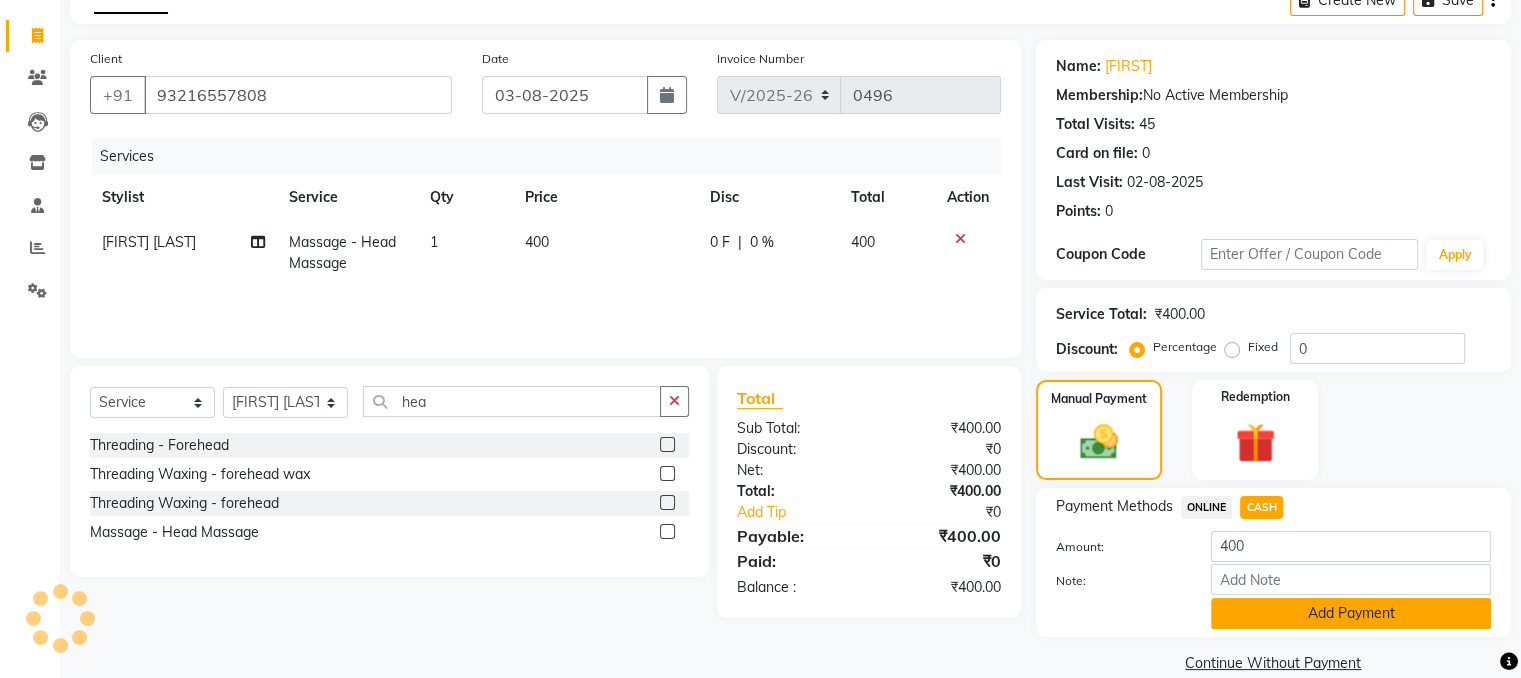 click on "Add Payment" 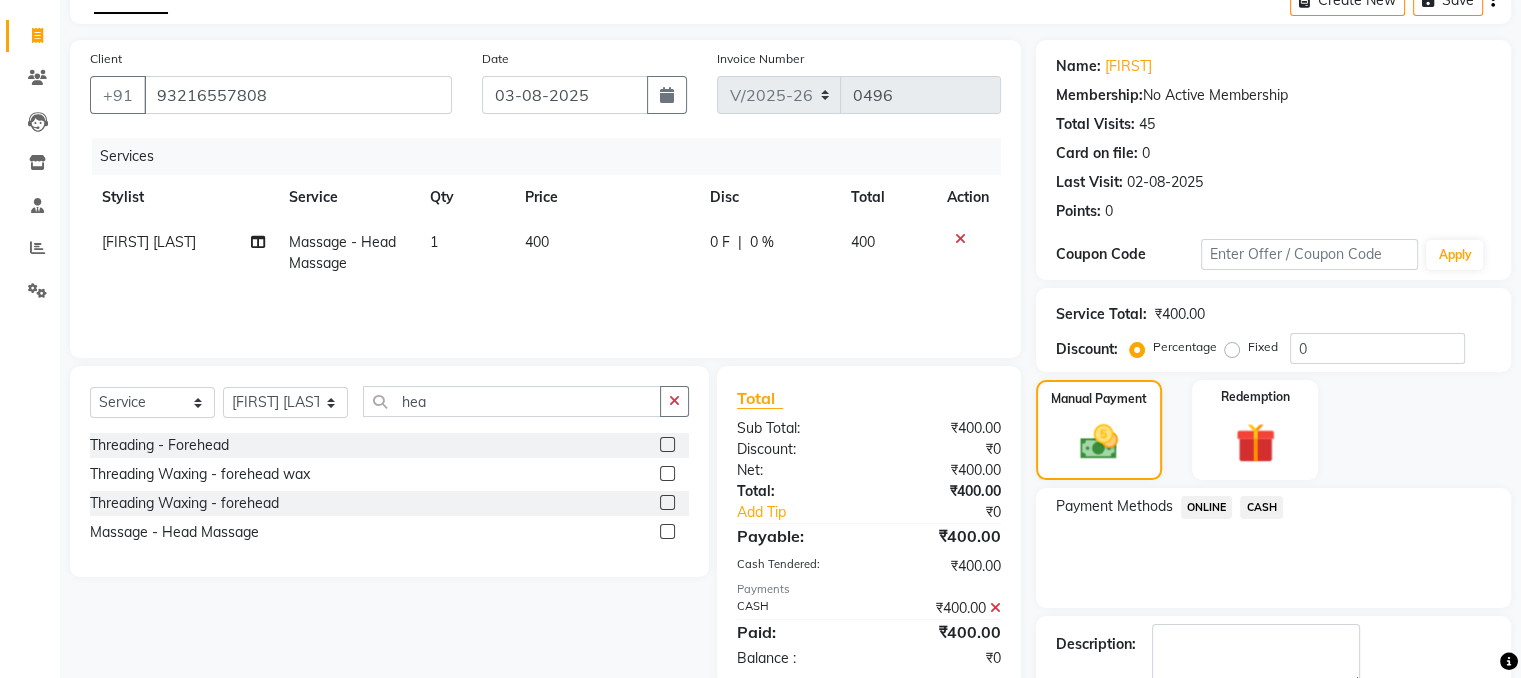 scroll, scrollTop: 223, scrollLeft: 0, axis: vertical 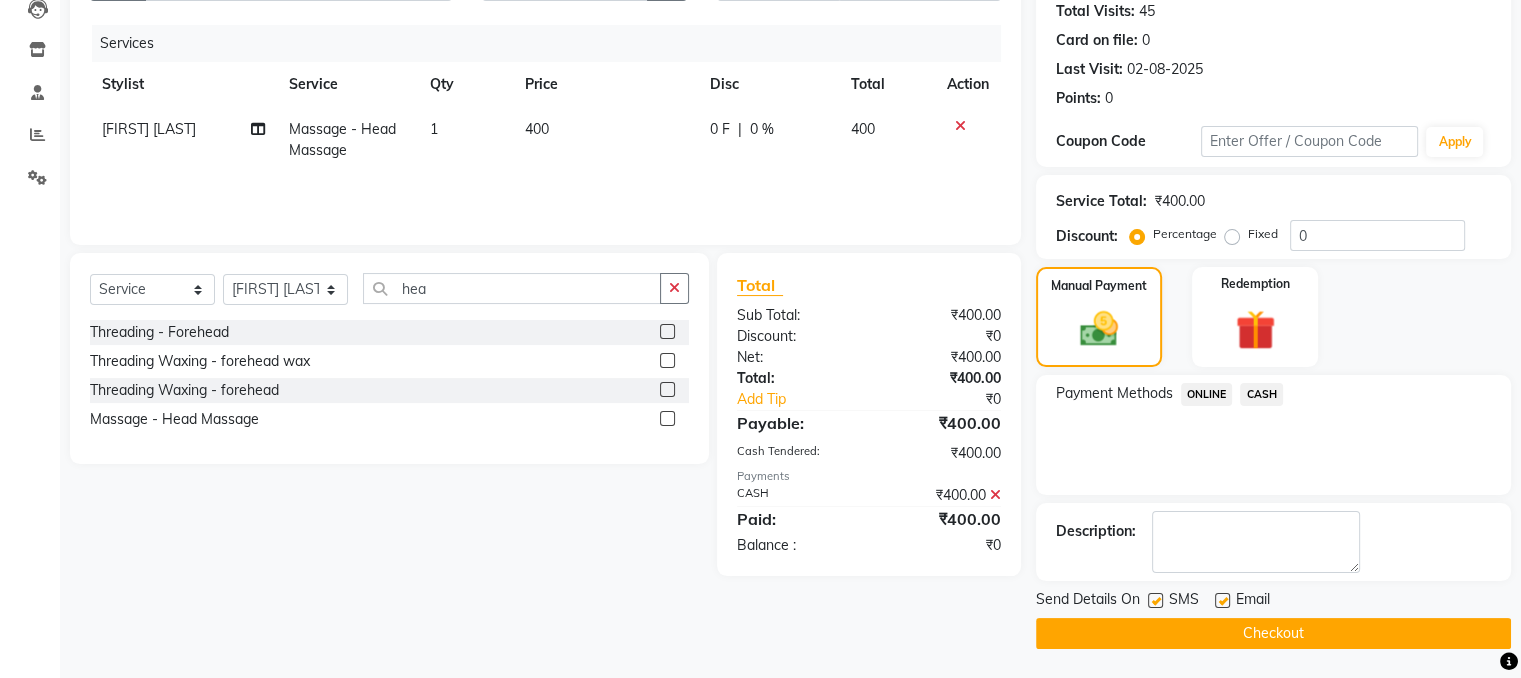 click 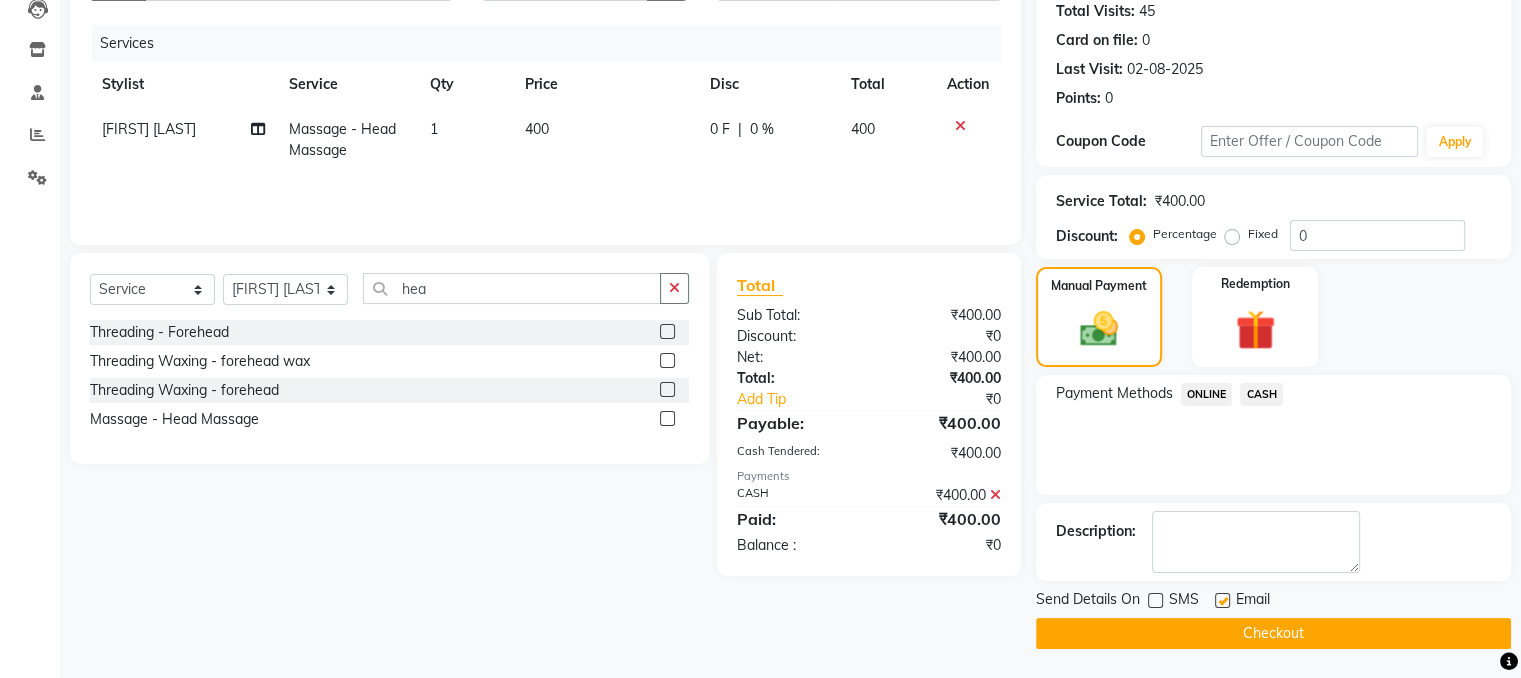 click on "Checkout" 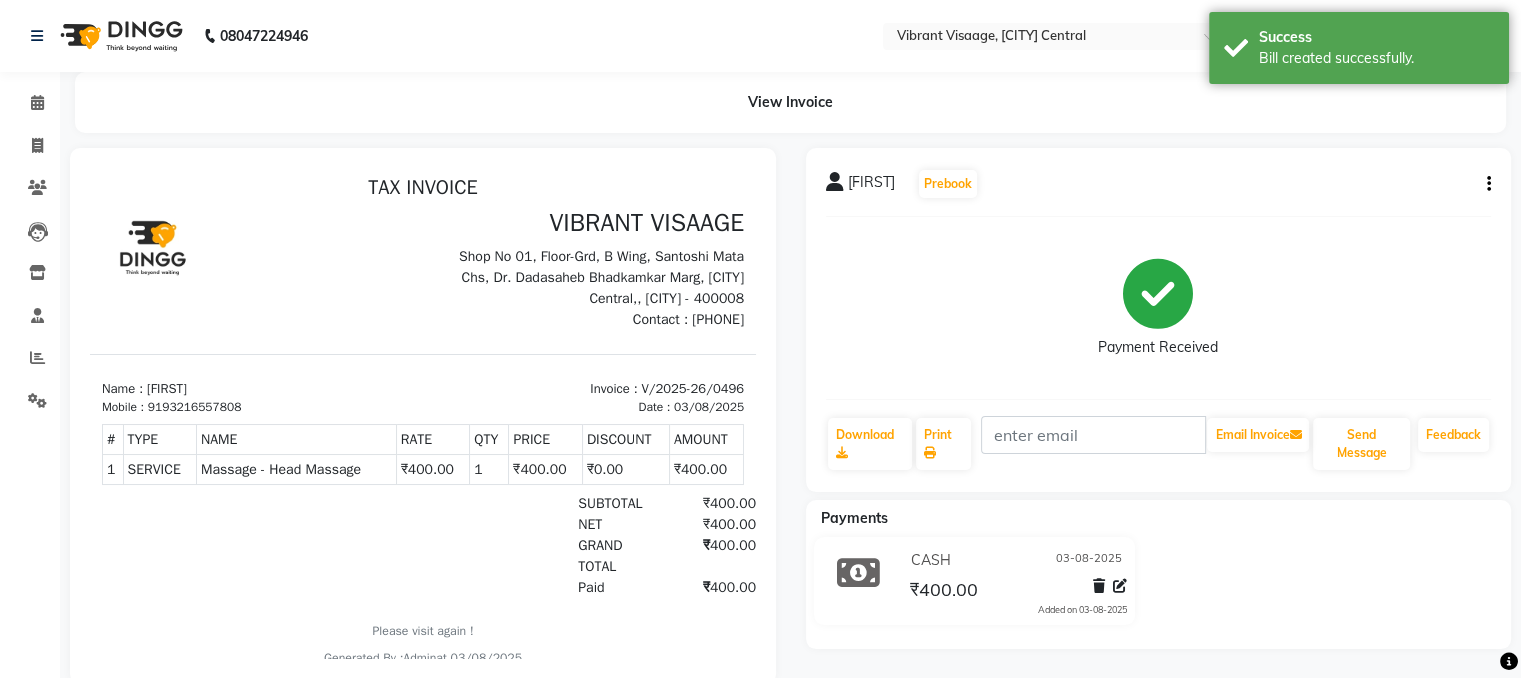scroll, scrollTop: 0, scrollLeft: 0, axis: both 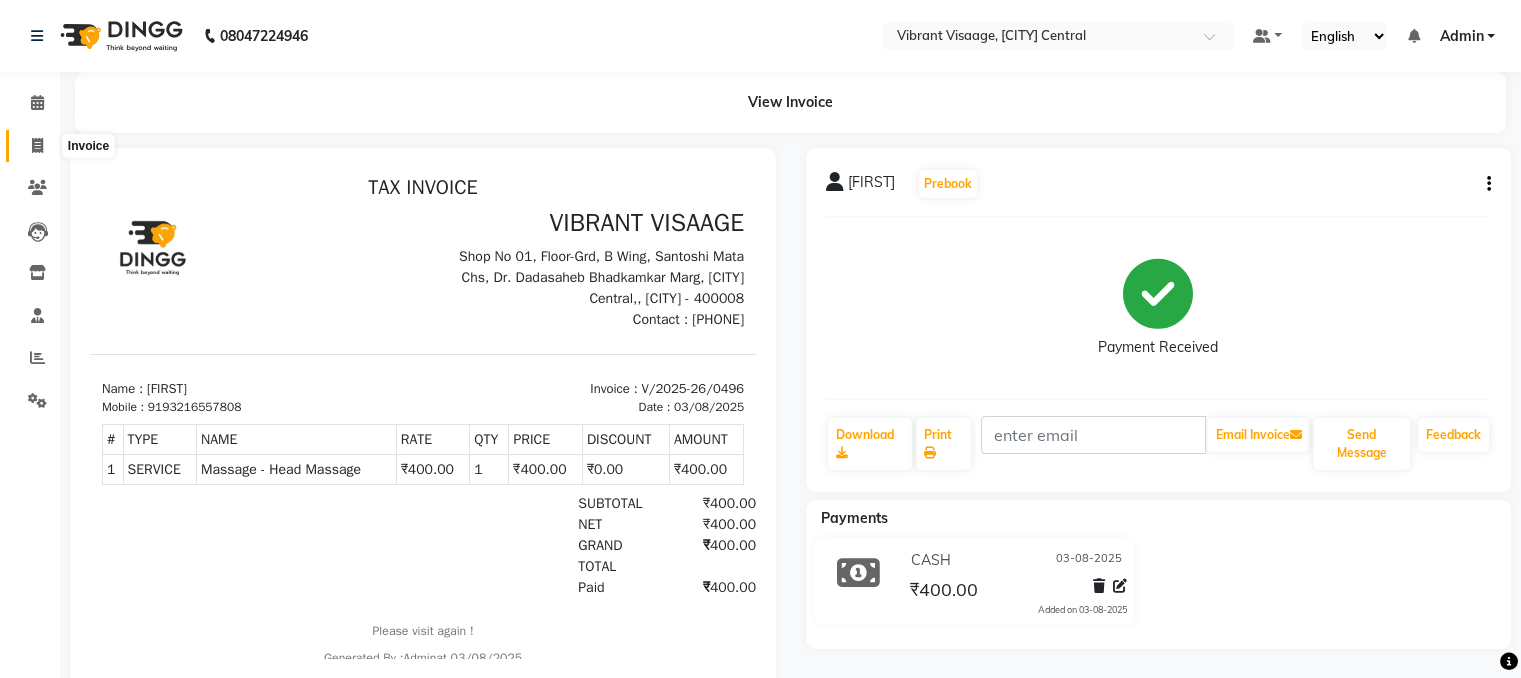 click 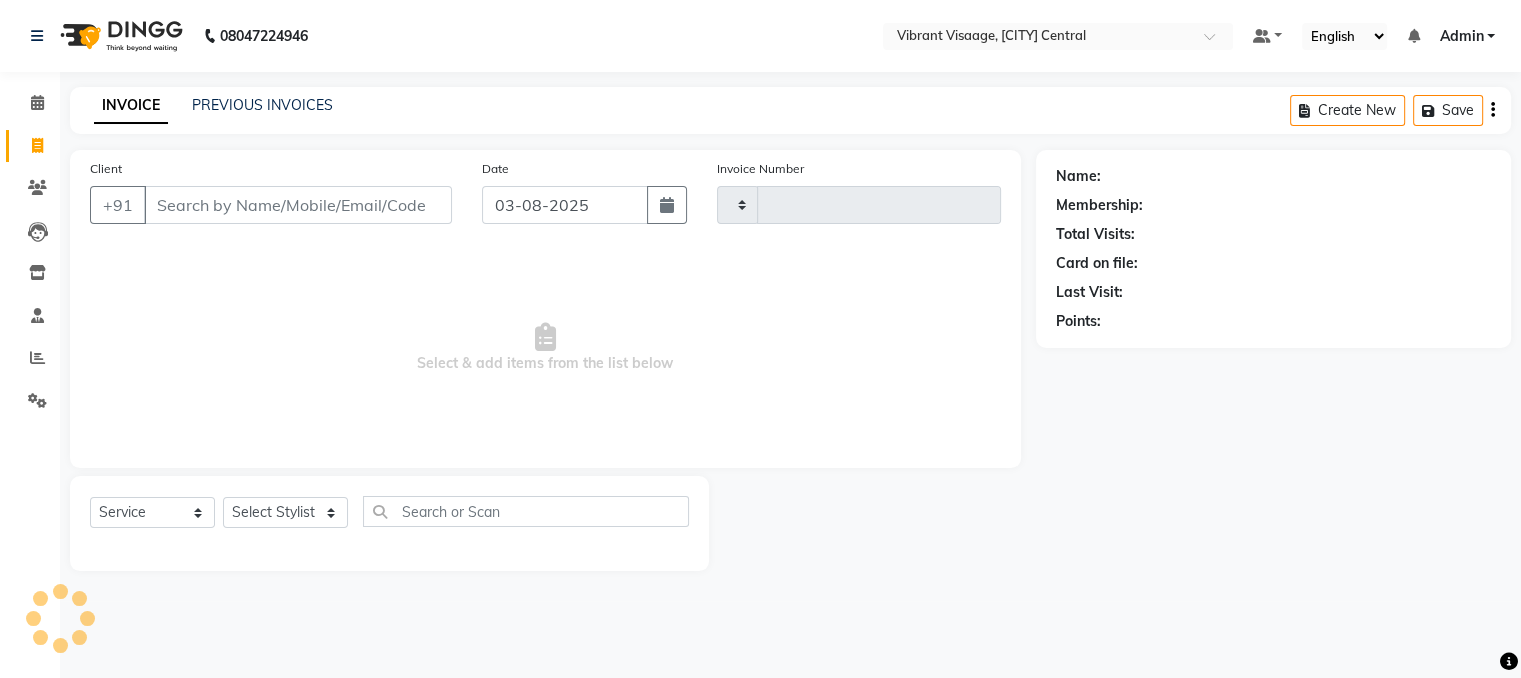 type on "0497" 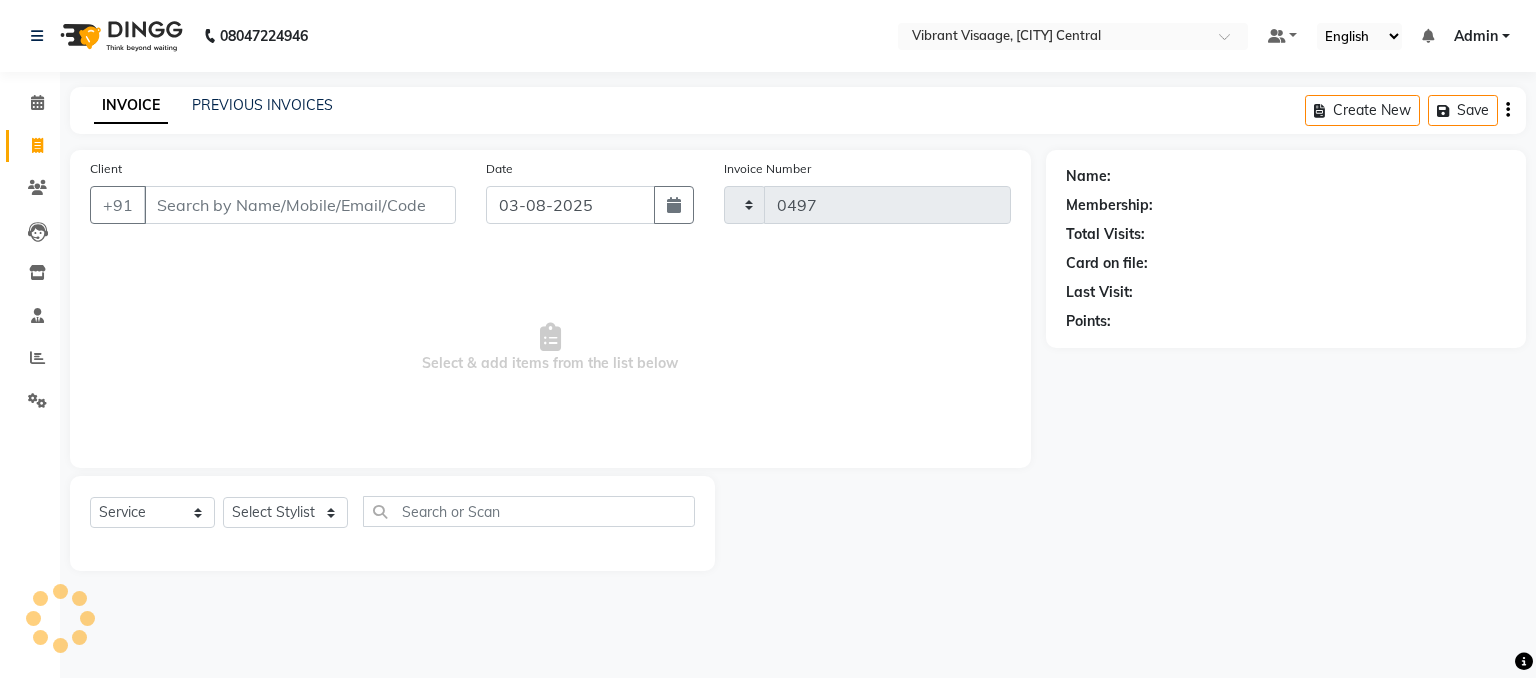 select on "7649" 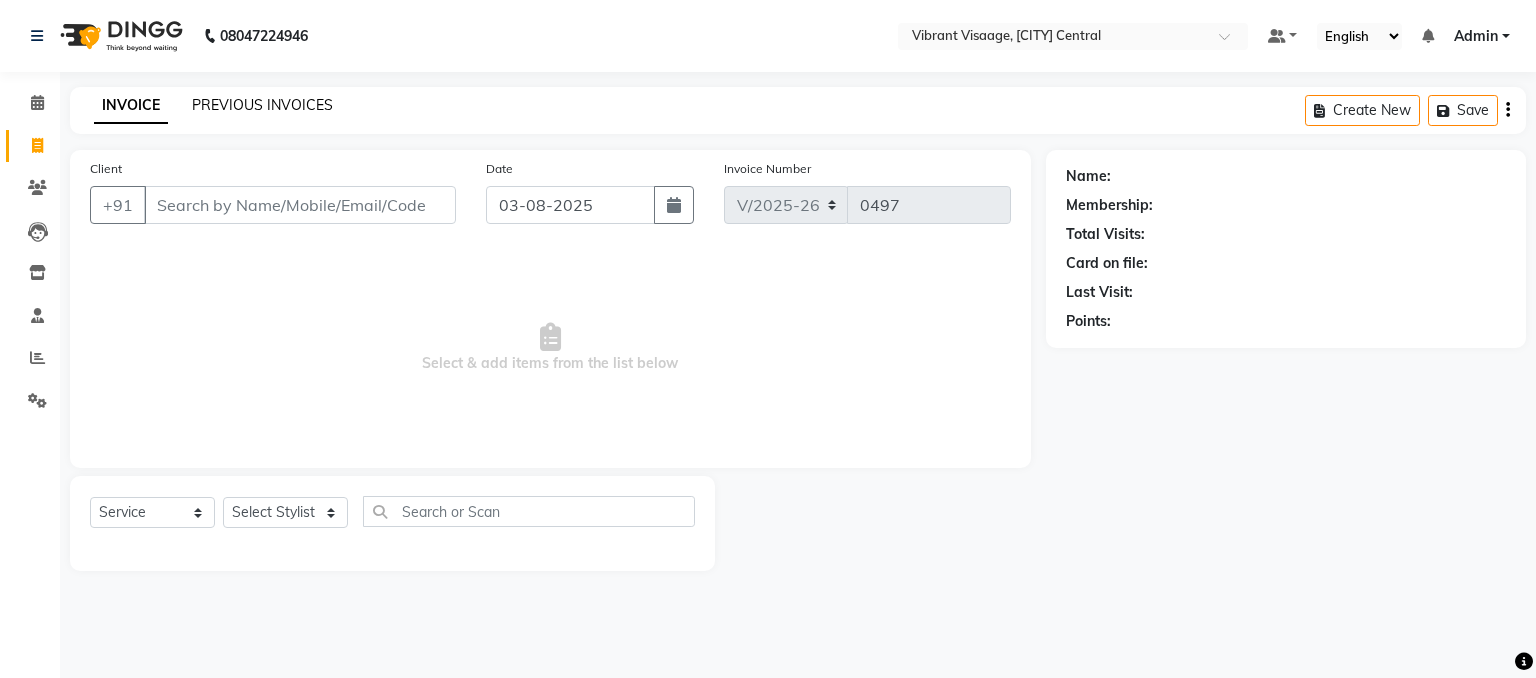 click on "PREVIOUS INVOICES" 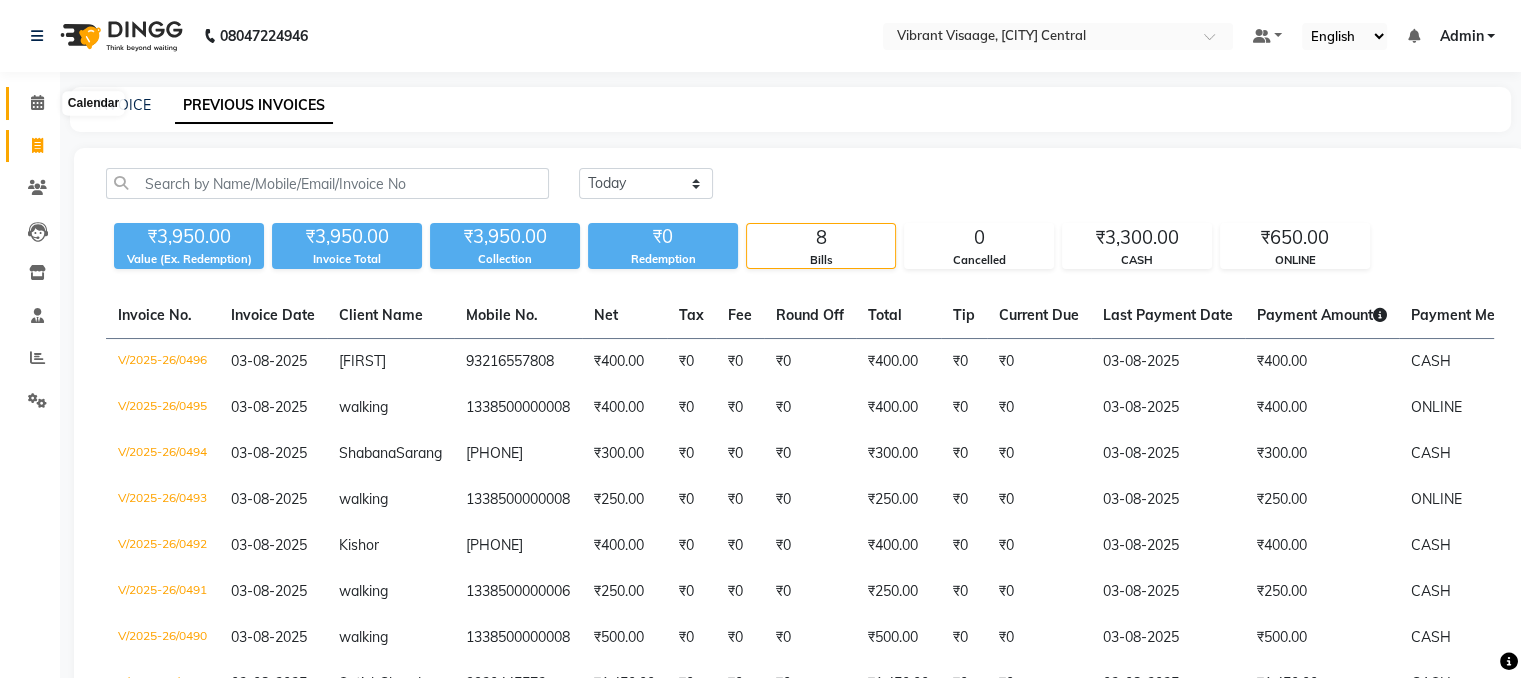 click 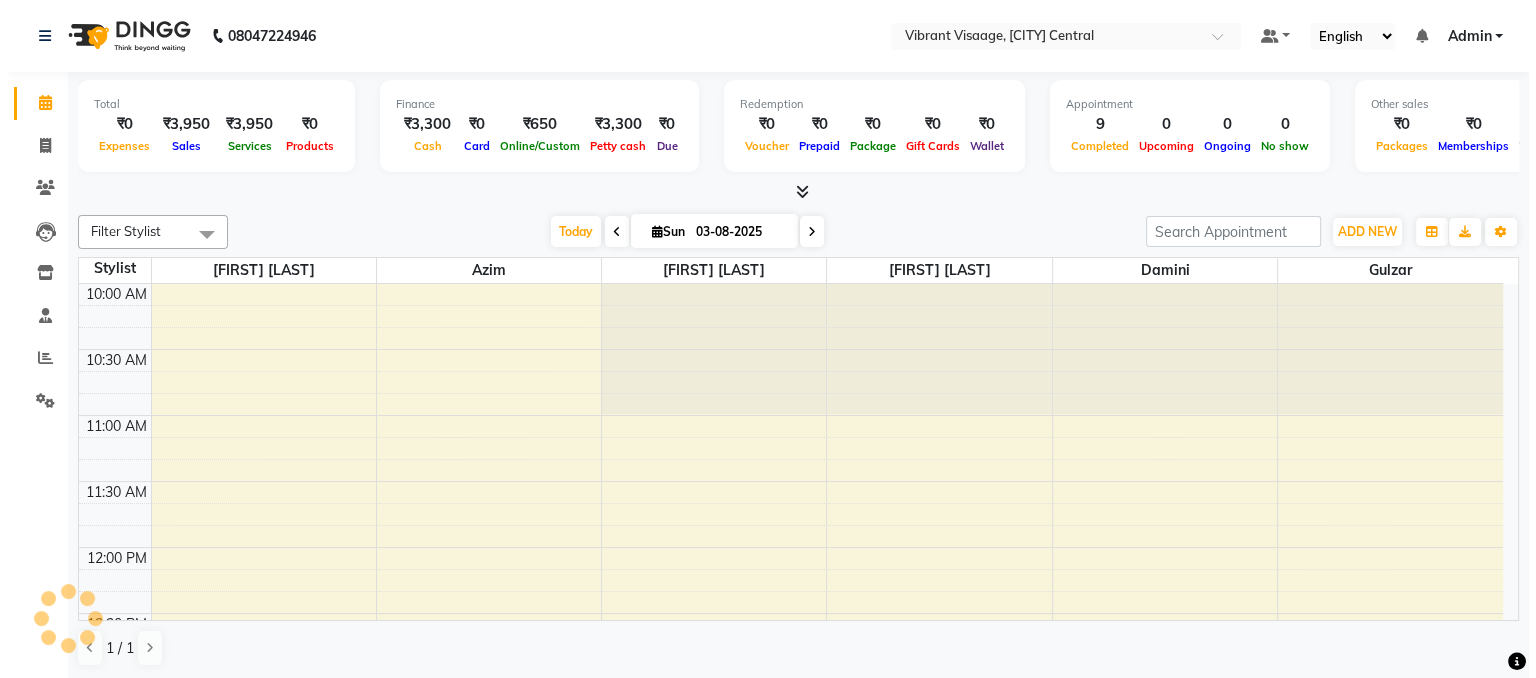 scroll, scrollTop: 0, scrollLeft: 0, axis: both 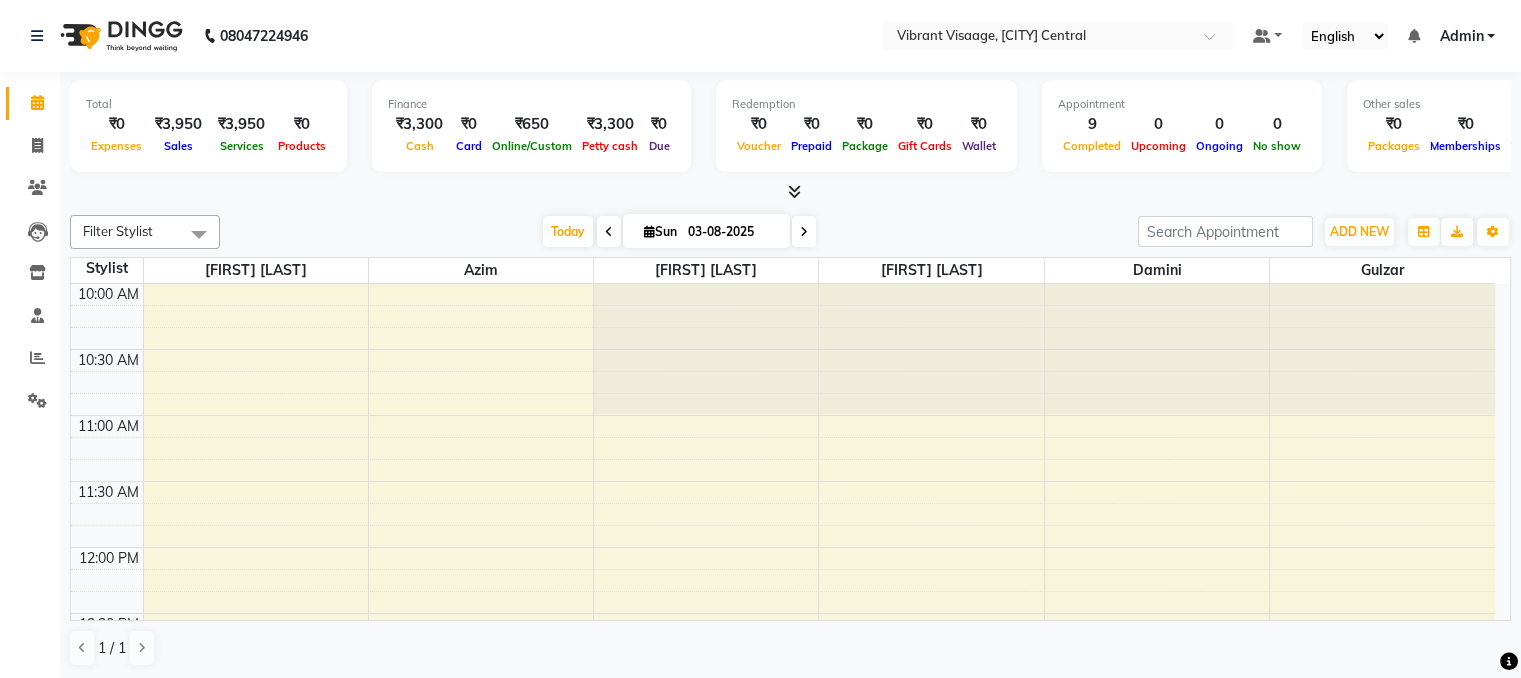 click 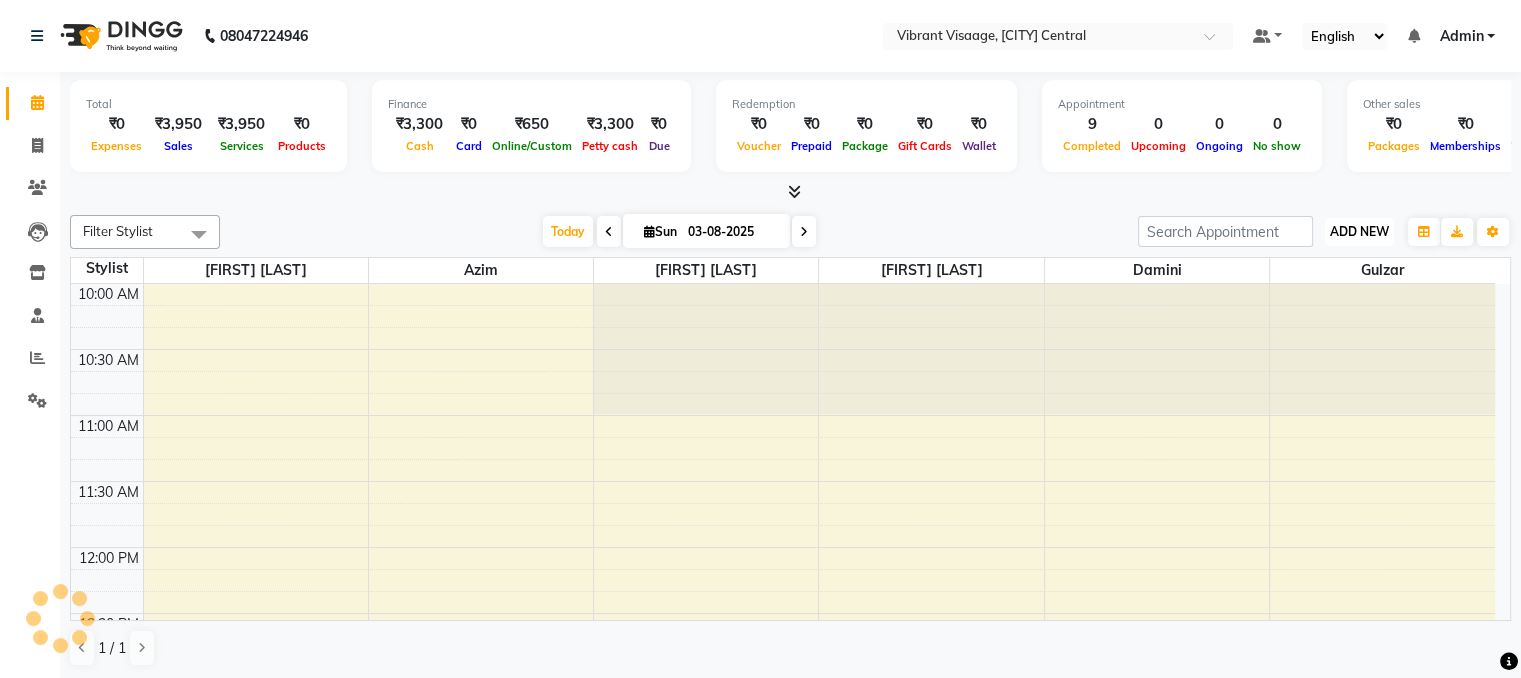 click on "ADD NEW" at bounding box center (1359, 231) 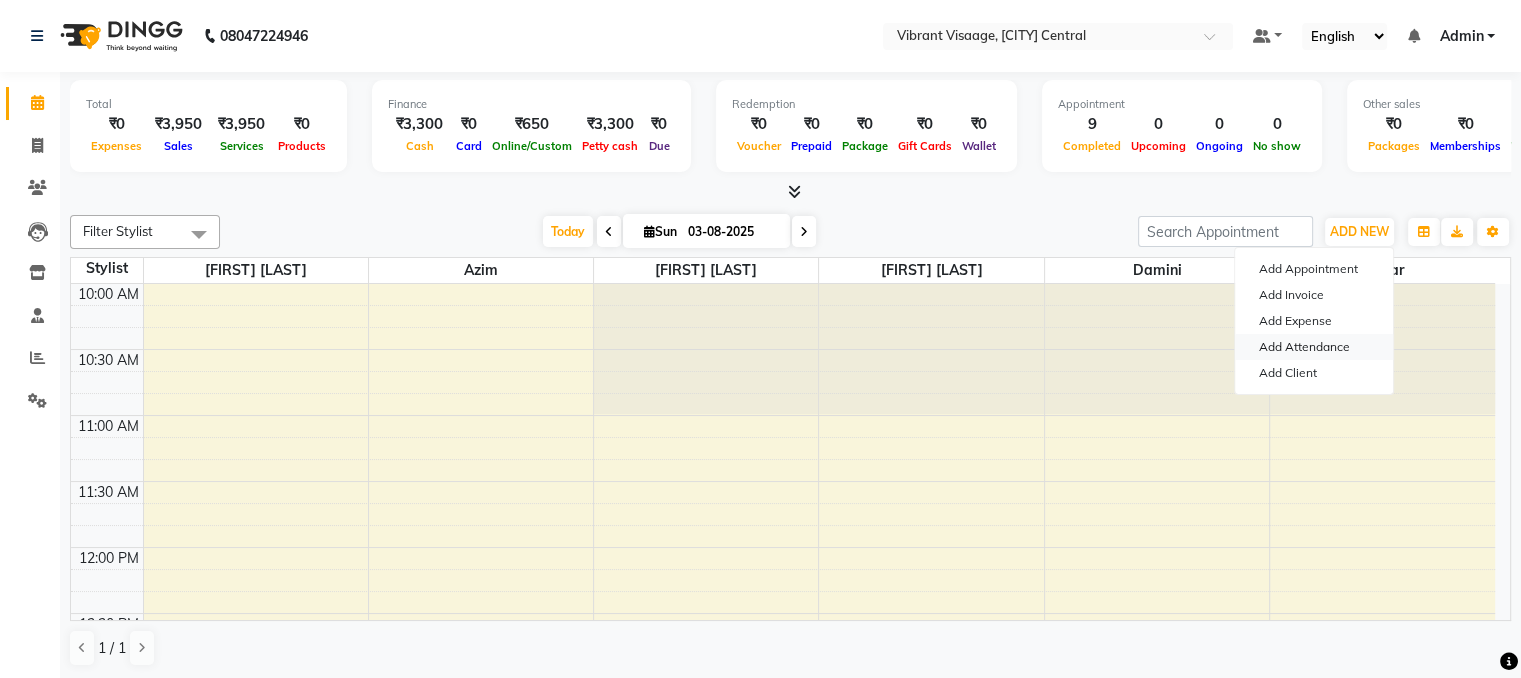 click on "Add Attendance" at bounding box center (1314, 347) 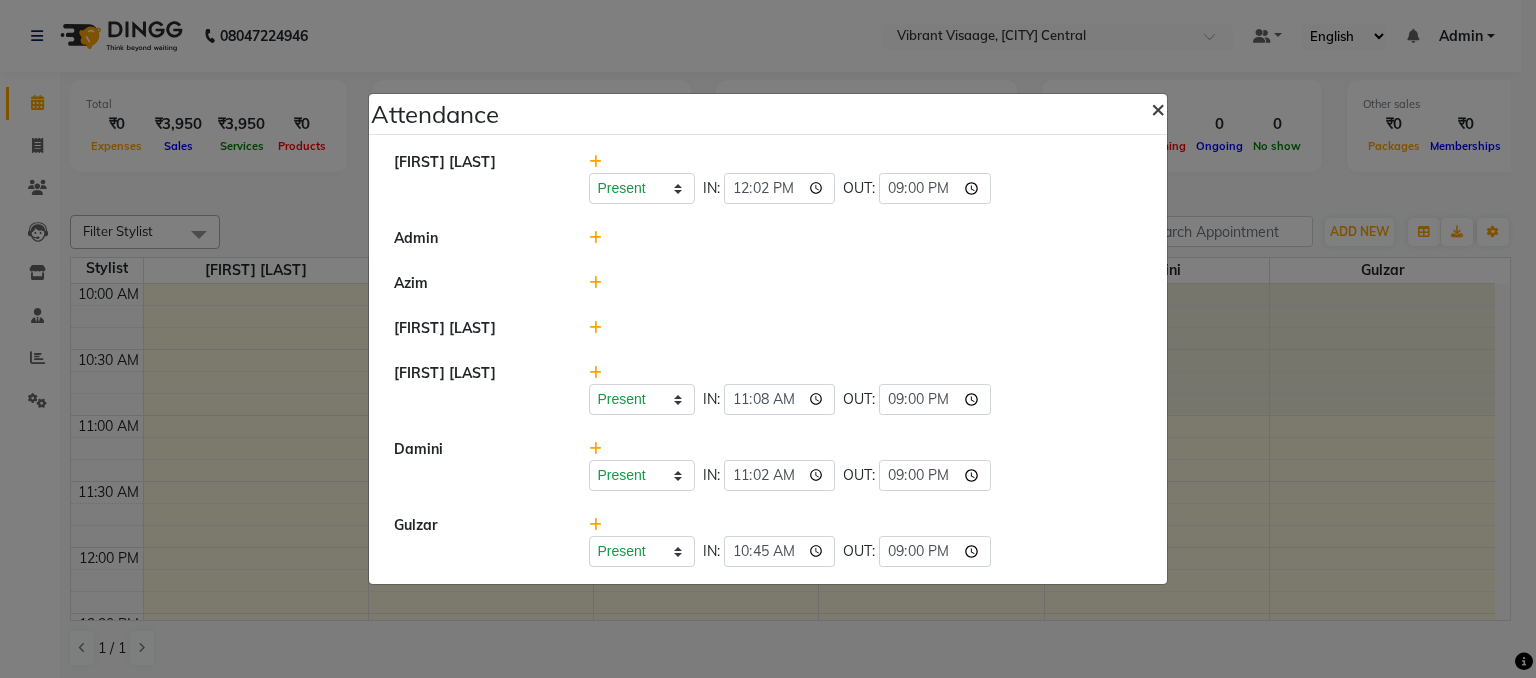 click on "×" 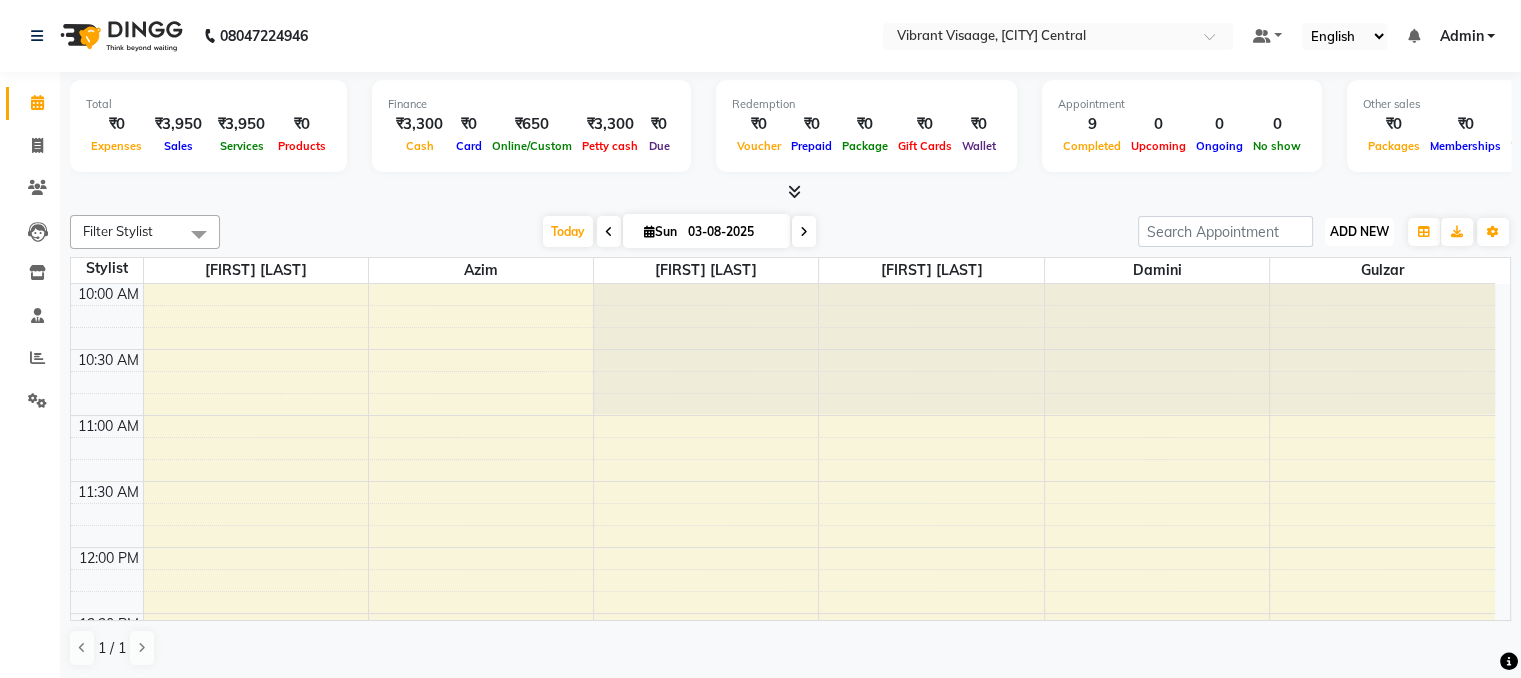 click on "ADD NEW" at bounding box center (1359, 231) 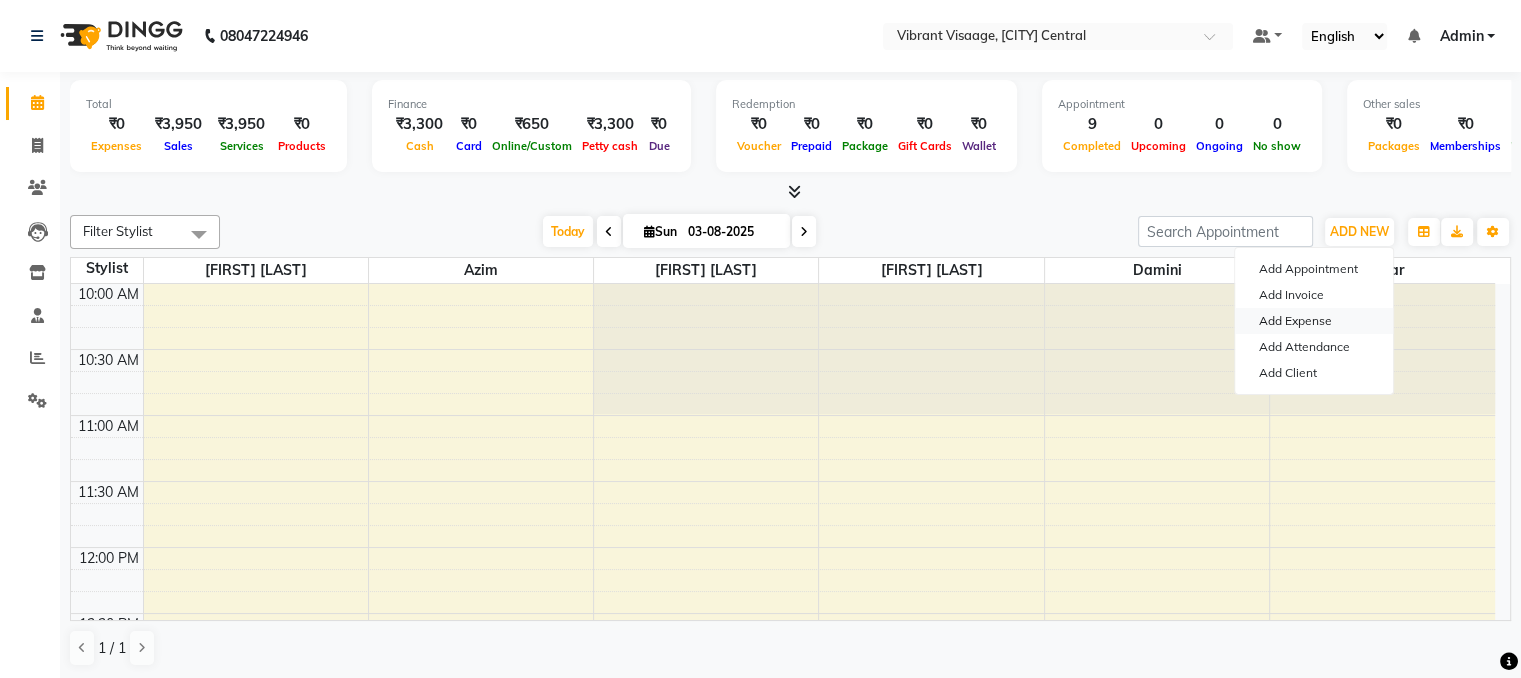 click on "Add Expense" at bounding box center [1314, 321] 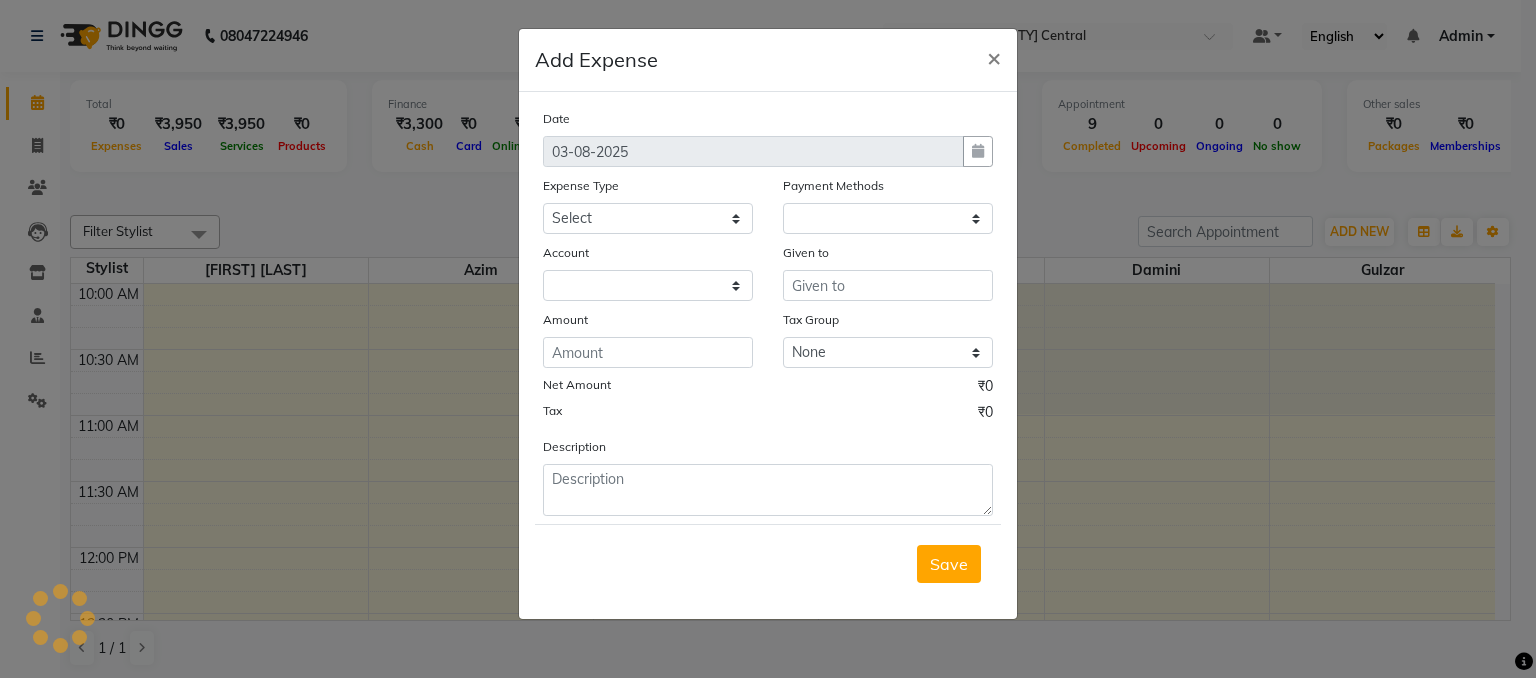 select on "1" 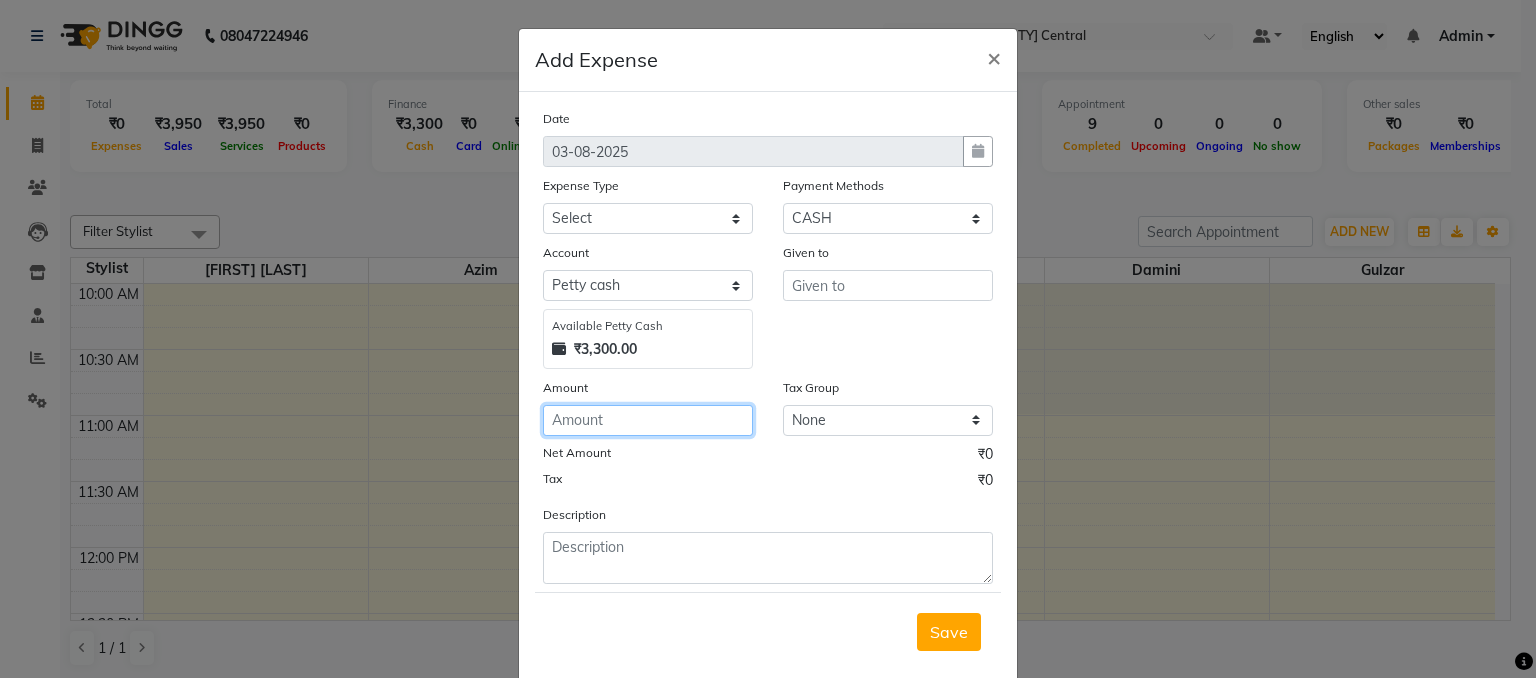 click 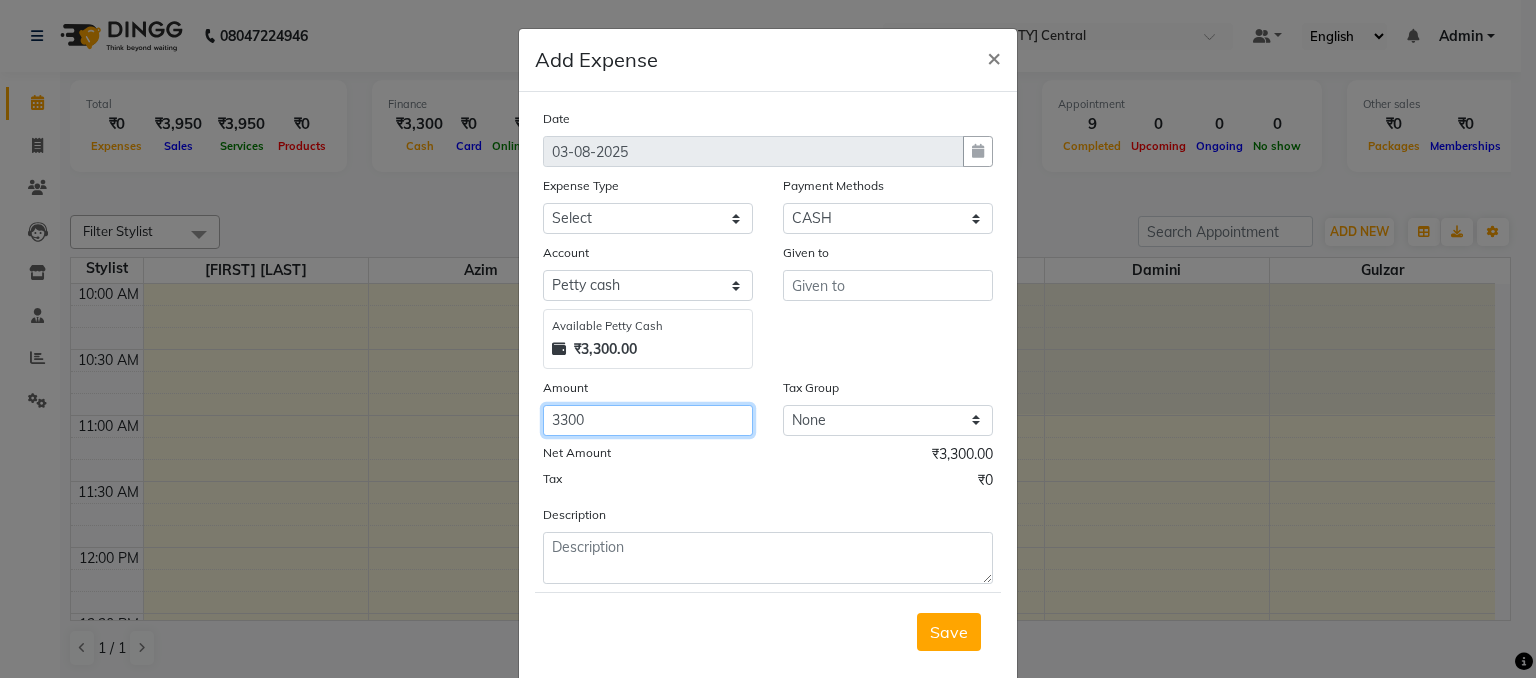 click on "3300" 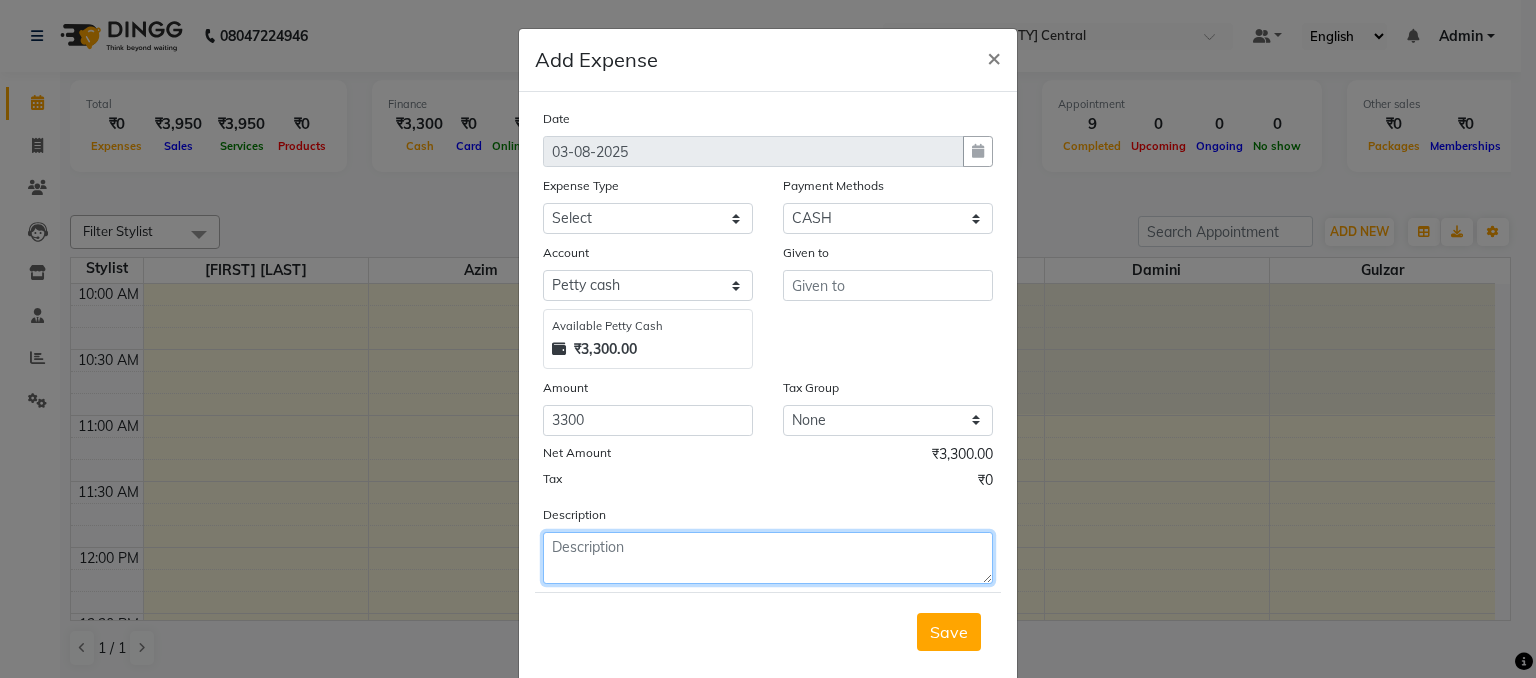 click 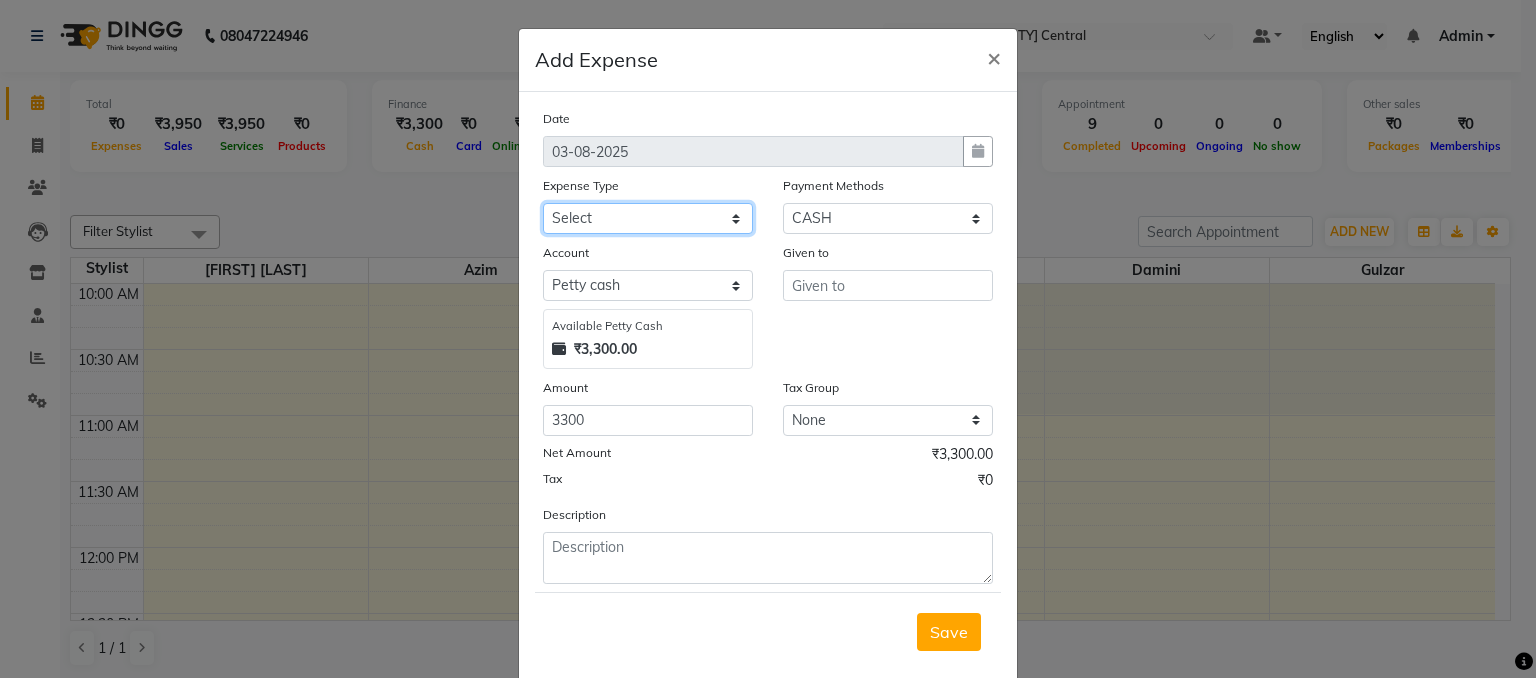 click on "Select Advance Salary Cash Deposited to bank Cash Handed Over to Owner Client Snacks Clinical charges Equipment Incentive Insurance Loan Repayment Maintenance Marketing Miscellaneous Other Pantry Product Rent Salary Staff Snacks Tax Tea Tea & Refreshment Utilities" 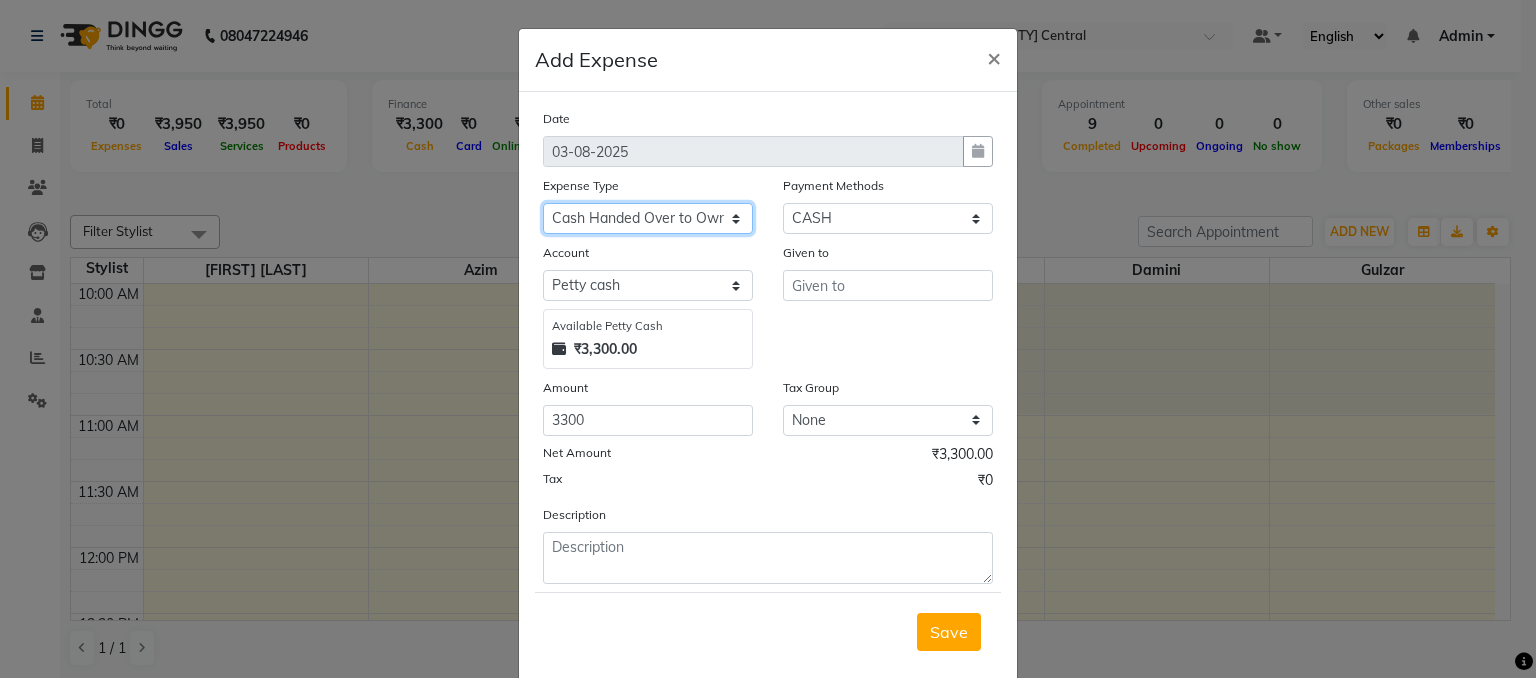click on "Select Advance Salary Cash Deposited to bank Cash Handed Over to Owner Client Snacks Clinical charges Equipment Incentive Insurance Loan Repayment Maintenance Marketing Miscellaneous Other Pantry Product Rent Salary Staff Snacks Tax Tea Tea & Refreshment Utilities" 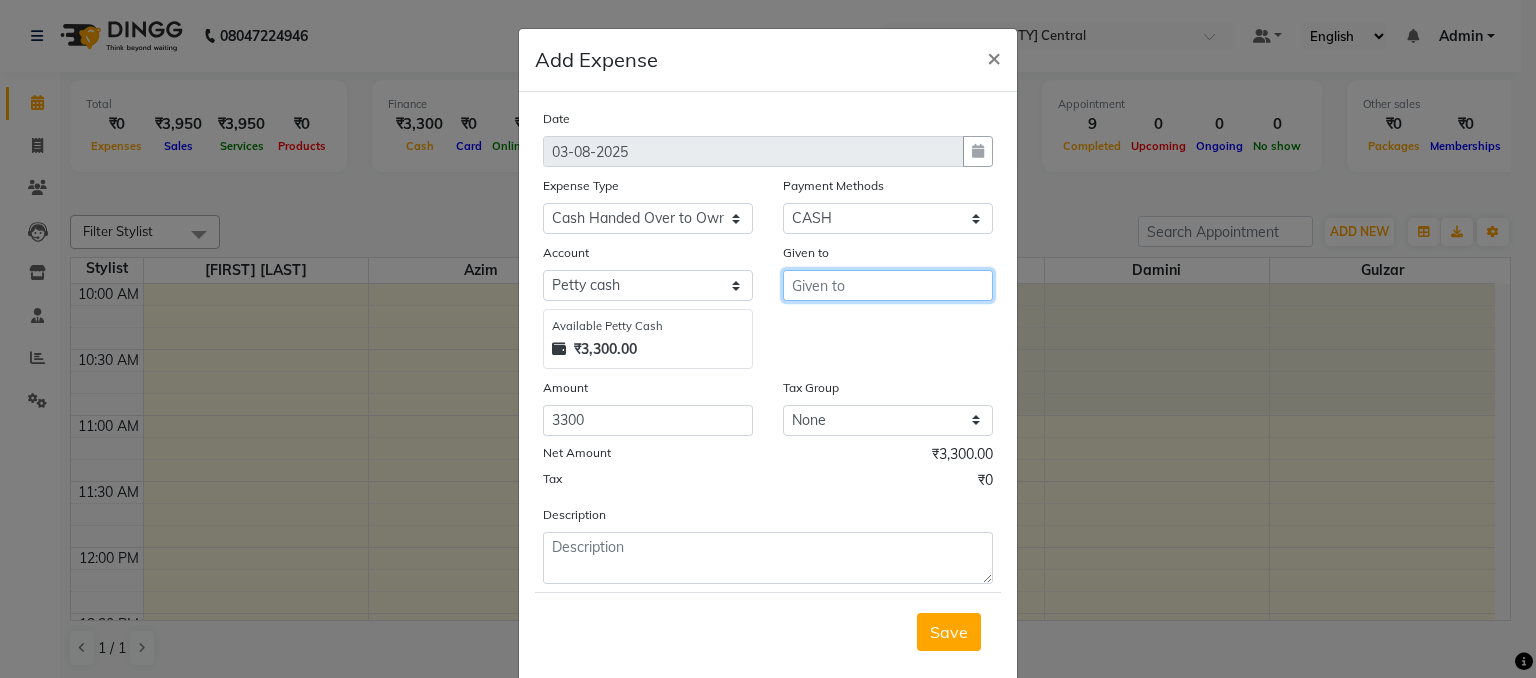 click at bounding box center [888, 285] 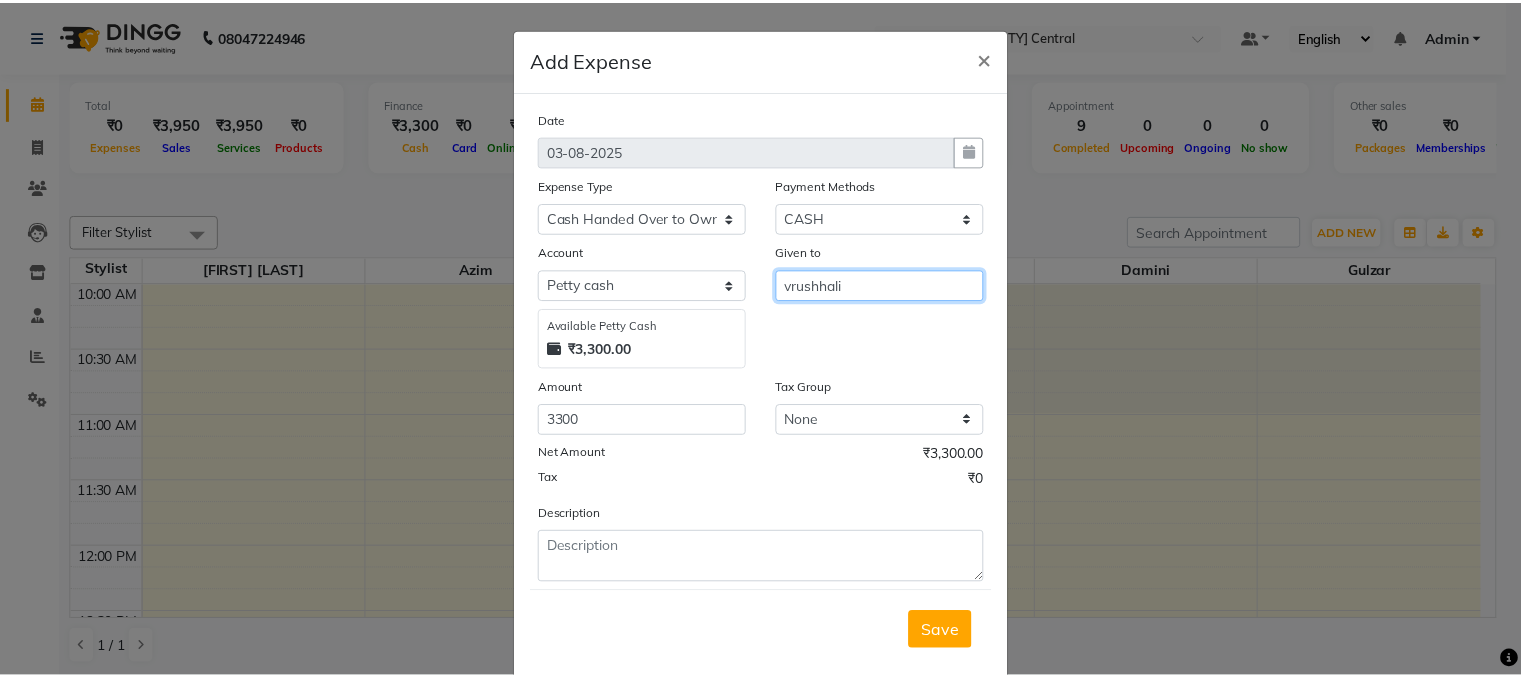scroll, scrollTop: 42, scrollLeft: 0, axis: vertical 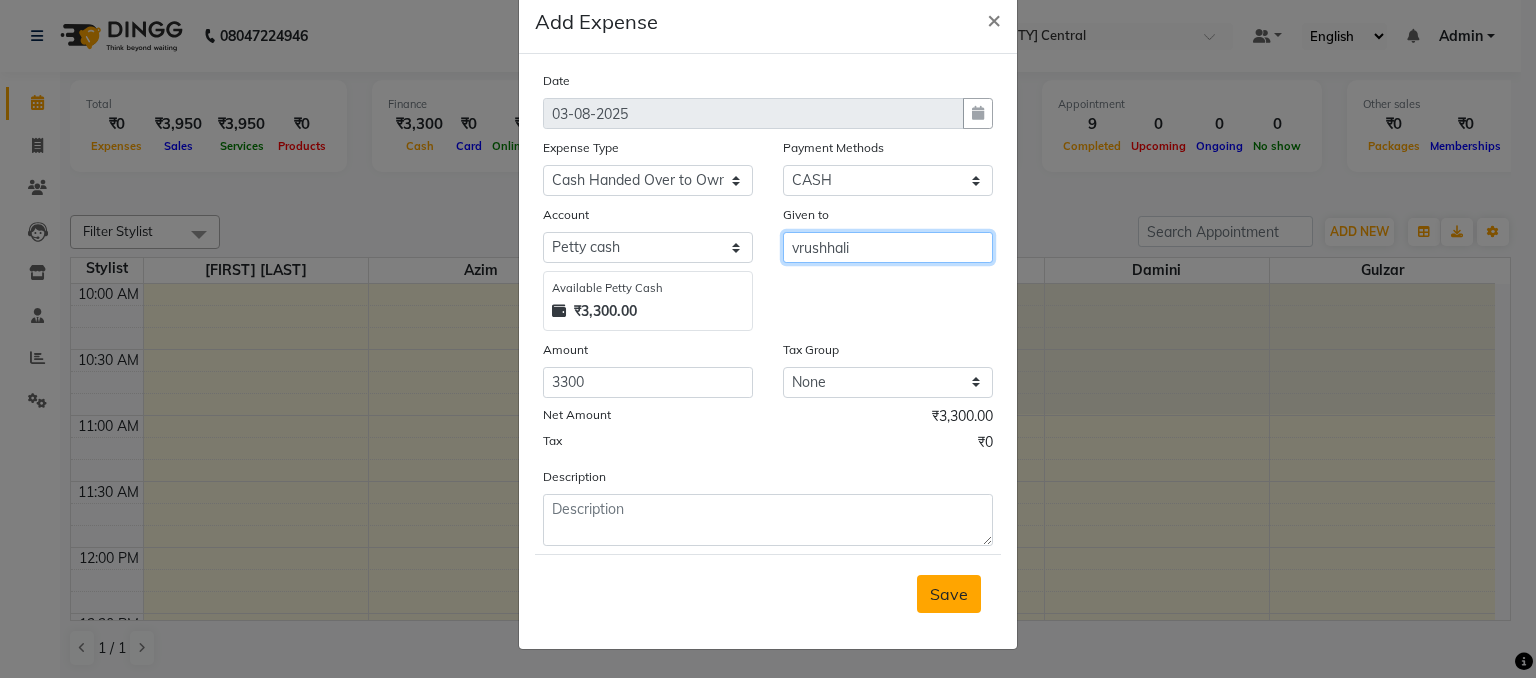 type on "vrushhali" 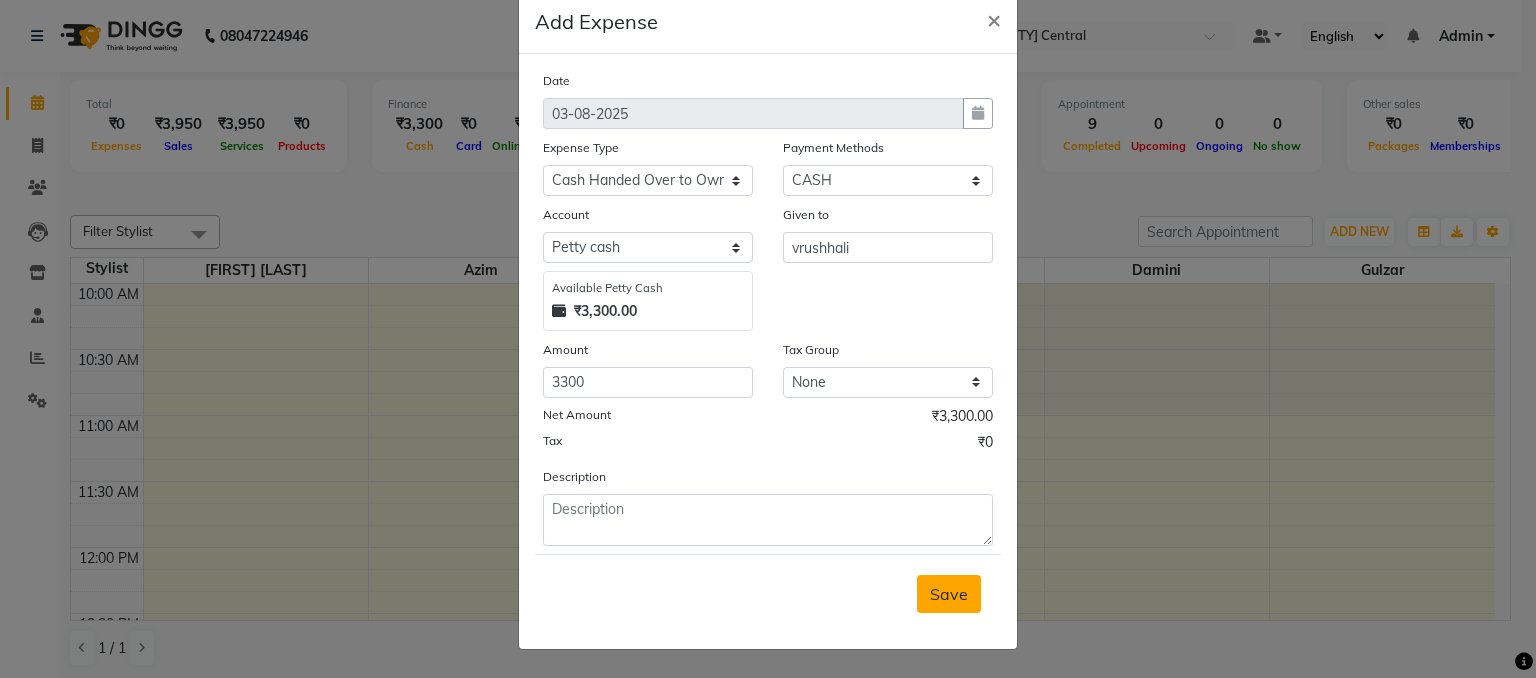 click on "Save" at bounding box center (949, 594) 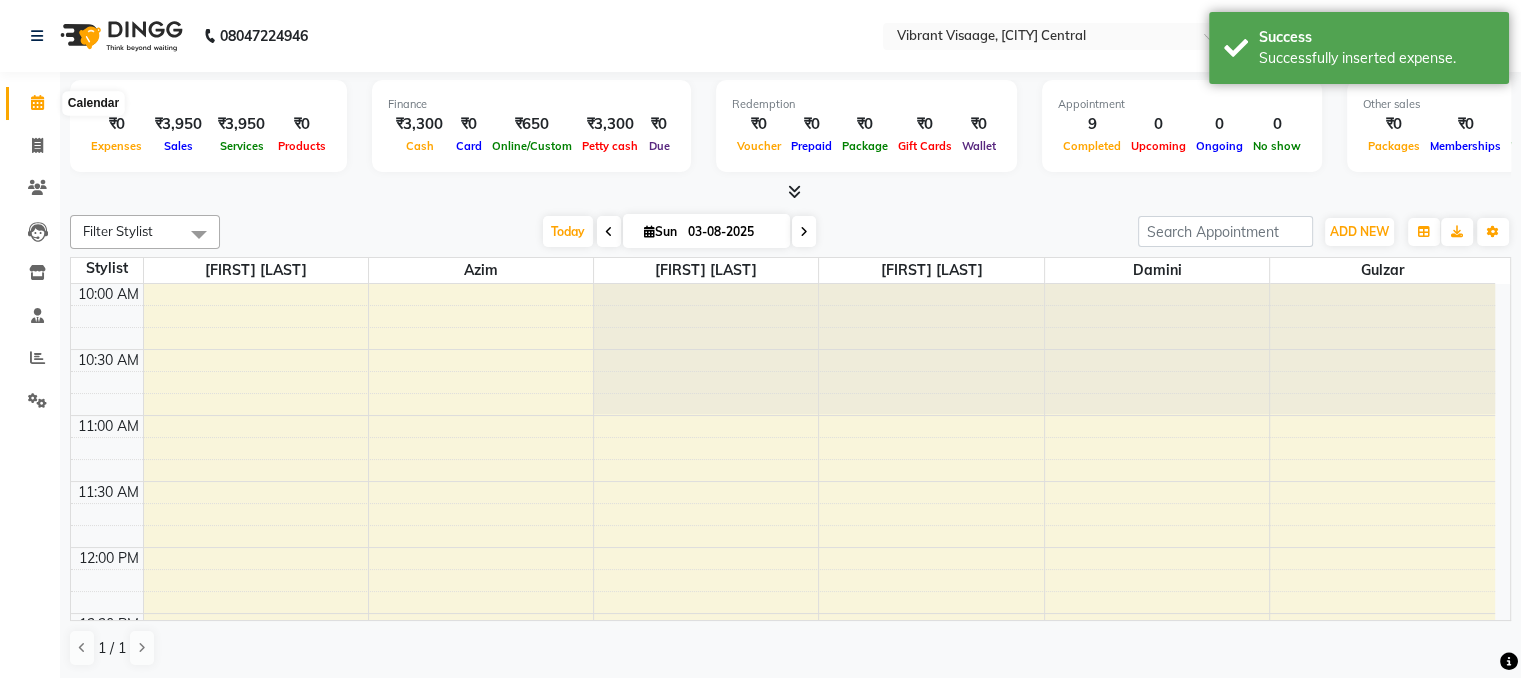click 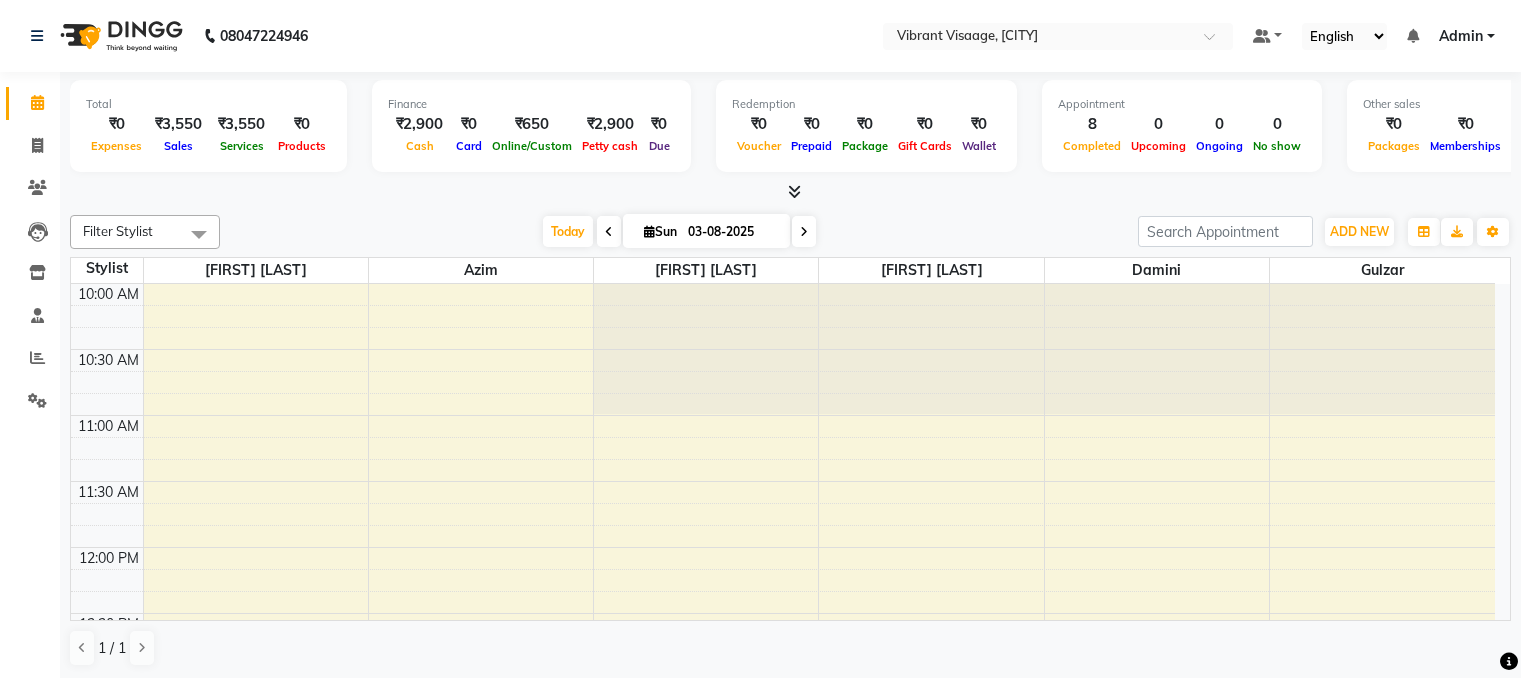 scroll, scrollTop: 0, scrollLeft: 0, axis: both 